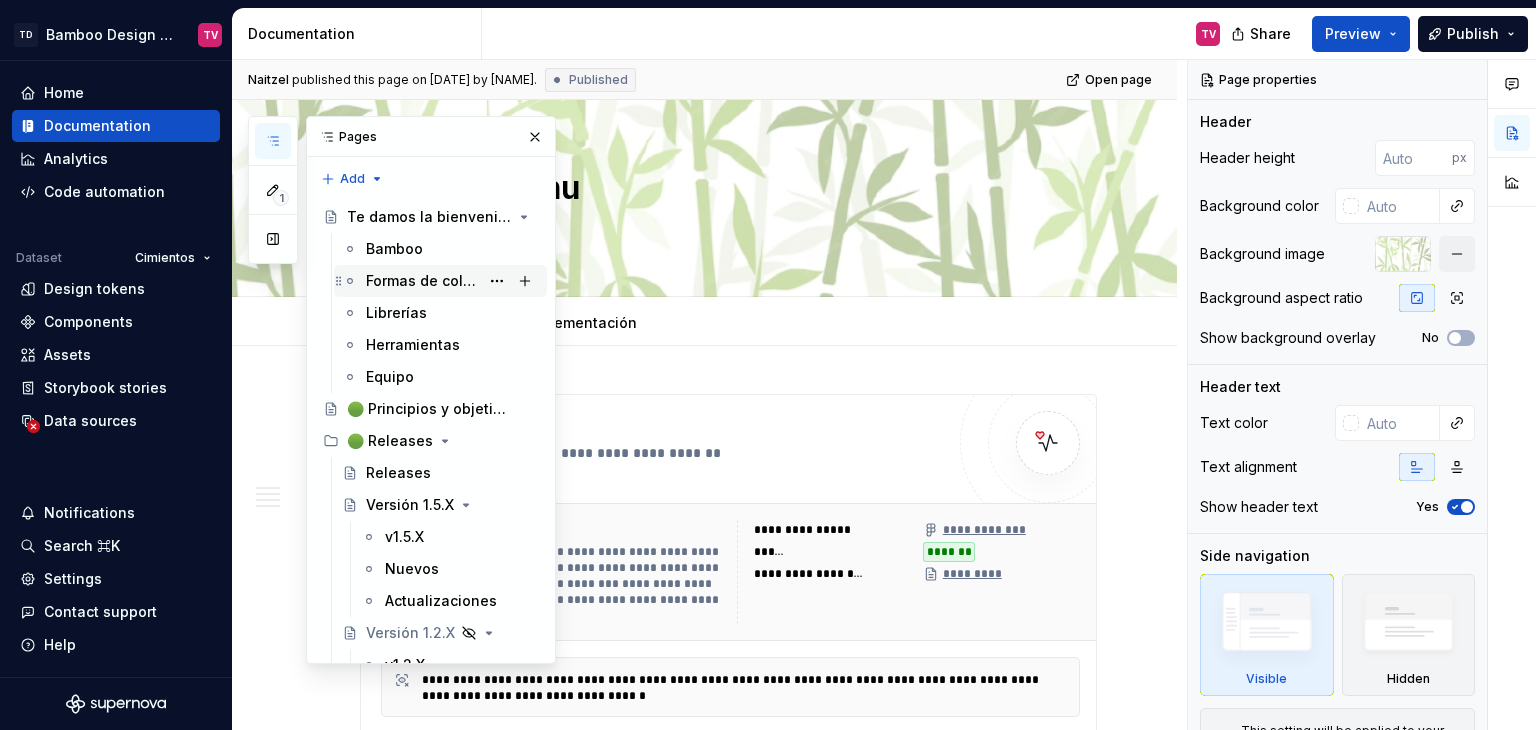 scroll, scrollTop: 0, scrollLeft: 0, axis: both 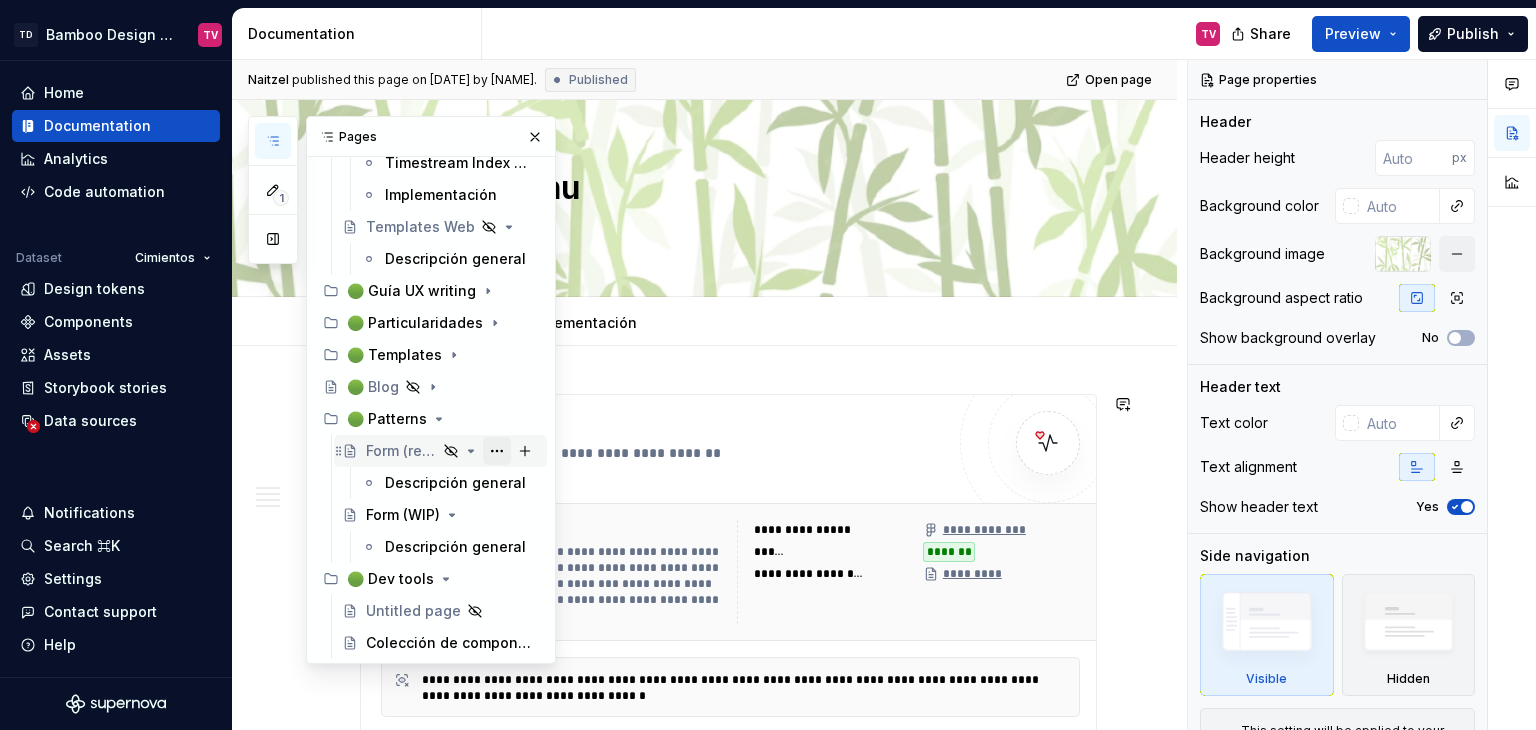 click at bounding box center (497, 451) 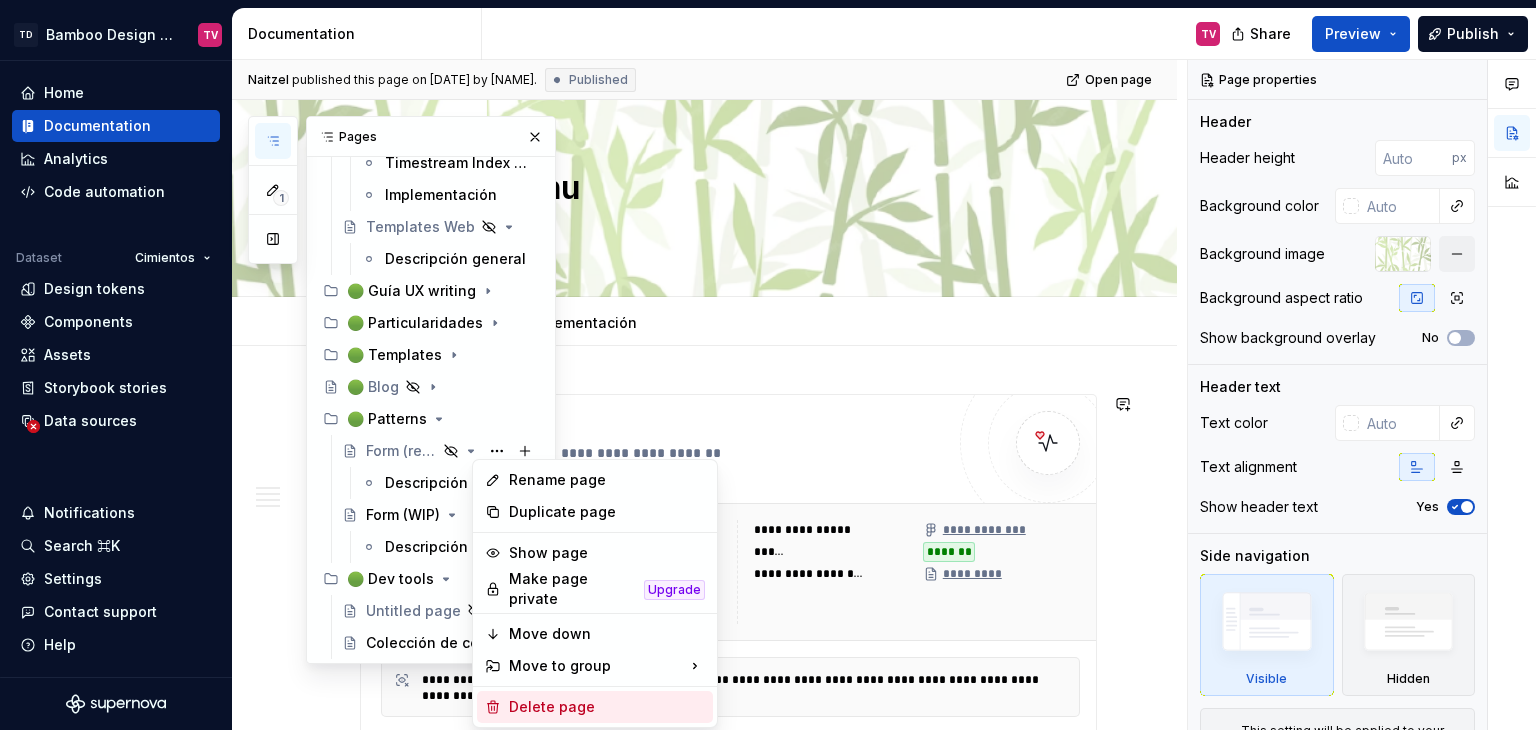 click on "Delete page" at bounding box center (607, 707) 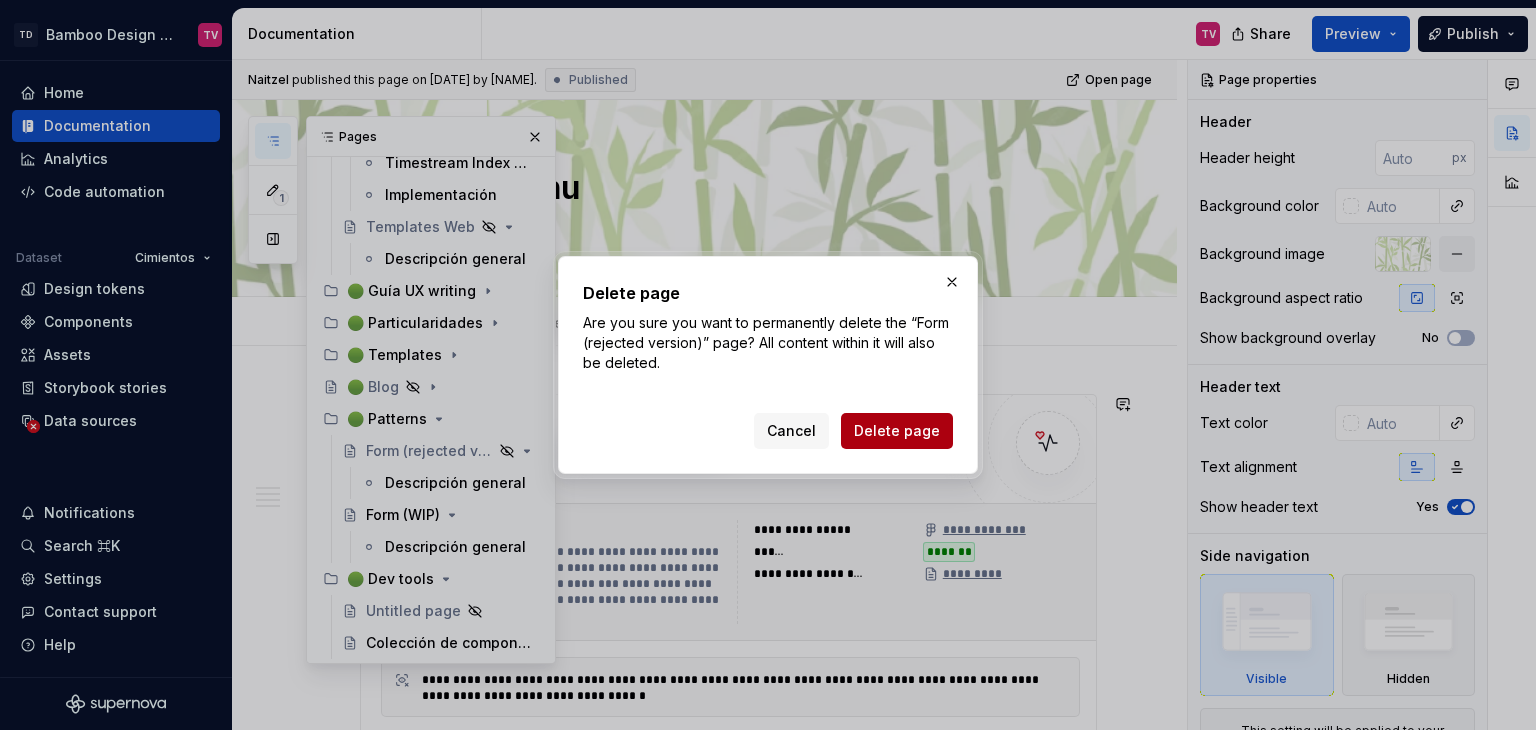 click on "Delete page" at bounding box center (897, 431) 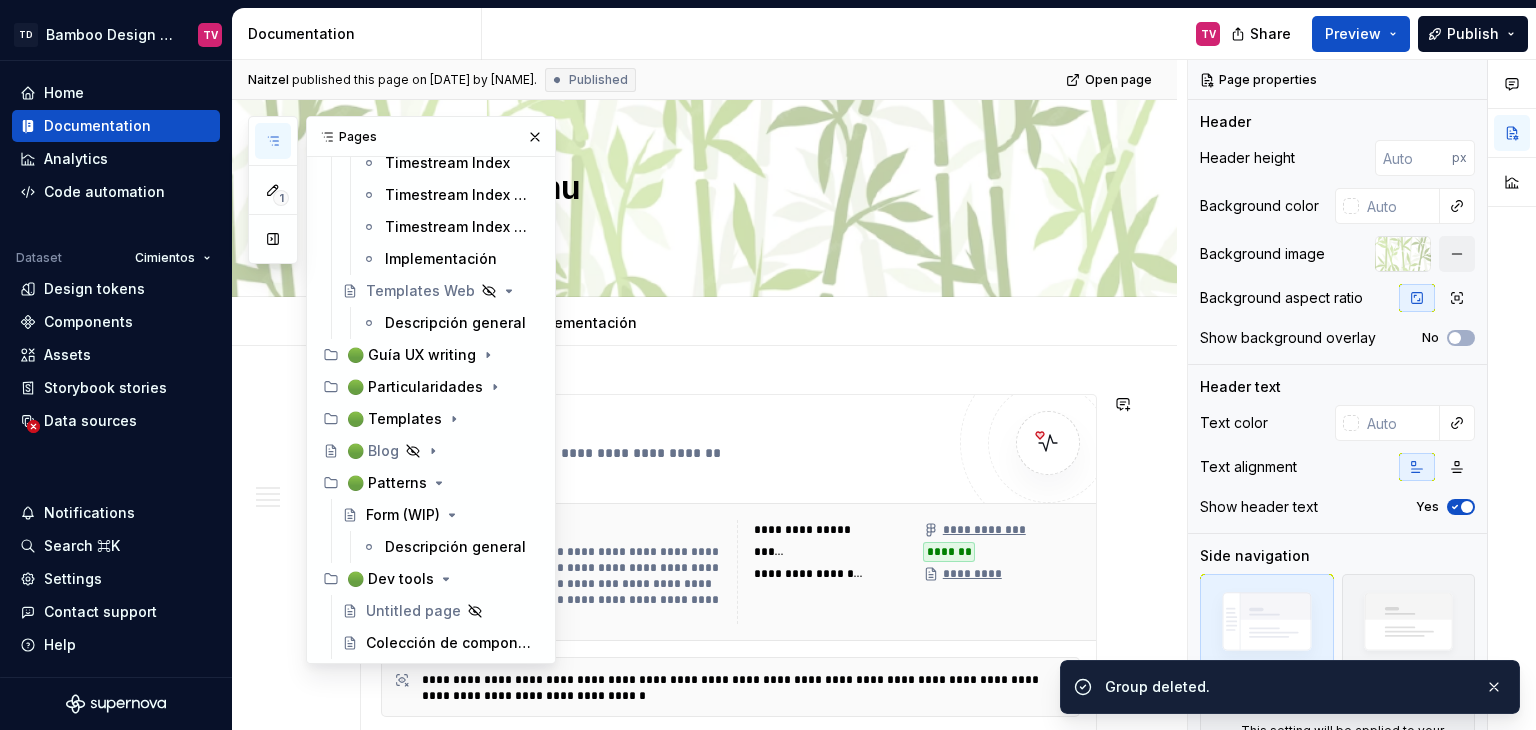 scroll, scrollTop: 15190, scrollLeft: 0, axis: vertical 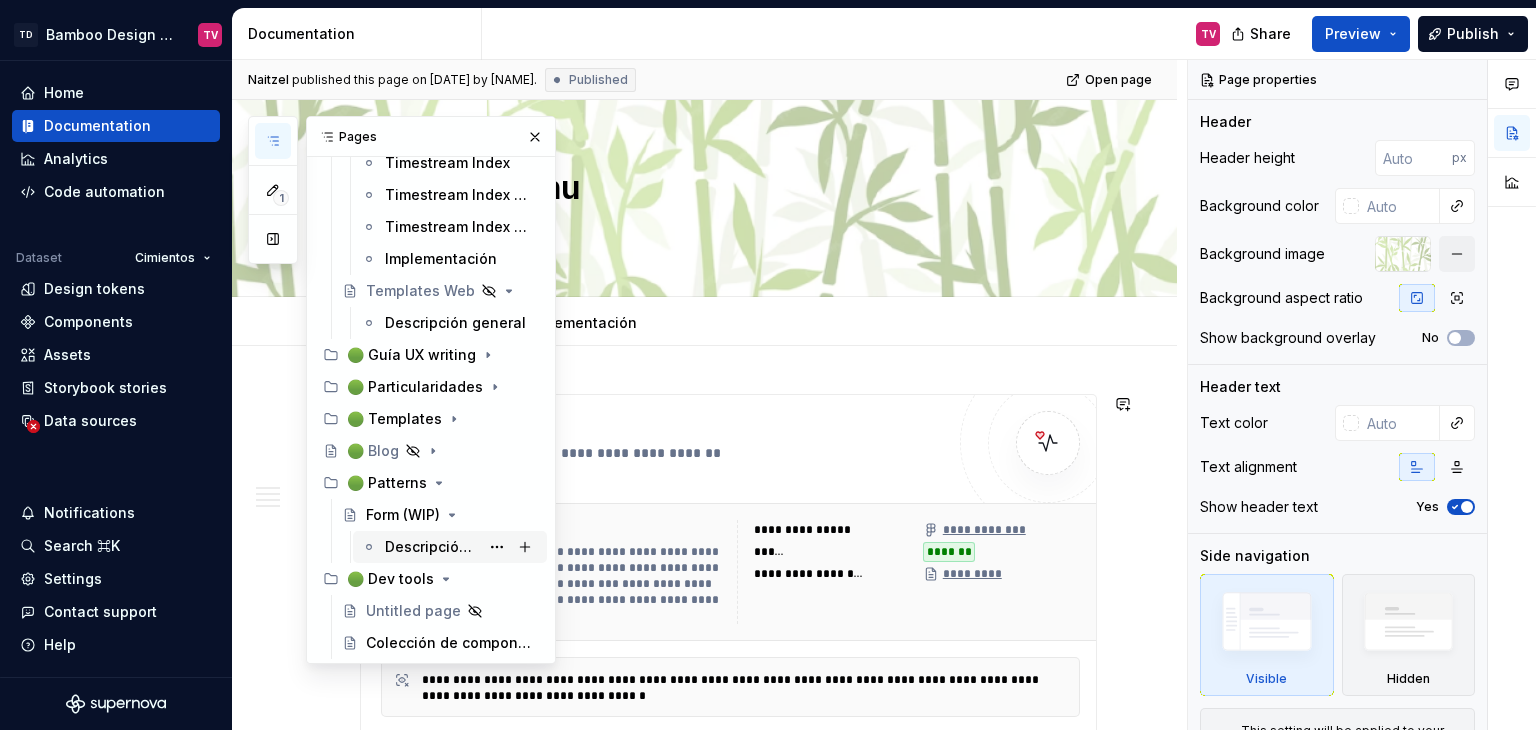 click on "Descripción general" at bounding box center (432, 547) 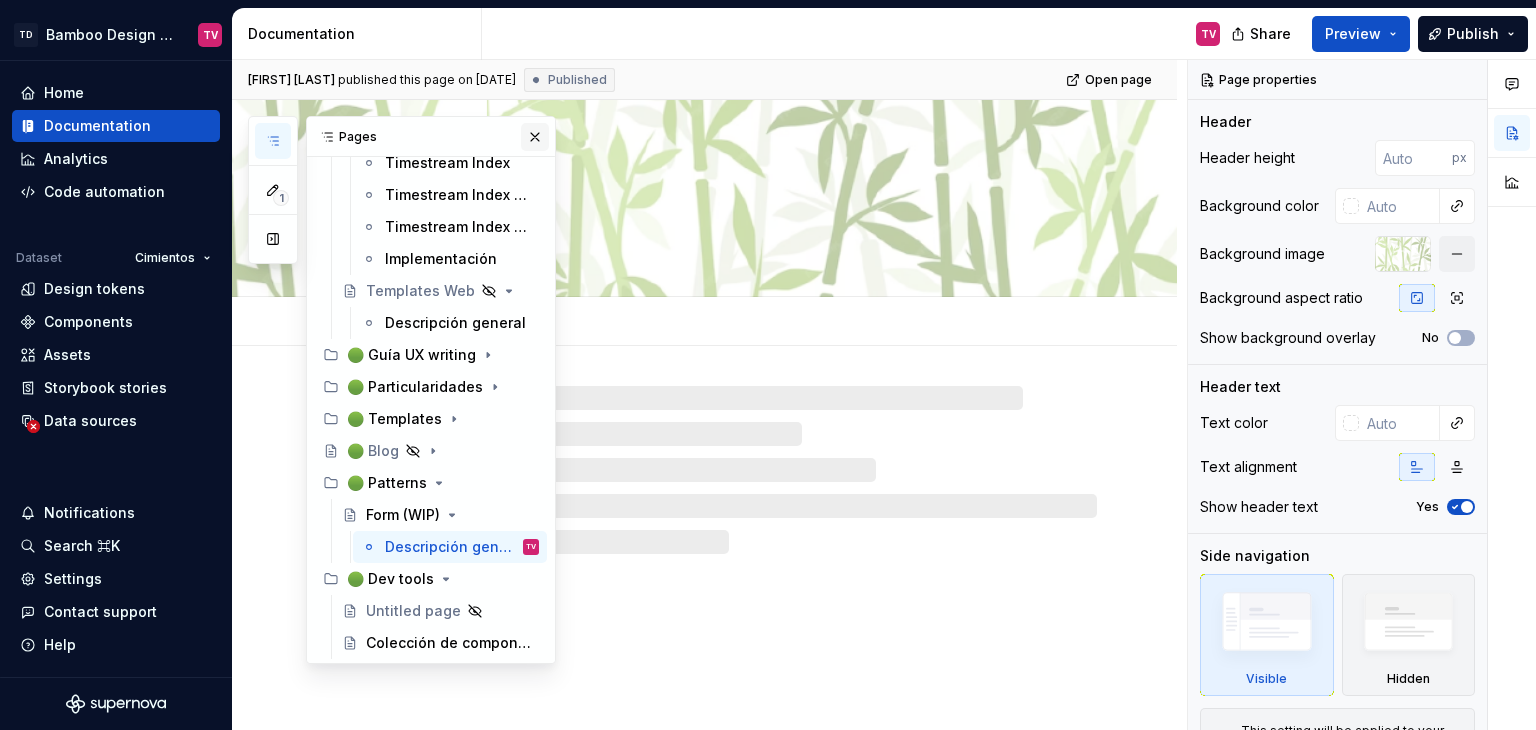 click at bounding box center (535, 137) 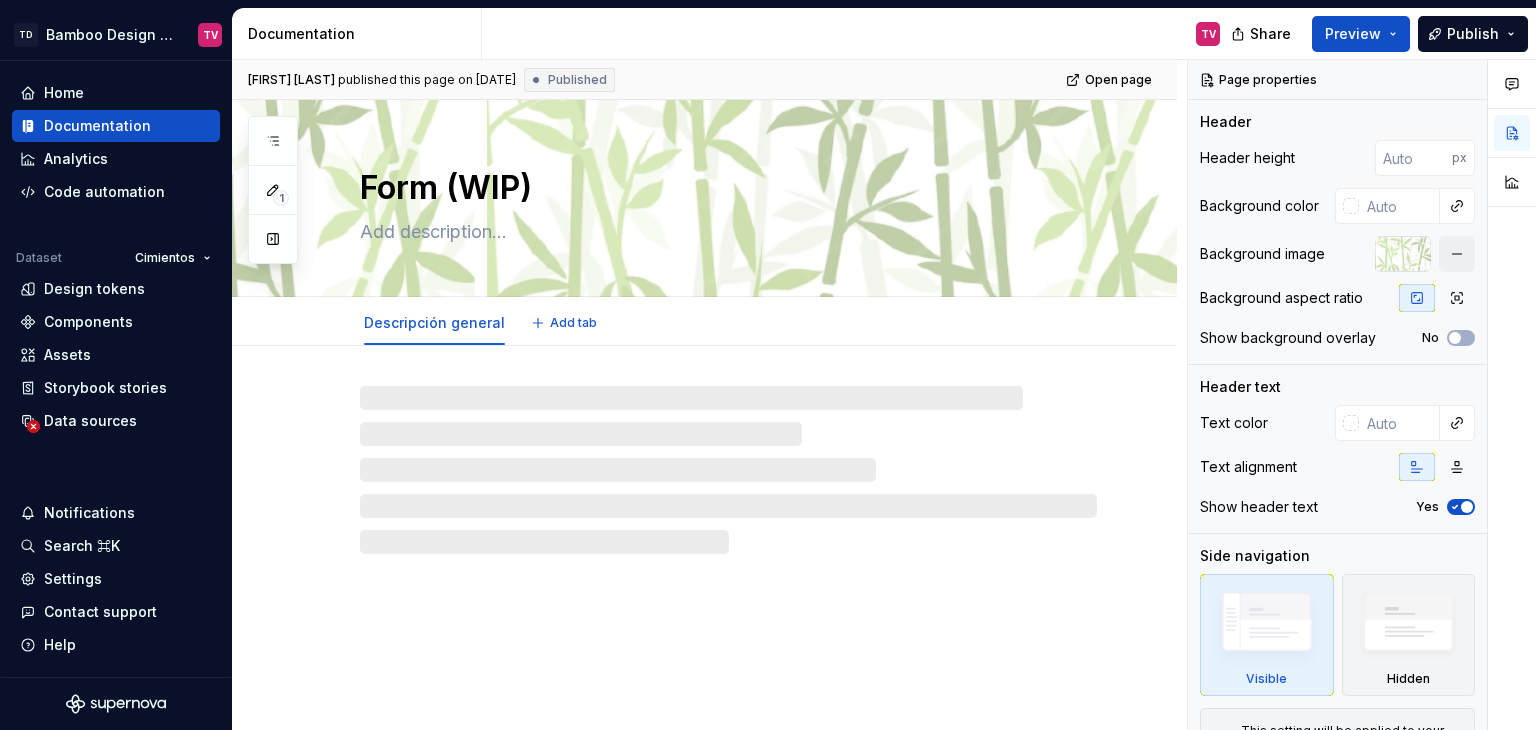 click on "Form (WIP)" at bounding box center [724, 188] 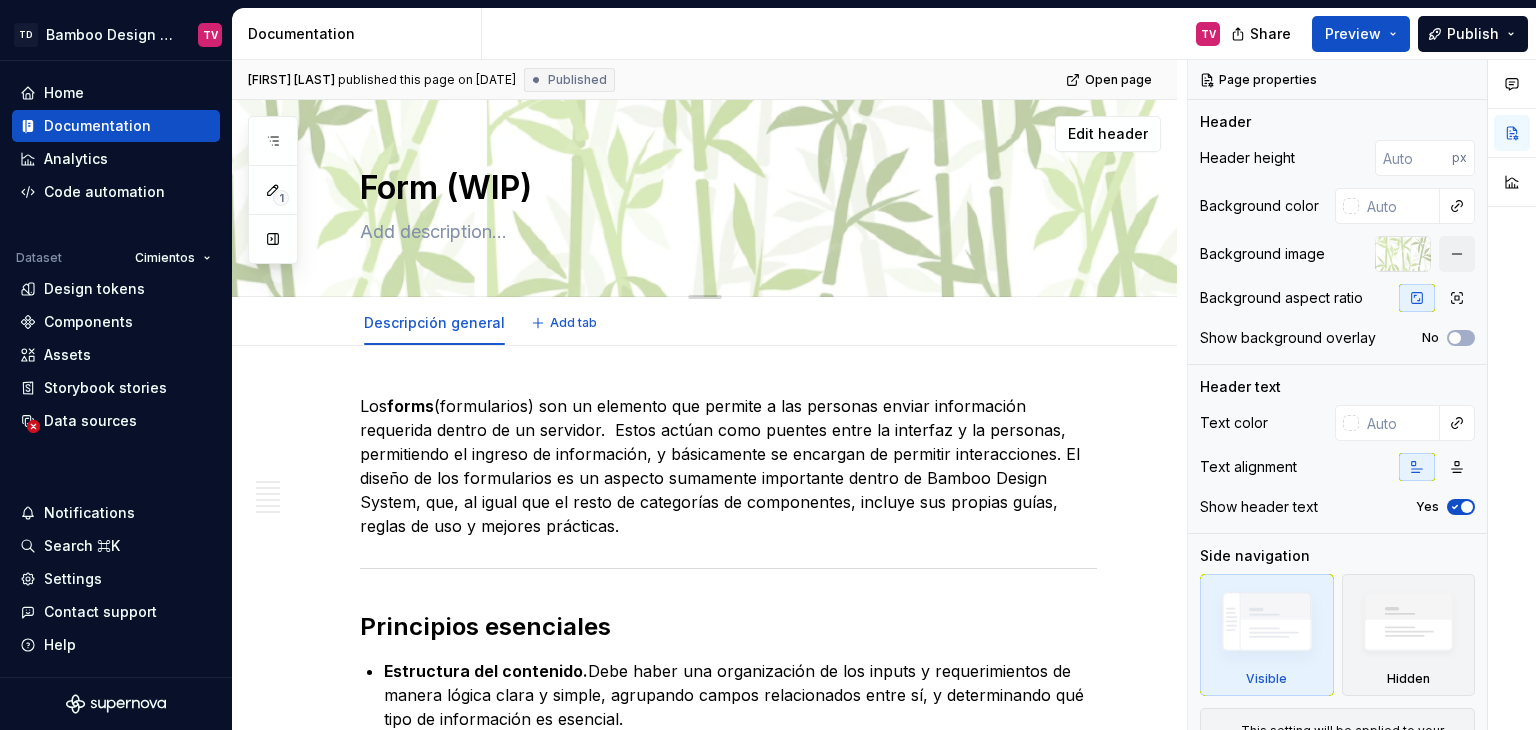 type on "*" 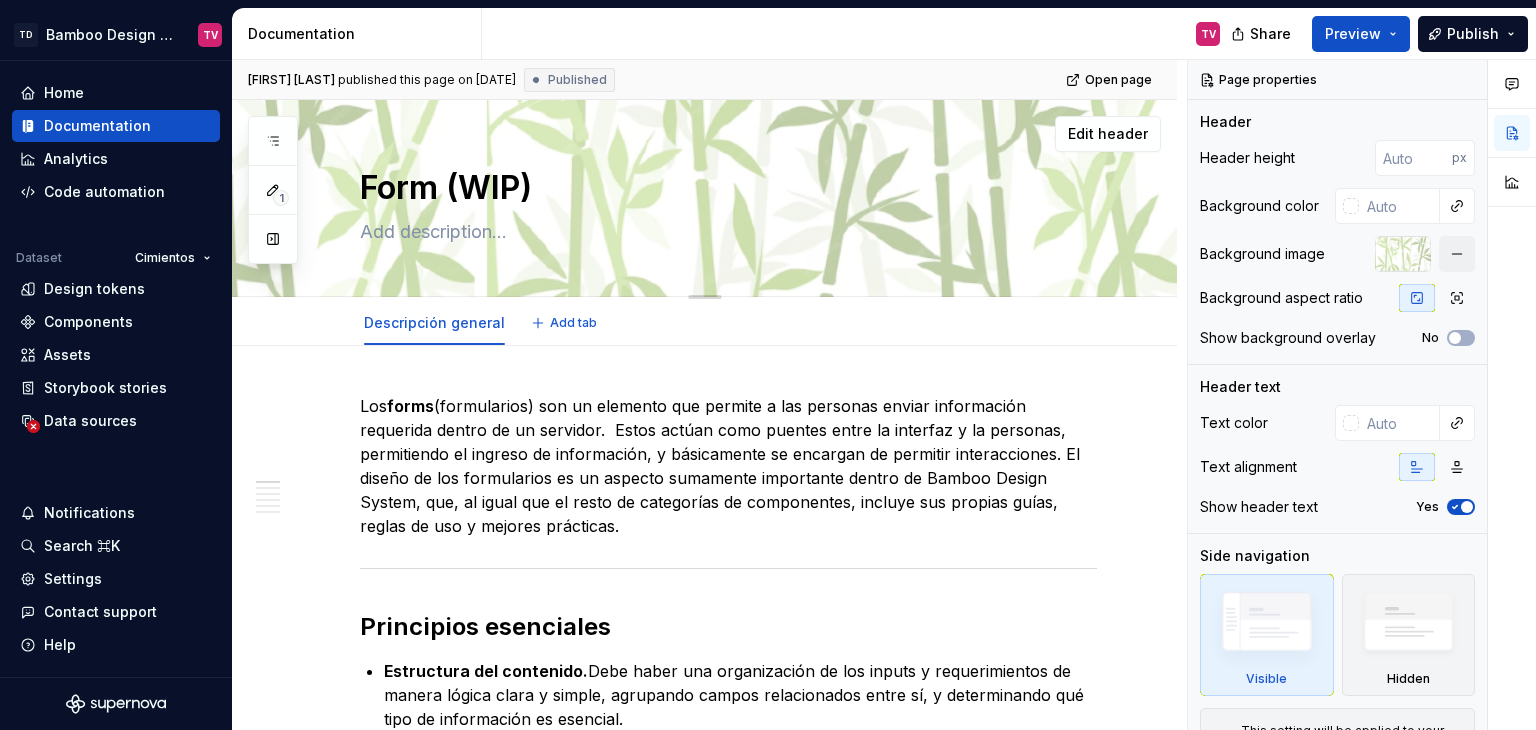 type on "Form (WIP" 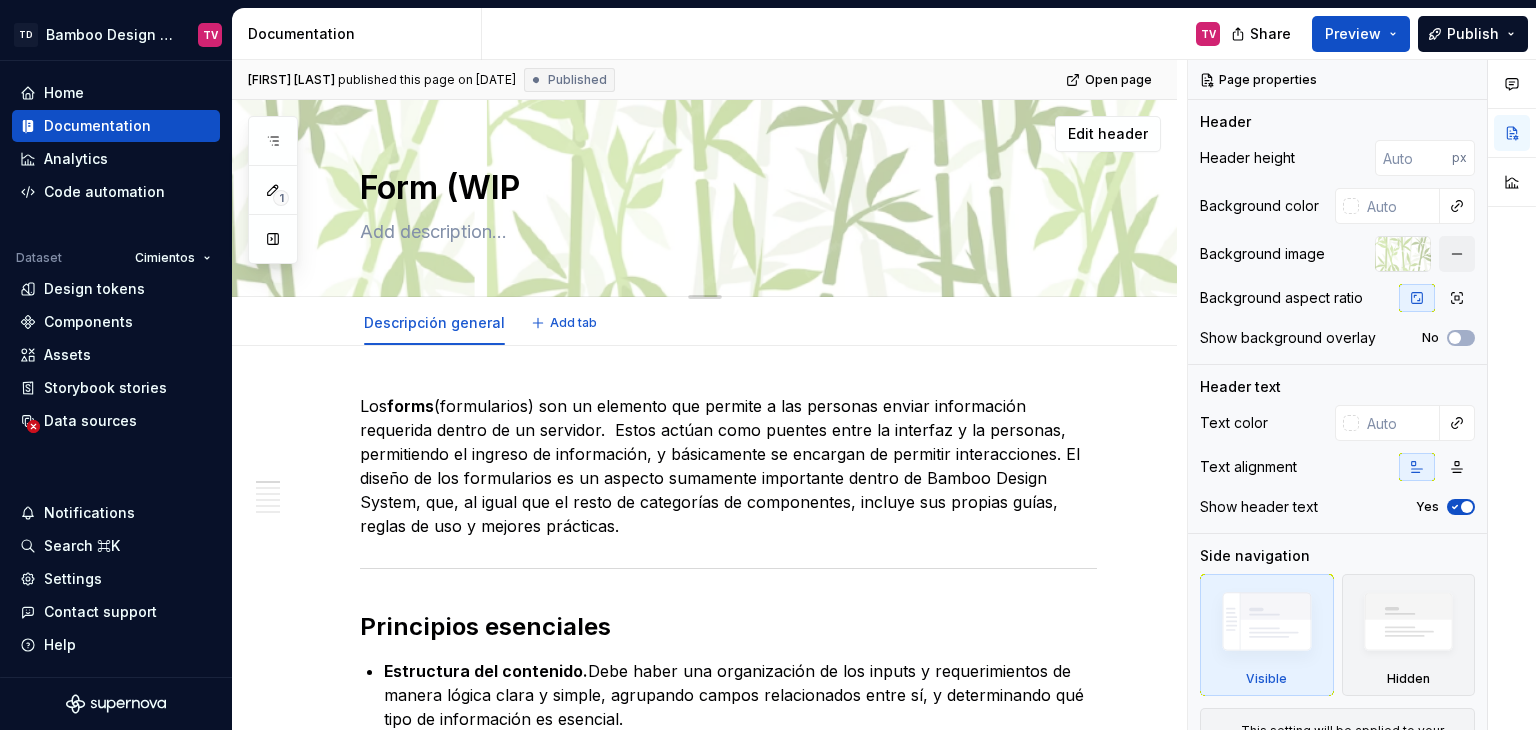 type on "*" 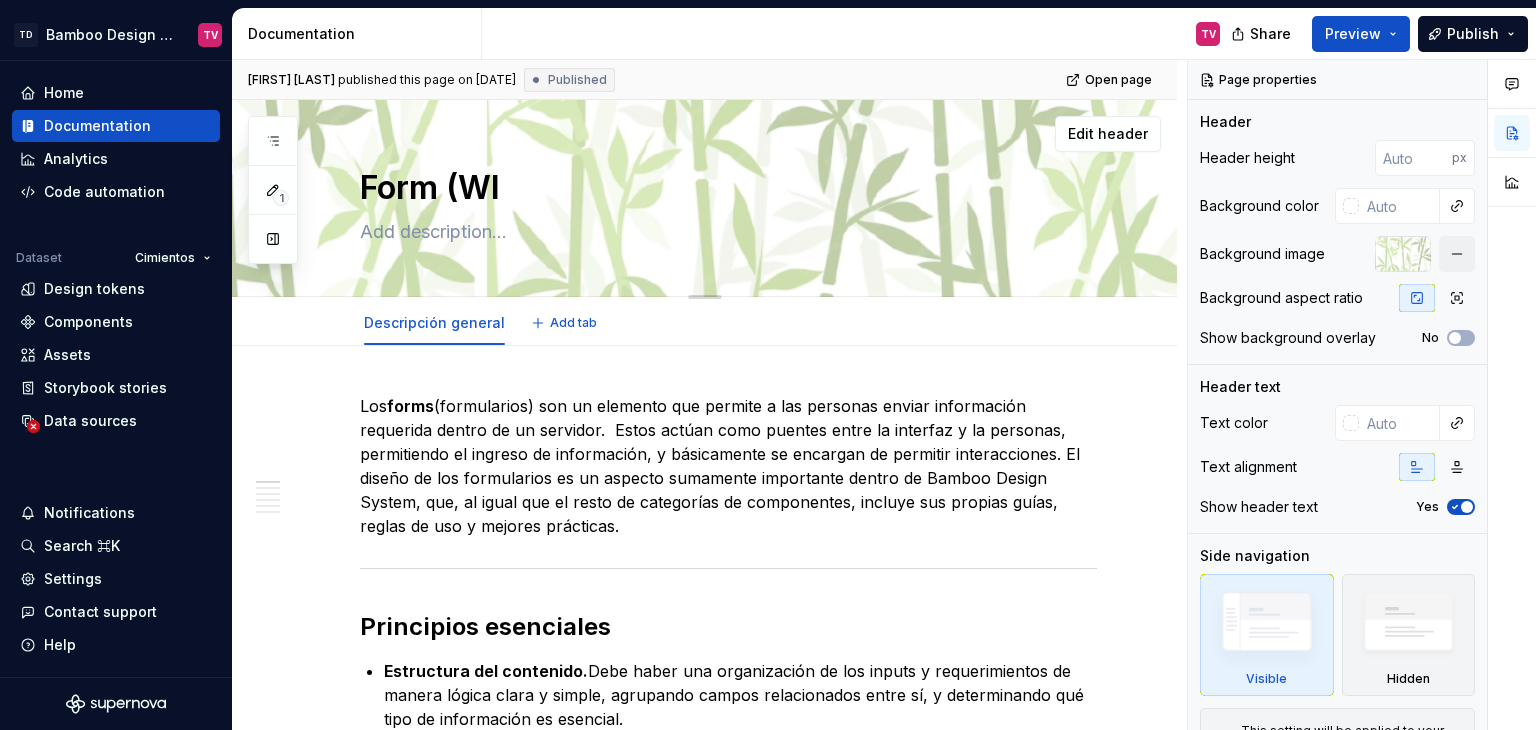 type on "Form (W" 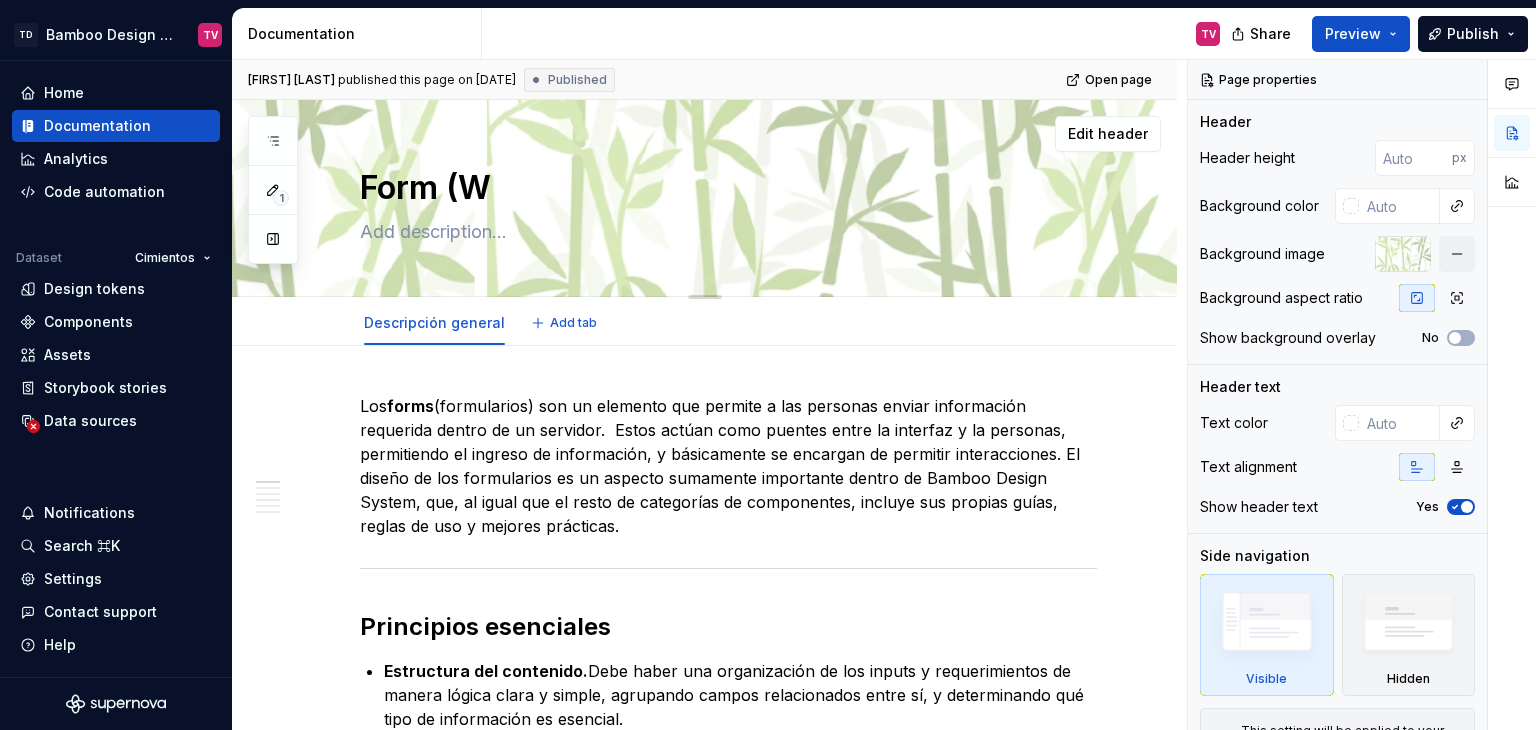 type on "*" 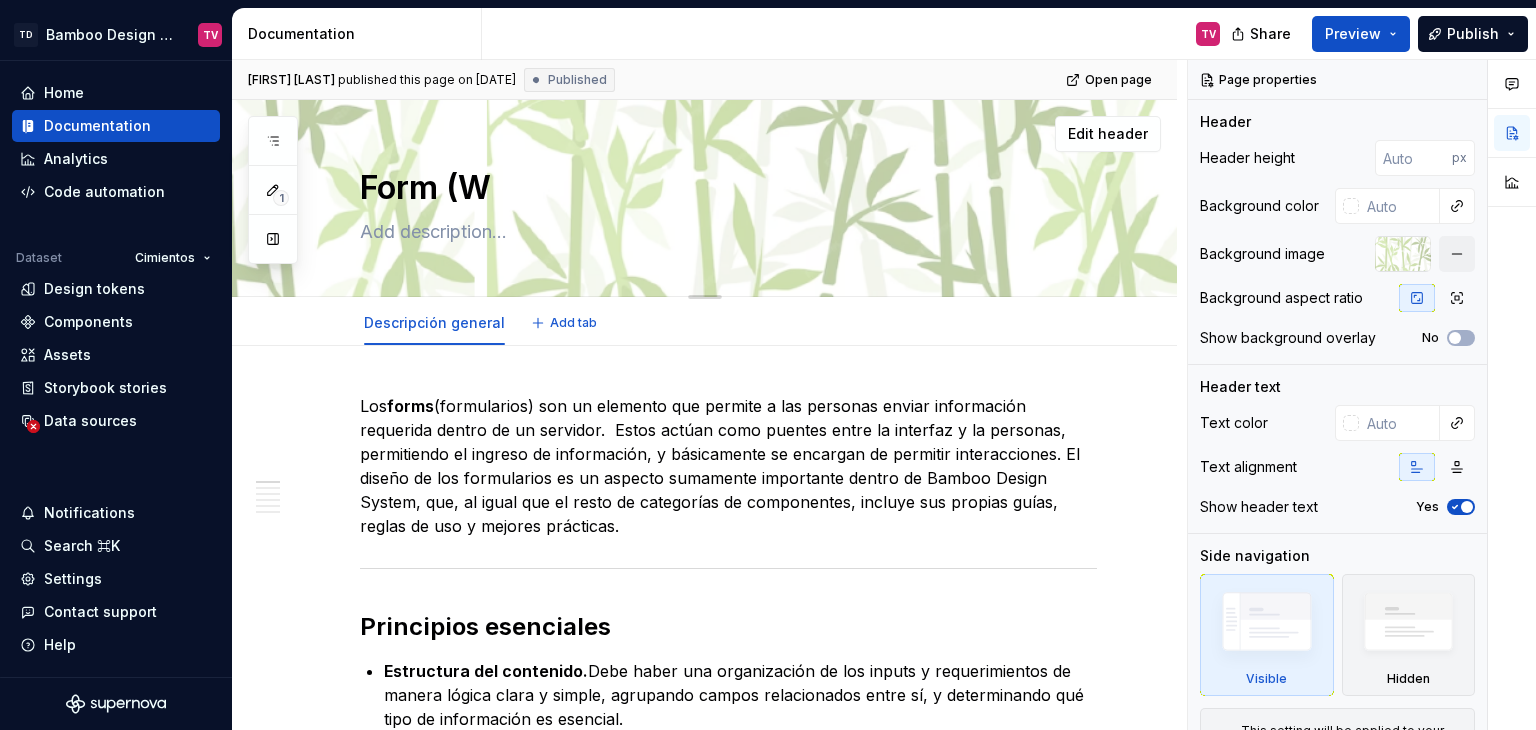 type on "Form (" 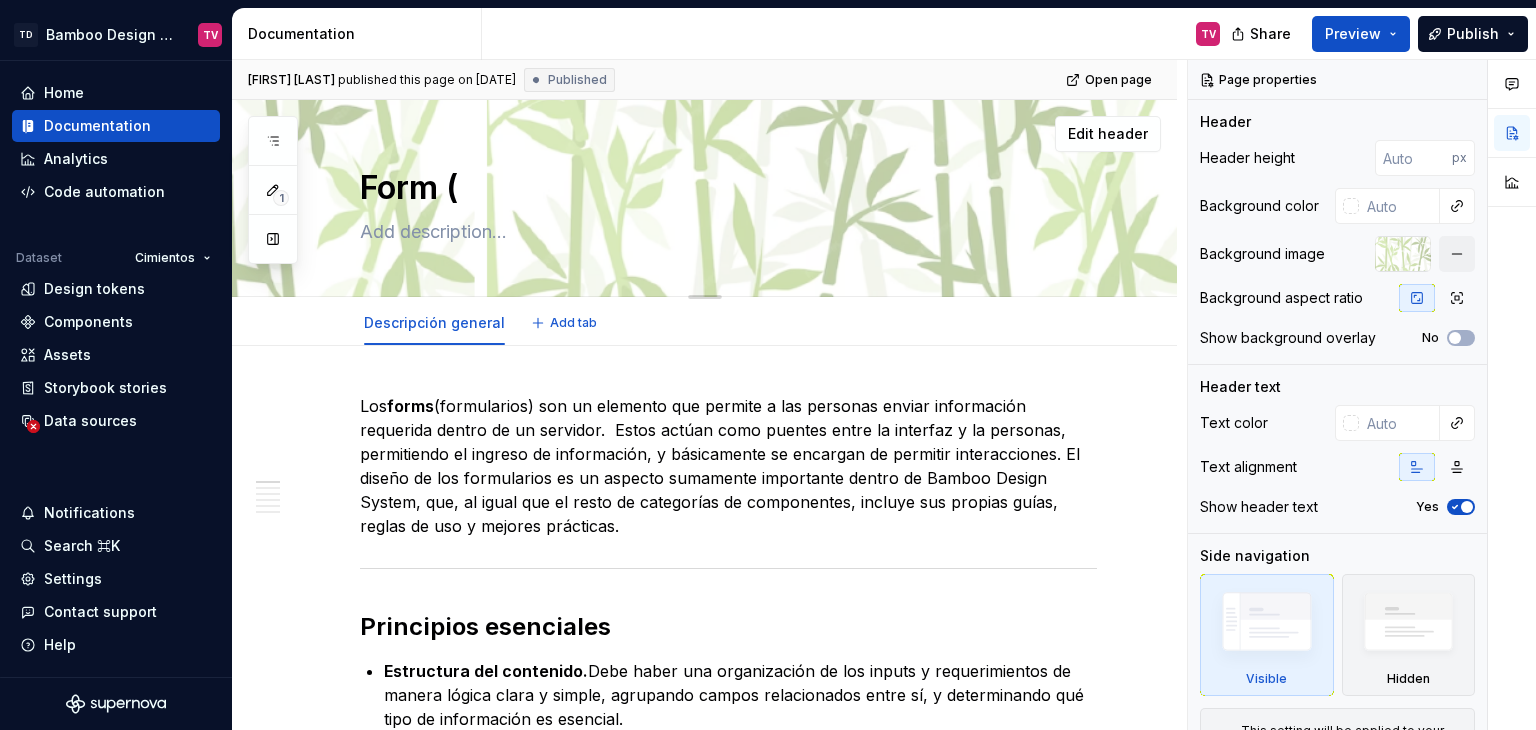 type on "*" 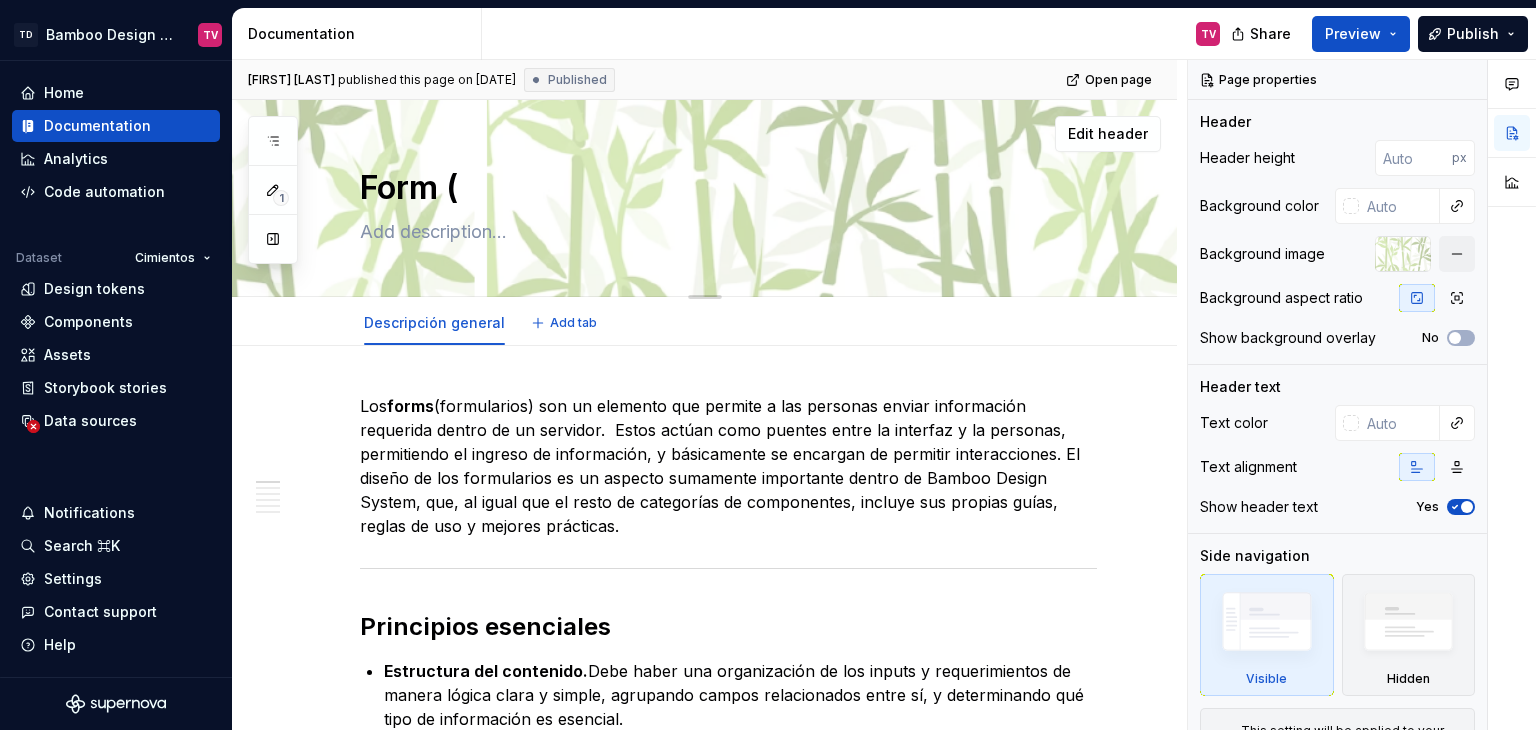 type on "Form" 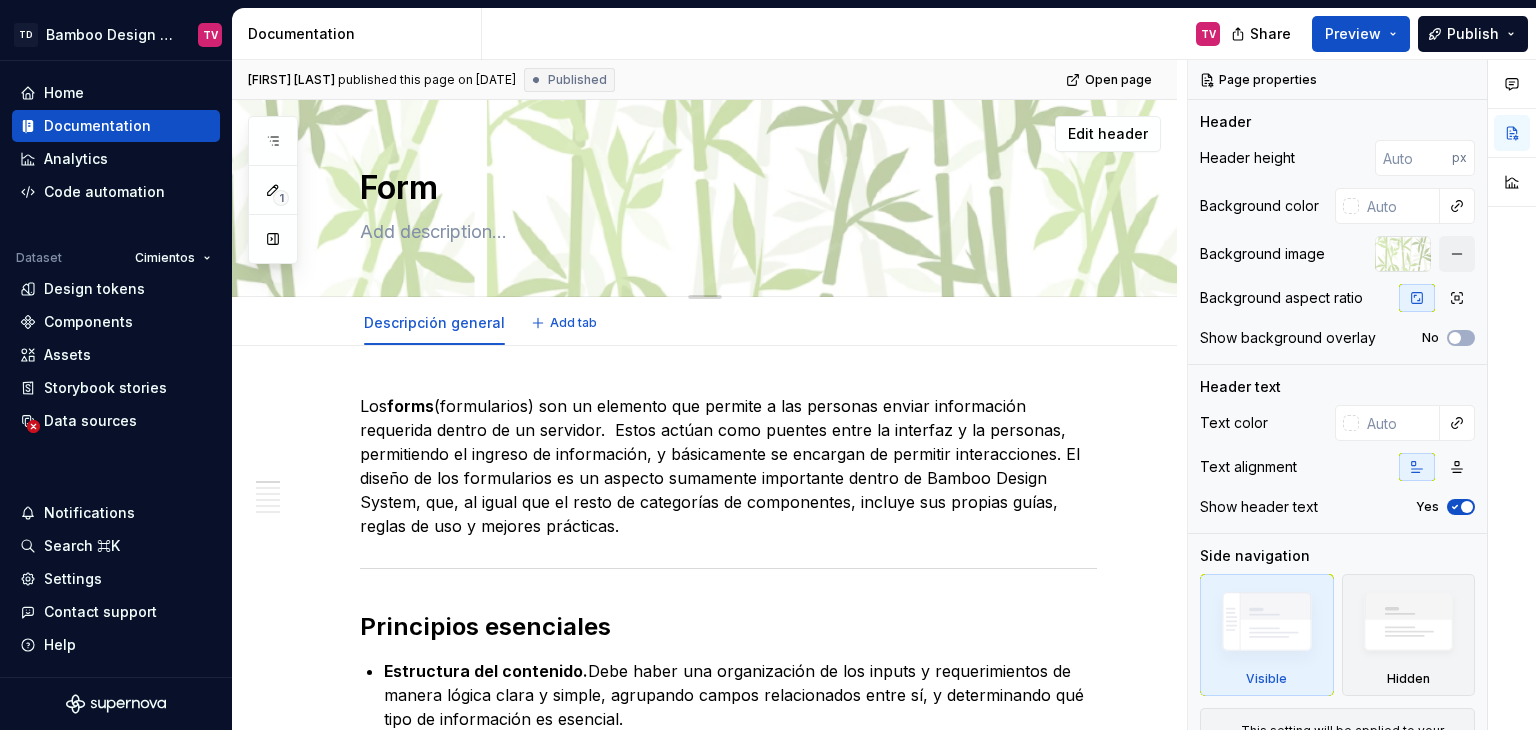 type on "*" 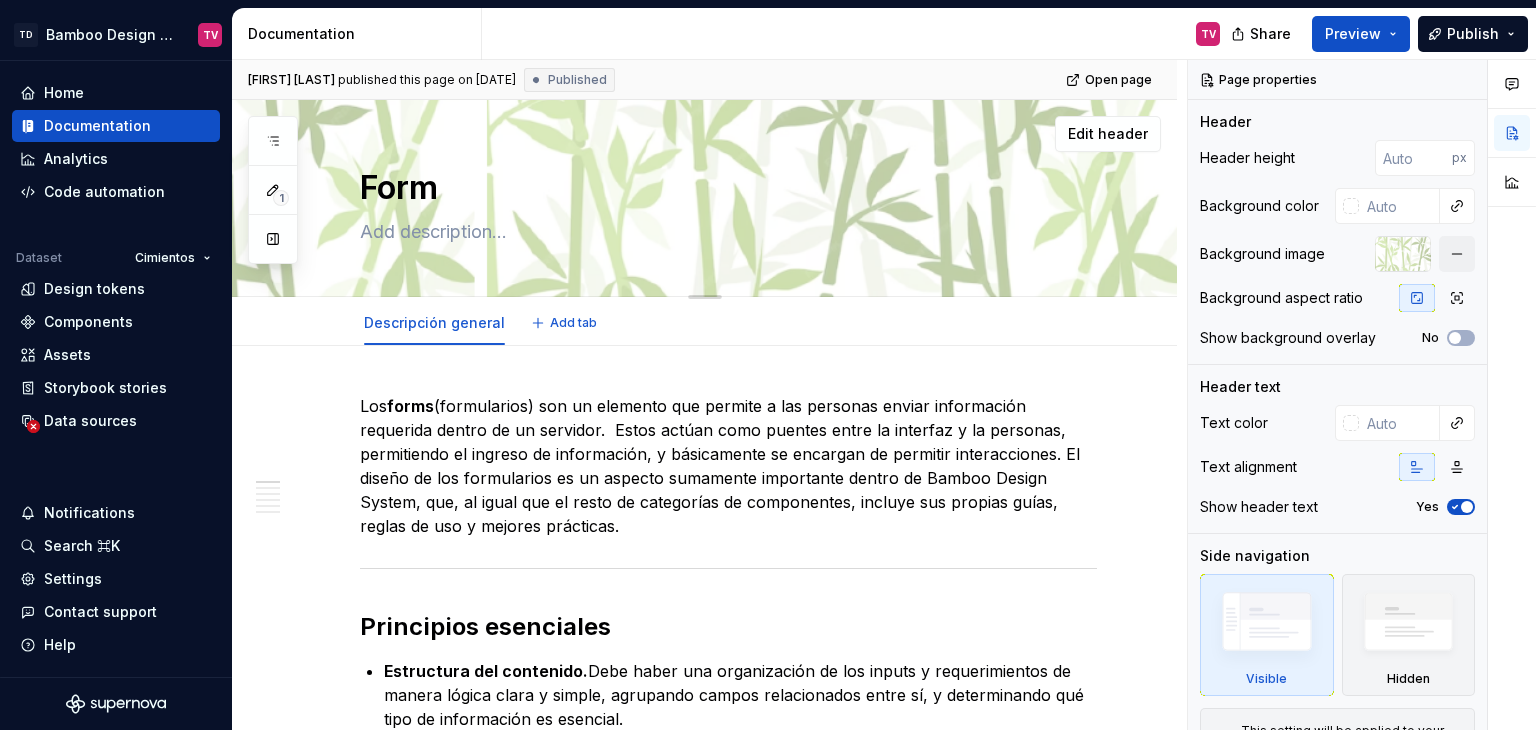 type on "Form" 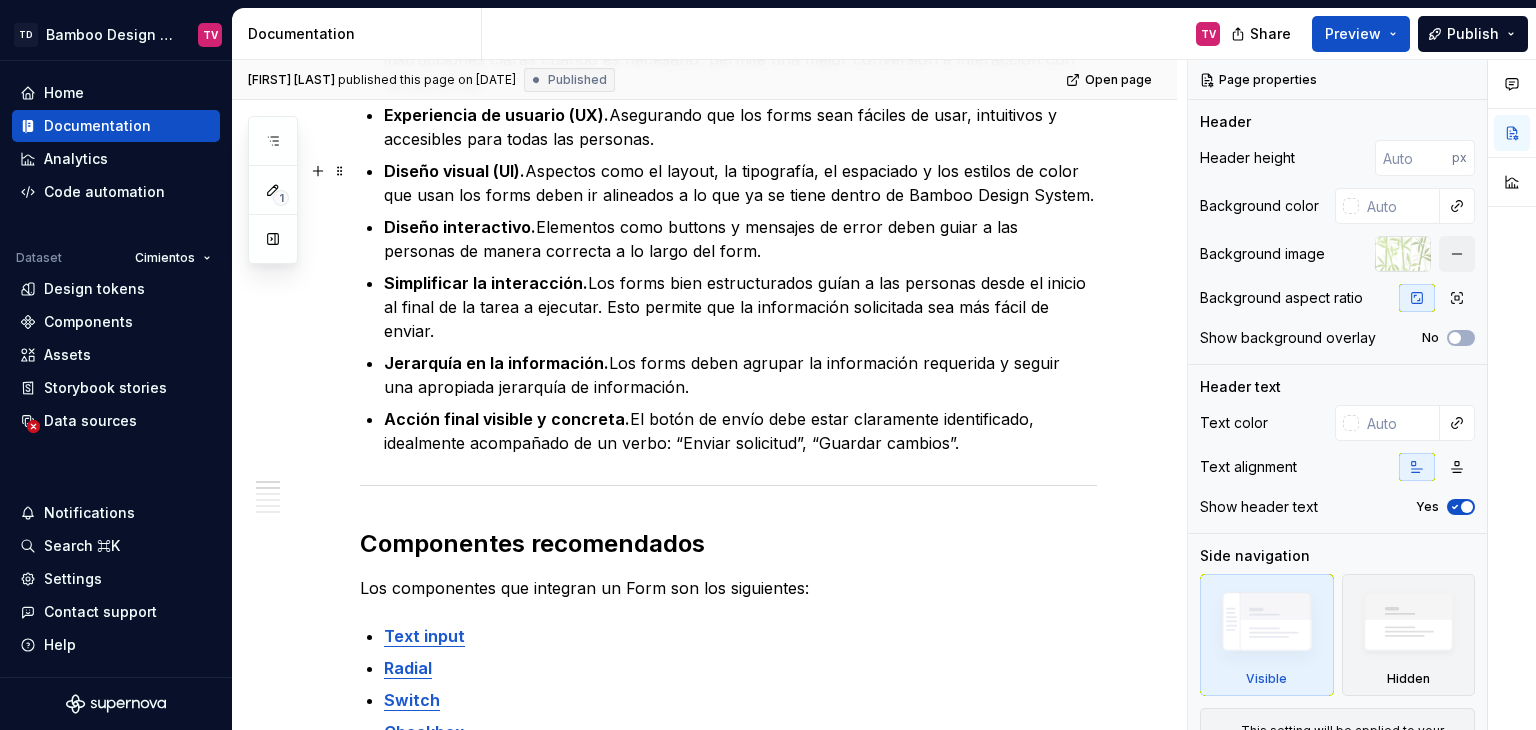 scroll, scrollTop: 900, scrollLeft: 0, axis: vertical 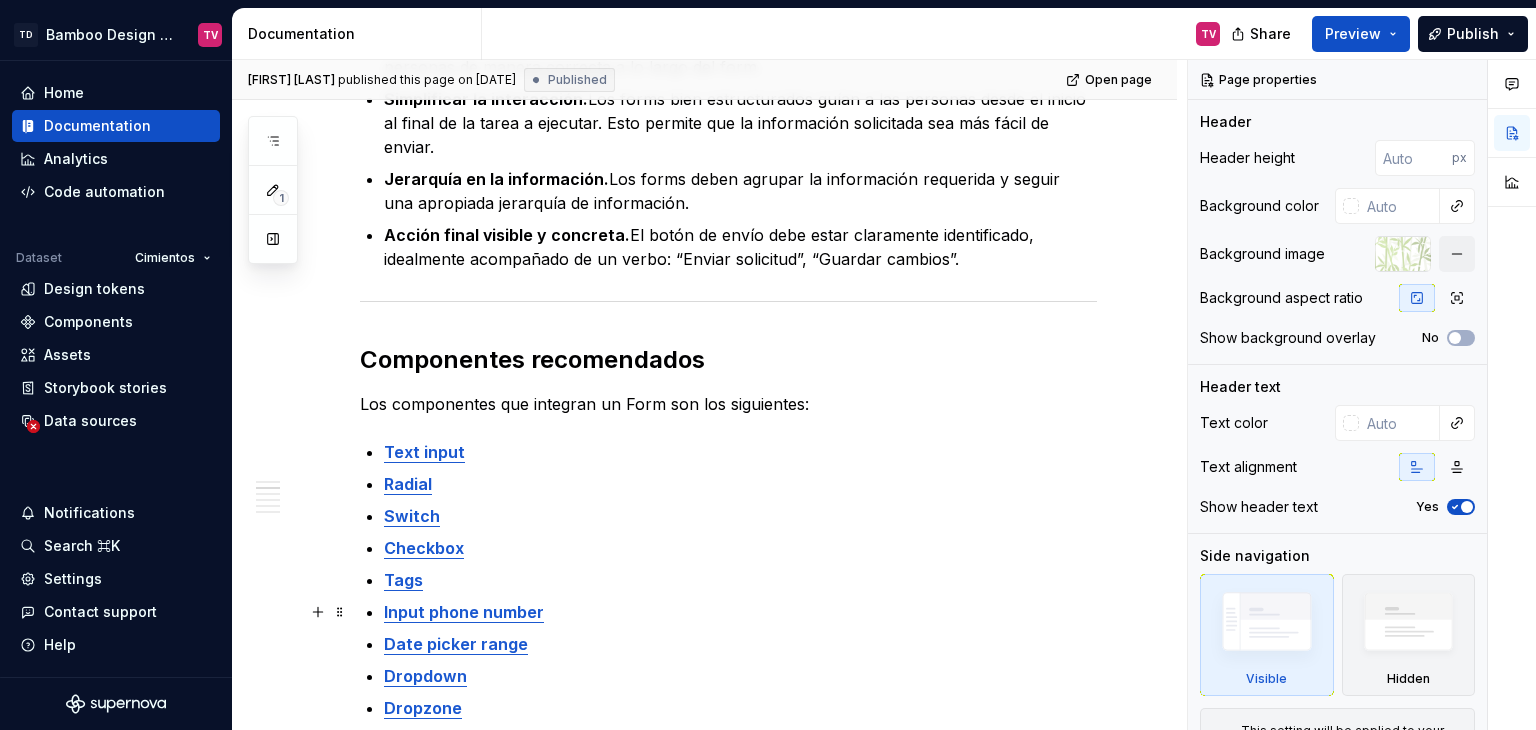 type on "*" 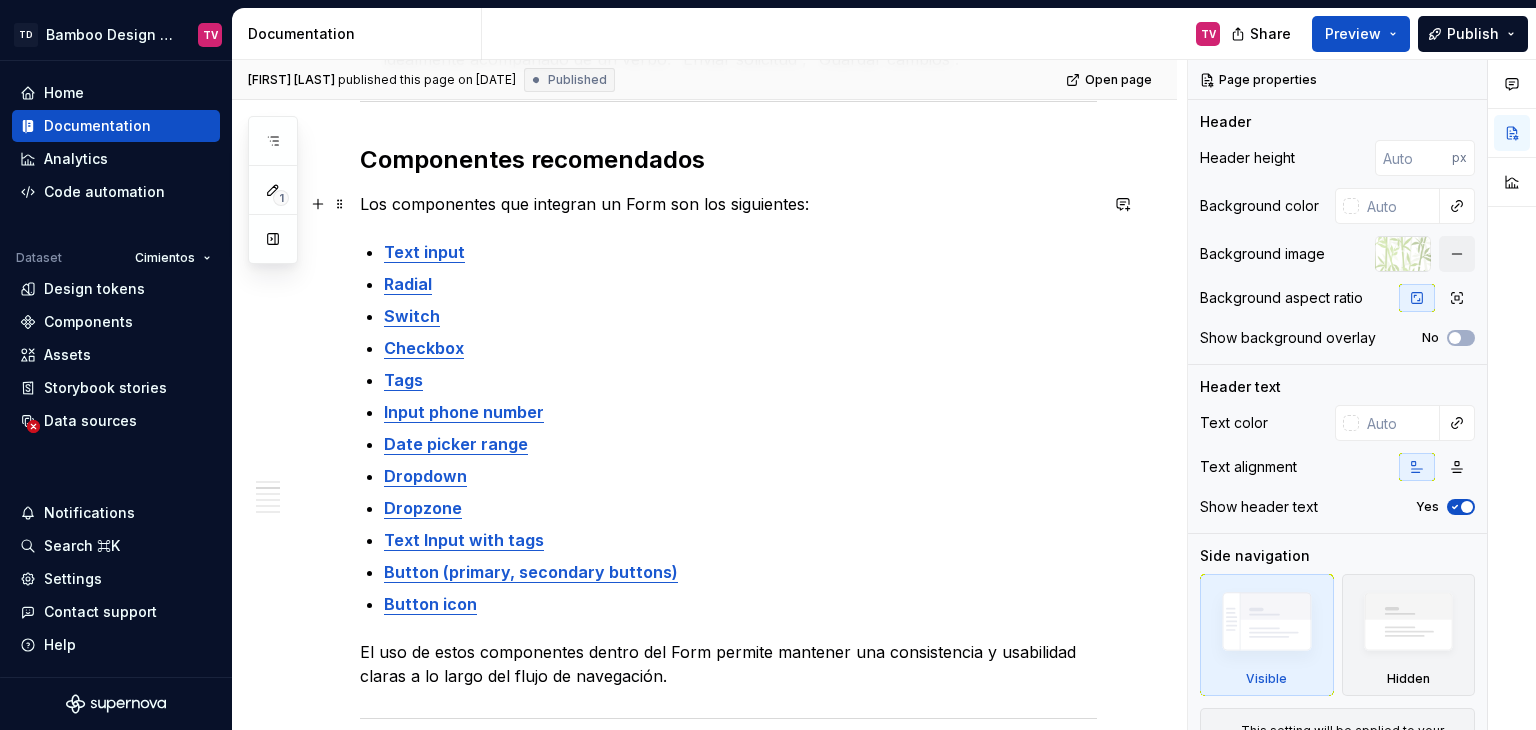 type on "Forms" 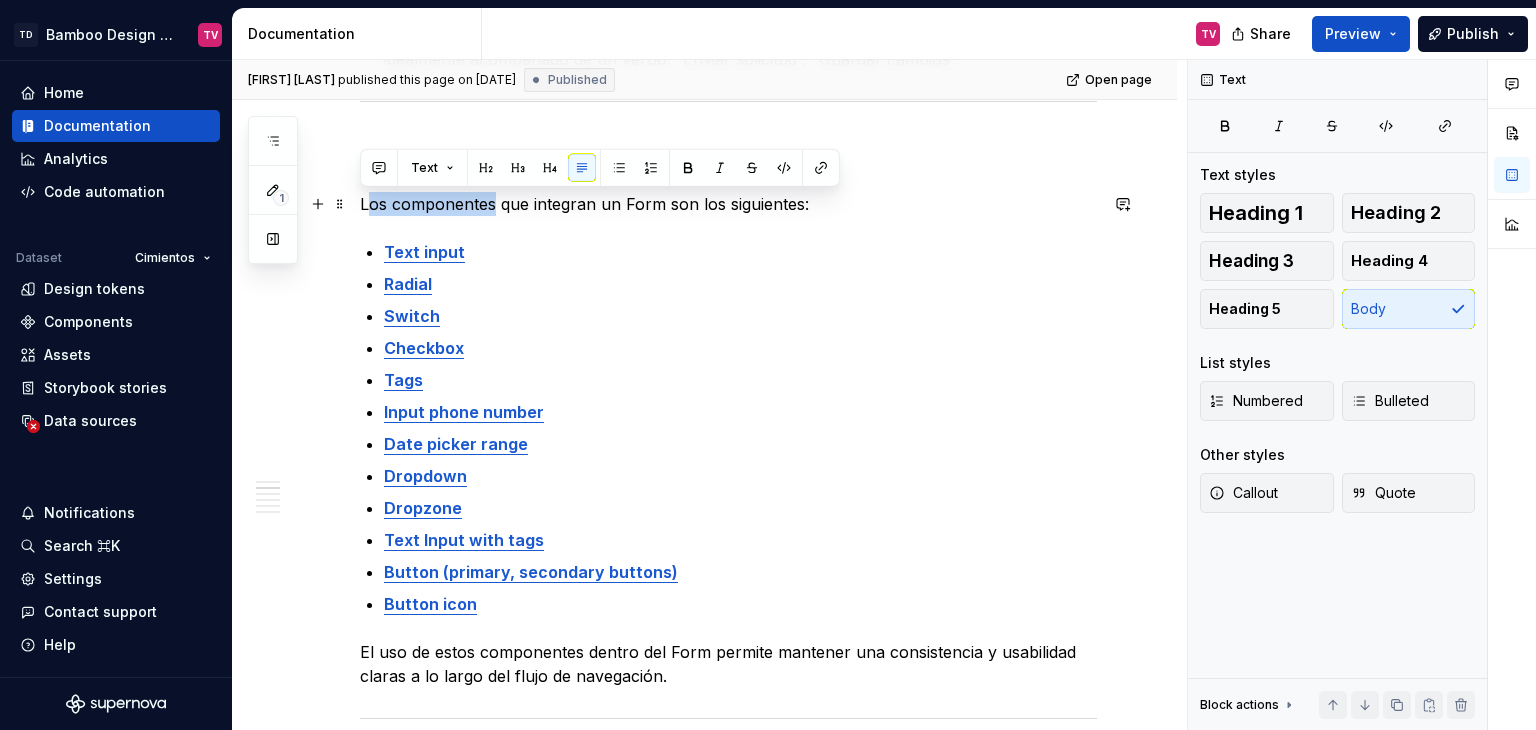 drag, startPoint x: 492, startPoint y: 208, endPoint x: 362, endPoint y: 205, distance: 130.0346 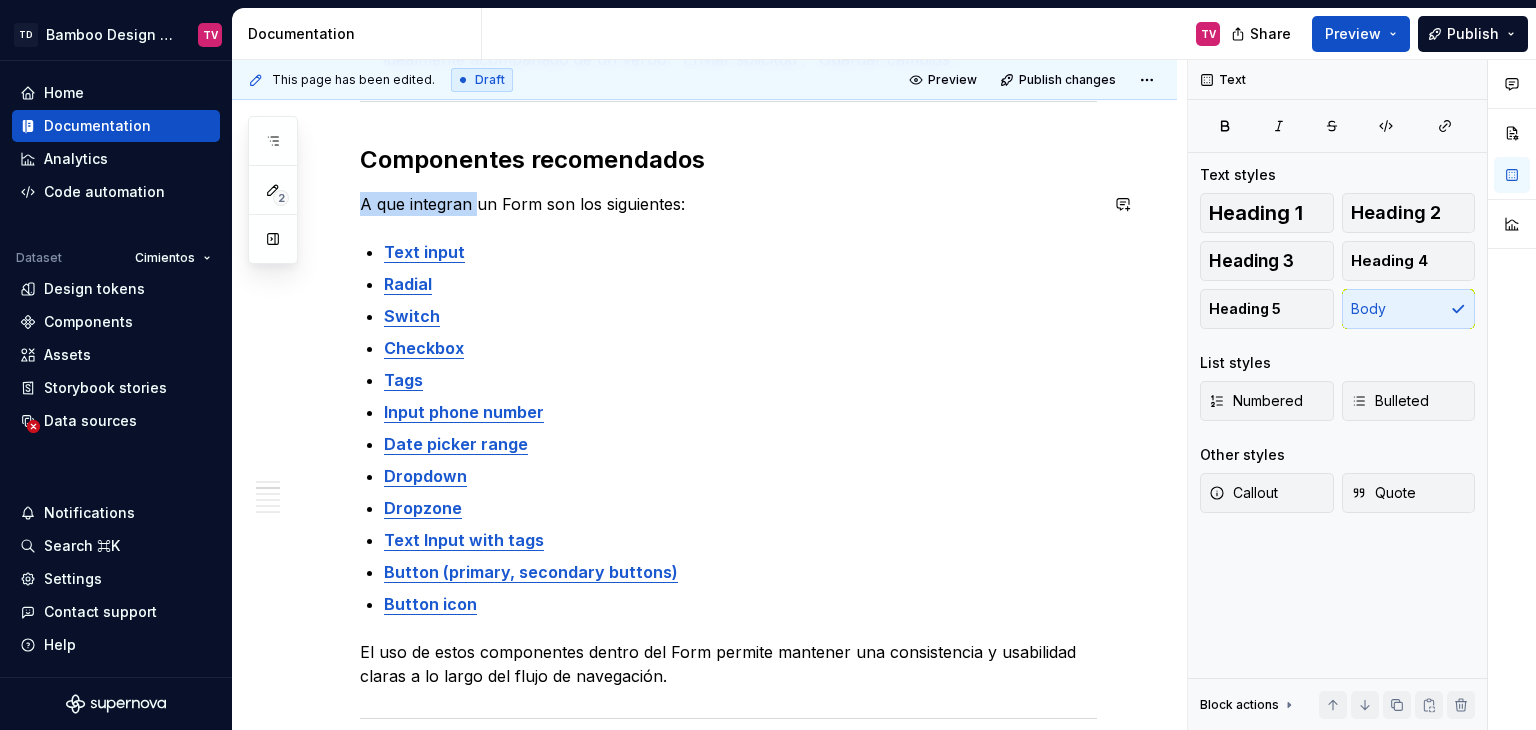 type 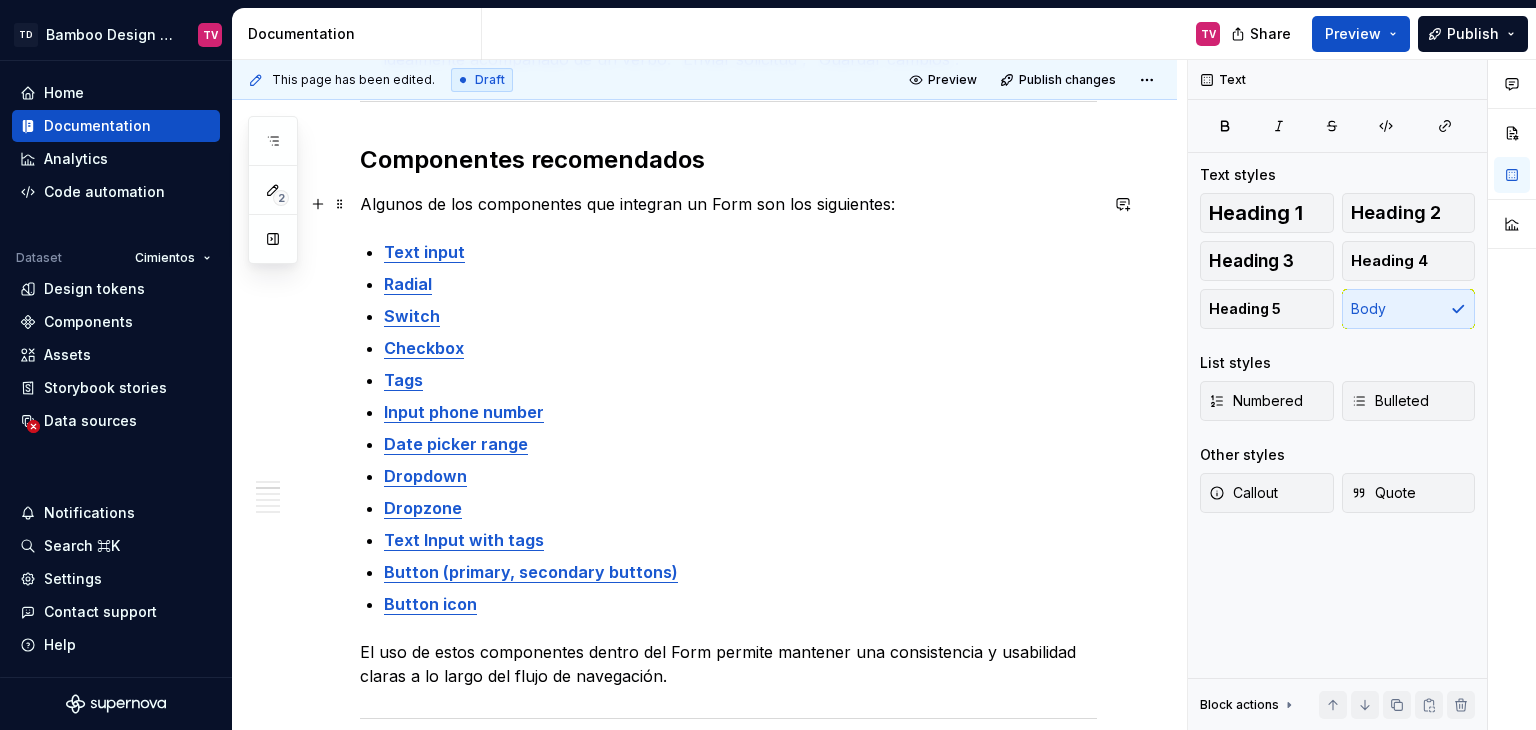 click on "Algunos de los componentes que integran un Form son los siguientes:" at bounding box center [728, 204] 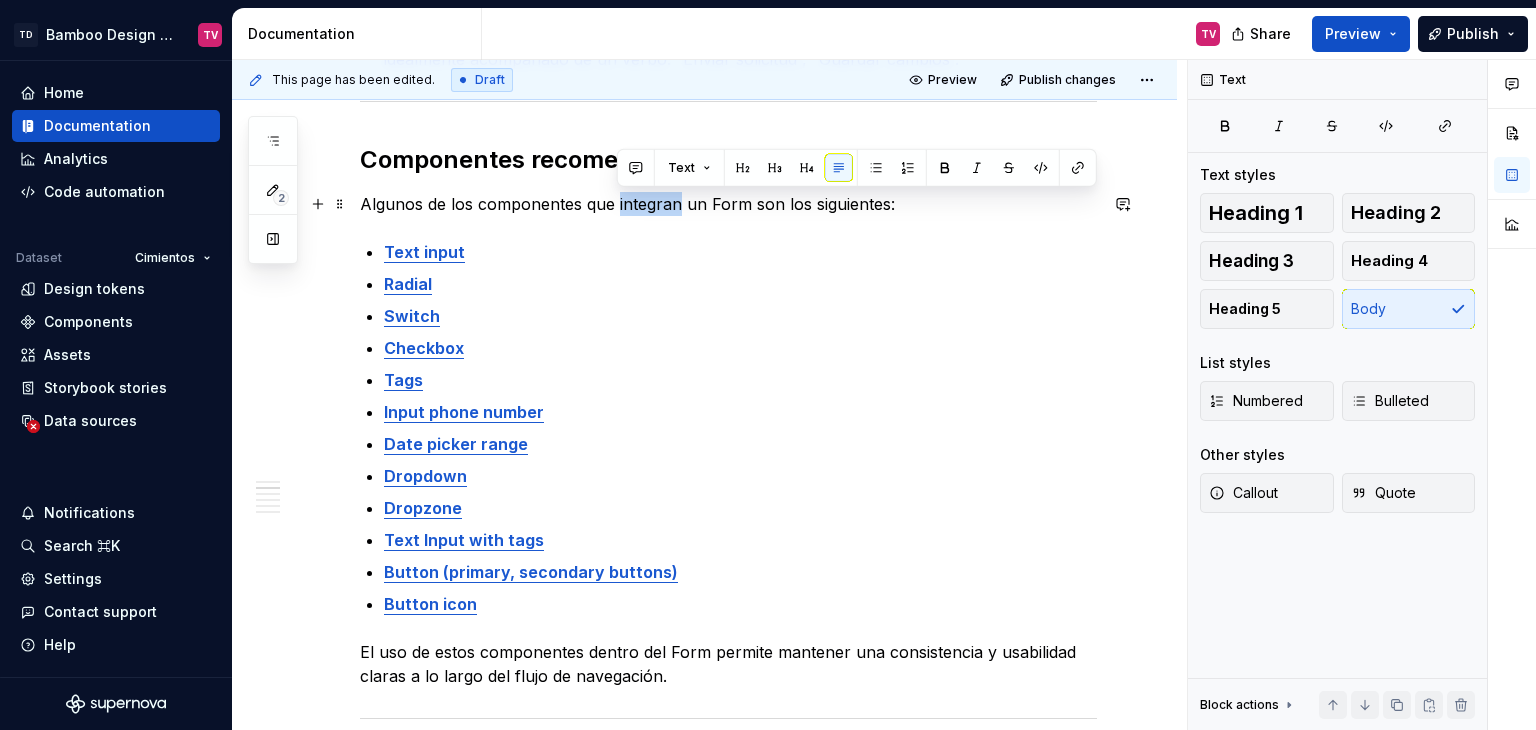 drag, startPoint x: 630, startPoint y: 203, endPoint x: 617, endPoint y: 201, distance: 13.152946 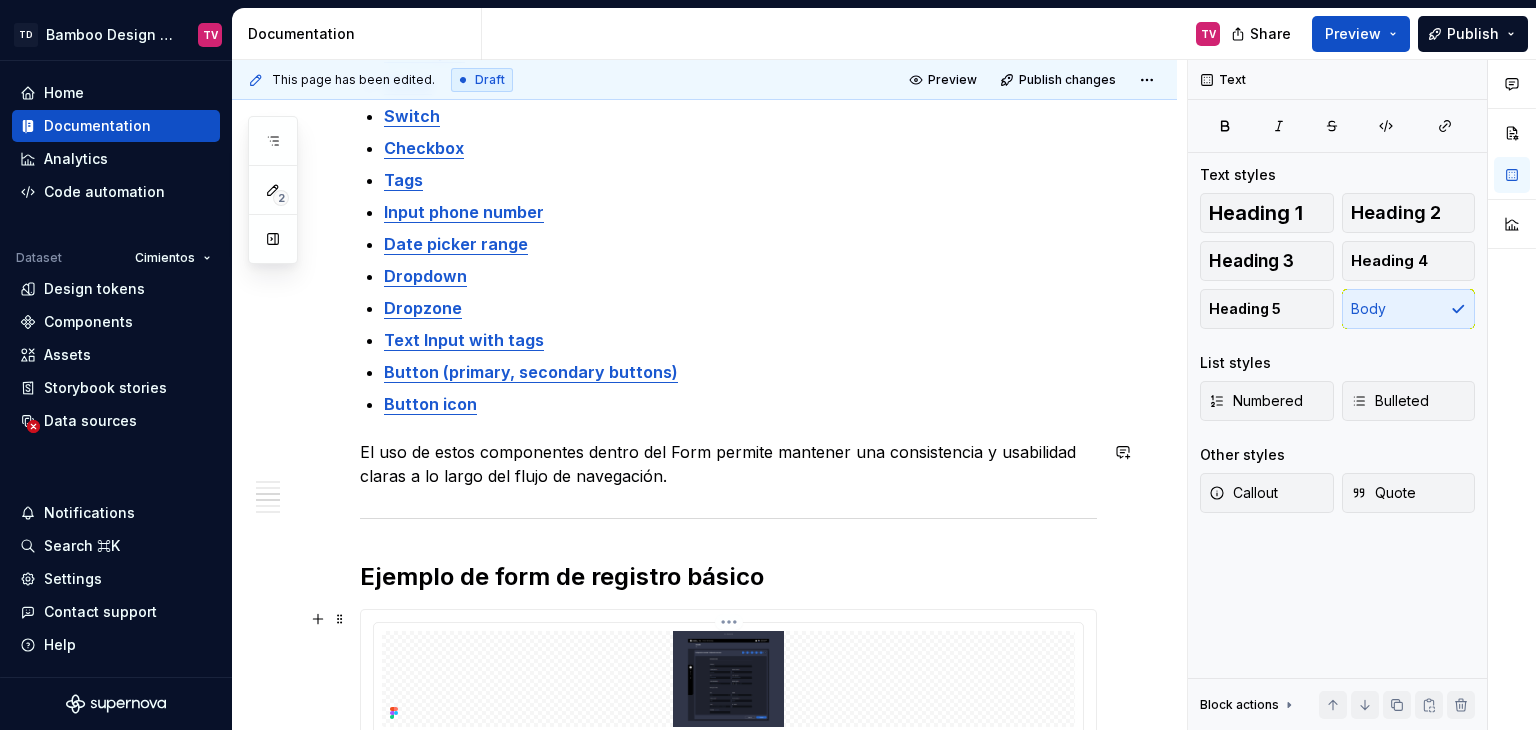 scroll, scrollTop: 1600, scrollLeft: 0, axis: vertical 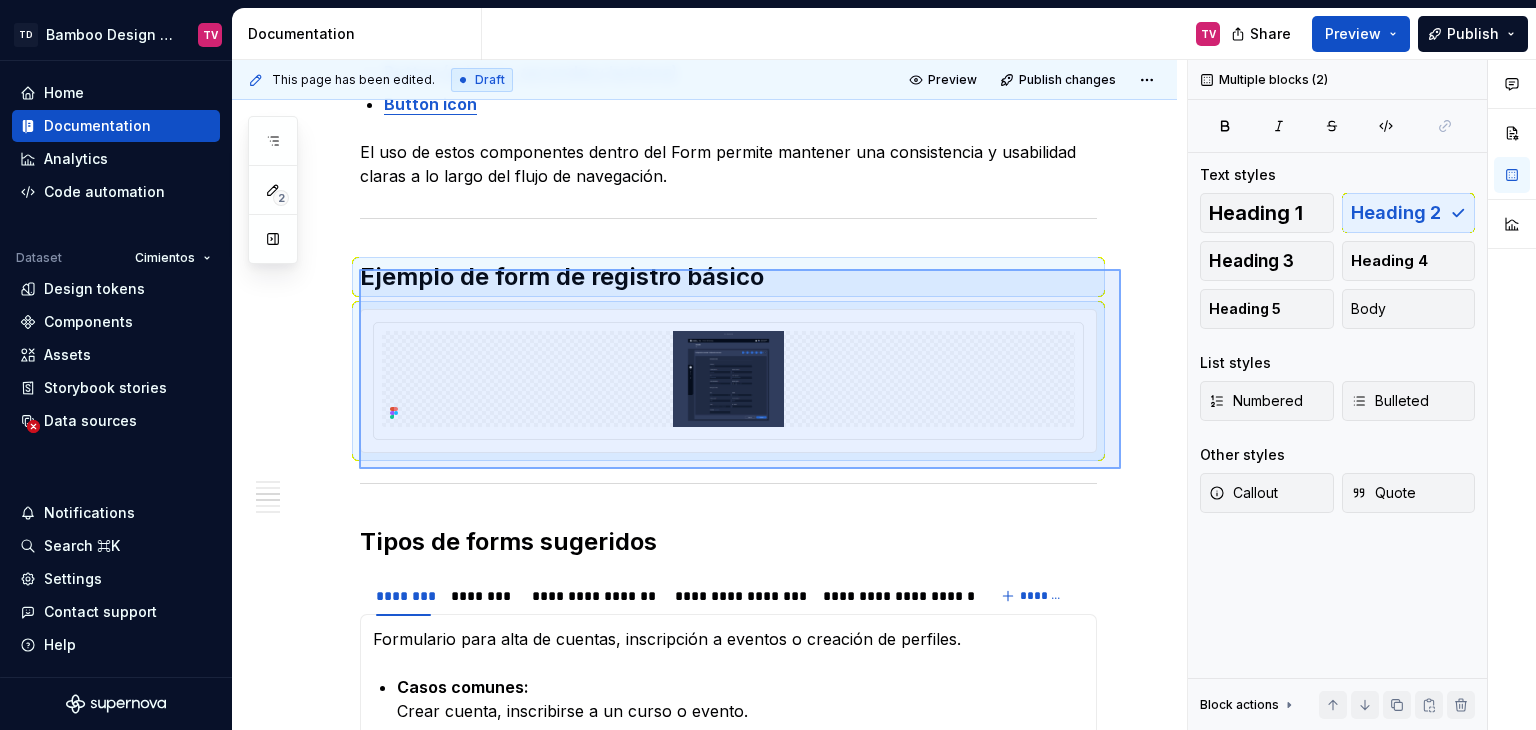drag, startPoint x: 359, startPoint y: 269, endPoint x: 1121, endPoint y: 469, distance: 787.80963 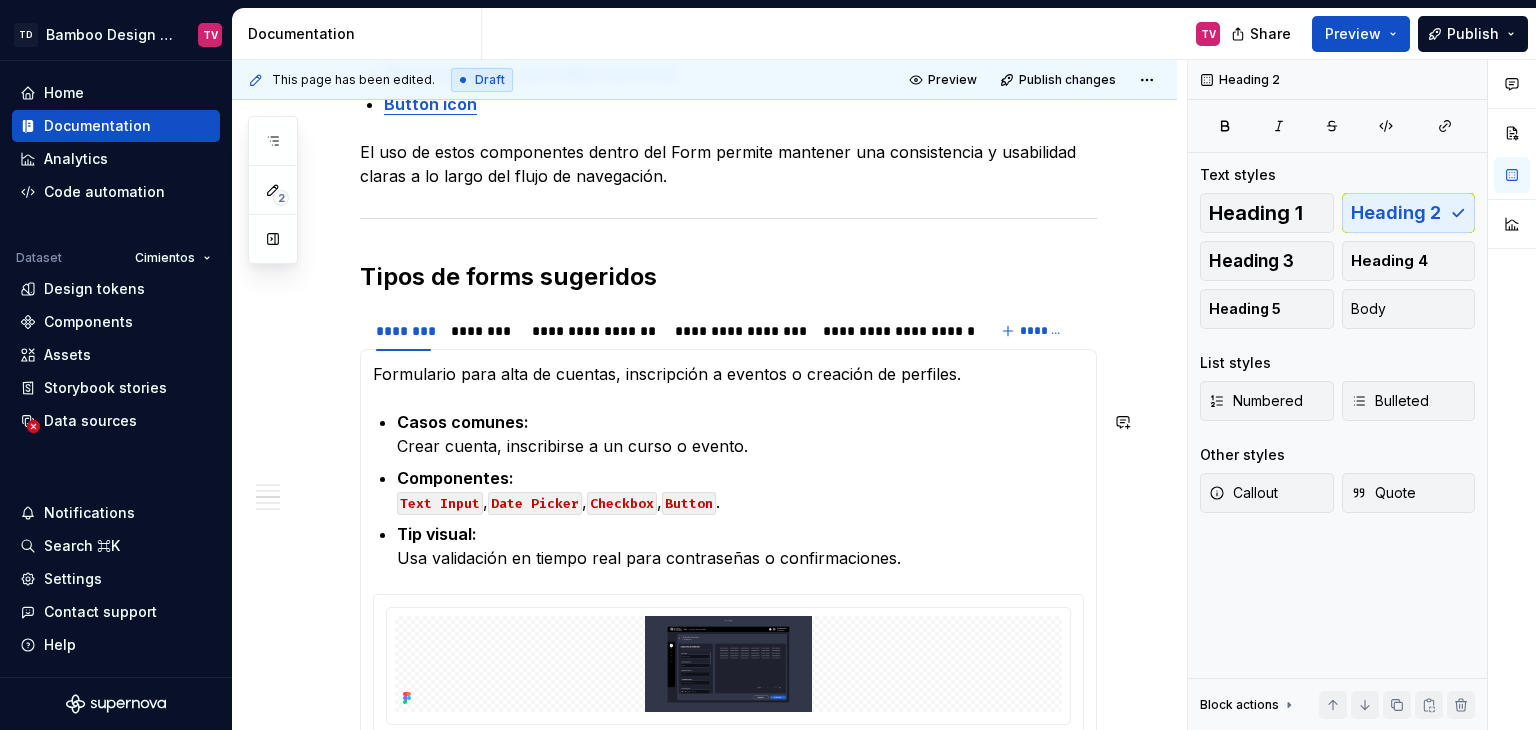 scroll, scrollTop: 1700, scrollLeft: 0, axis: vertical 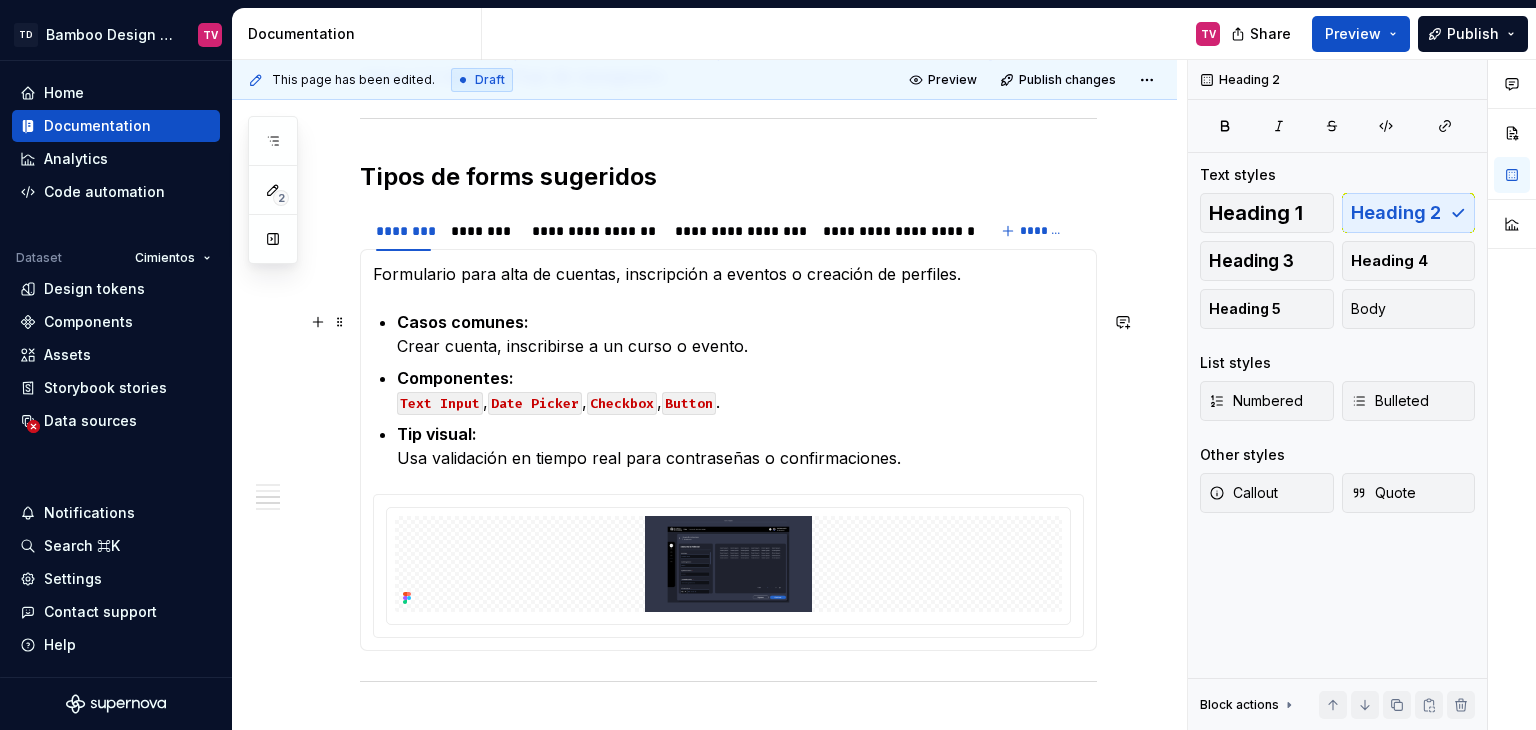 click on "Casos comunes: Crear cuenta, inscribirse a un curso o evento." at bounding box center (740, 334) 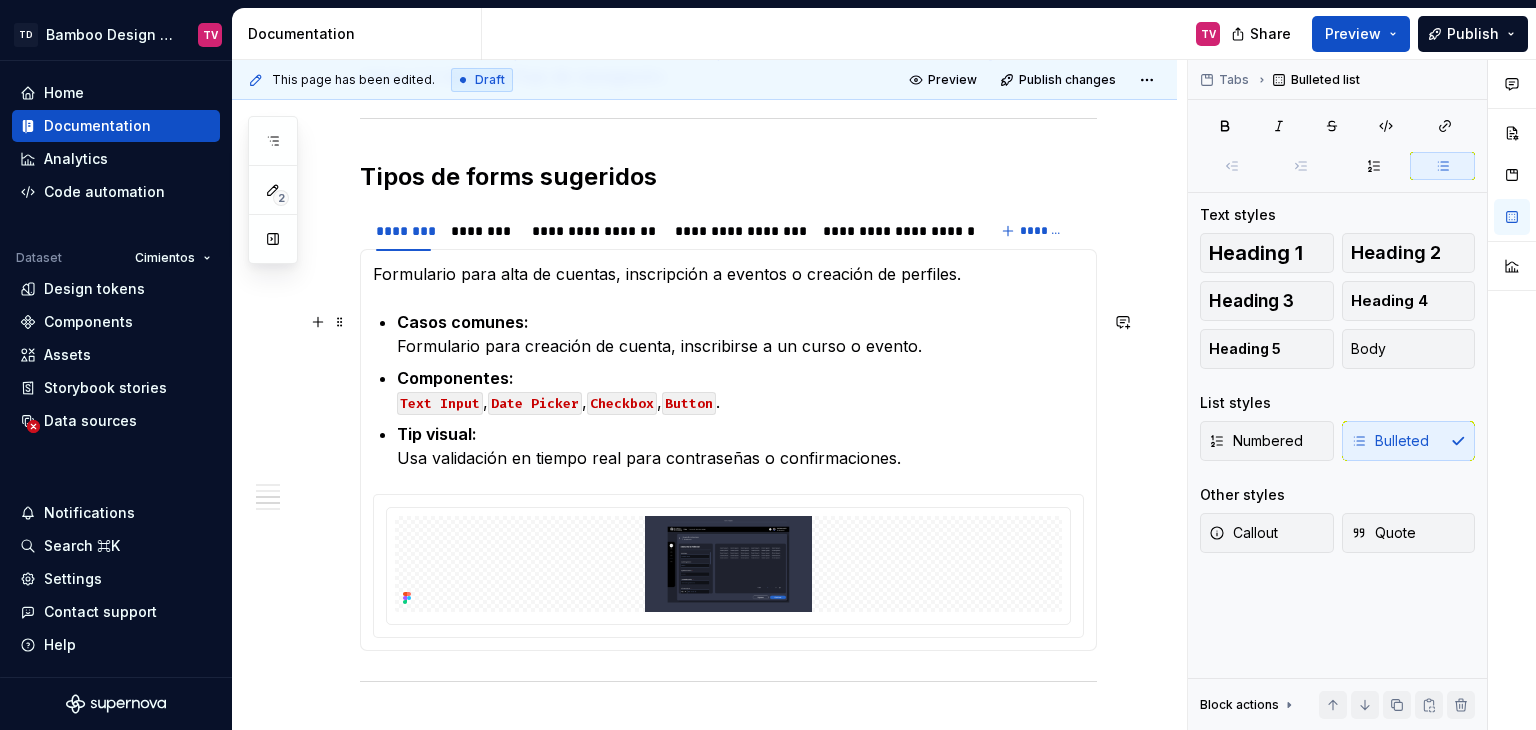 click on "Casos comunes: Formulario para creación de cuenta, inscribirse a un curso o evento." at bounding box center (740, 334) 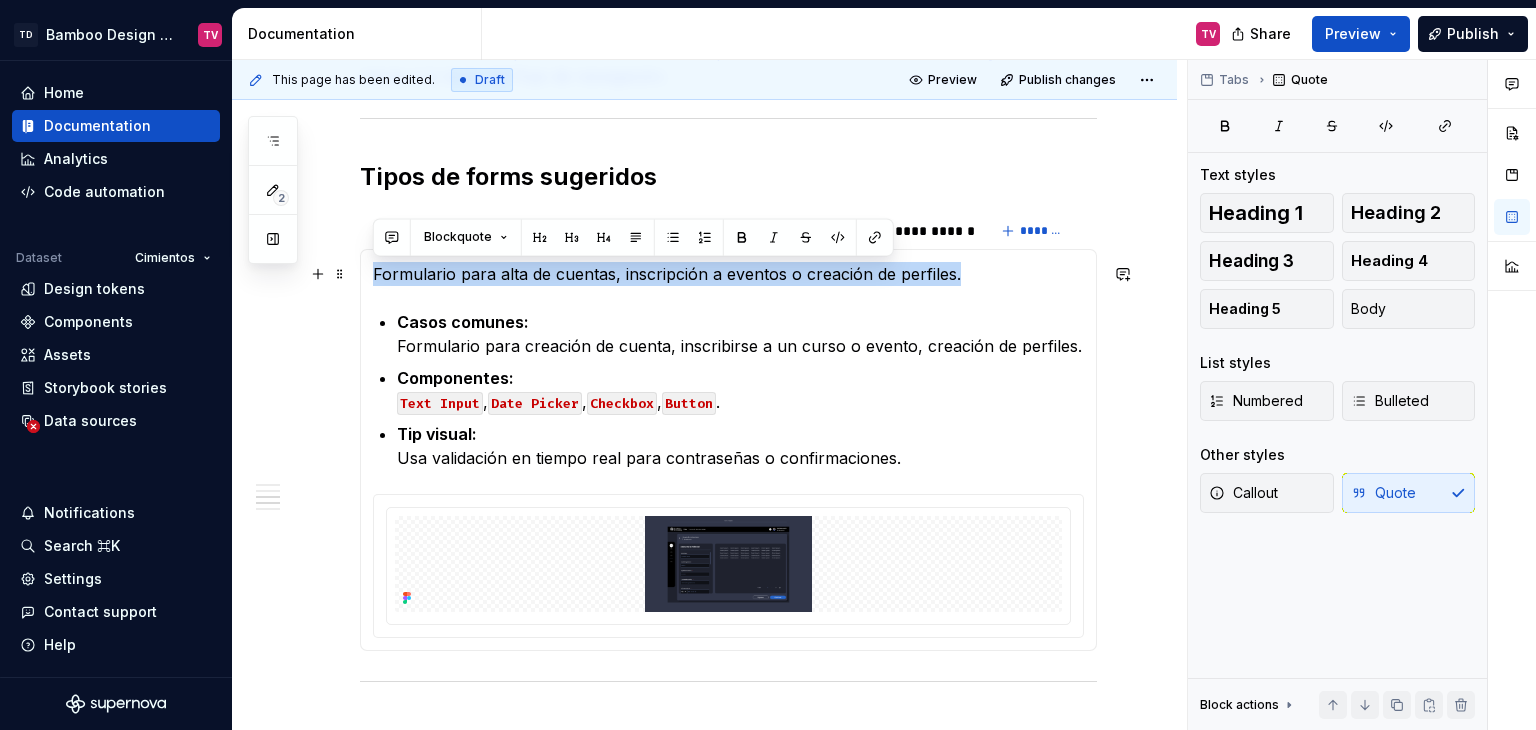 drag, startPoint x: 1017, startPoint y: 279, endPoint x: 370, endPoint y: 274, distance: 647.01935 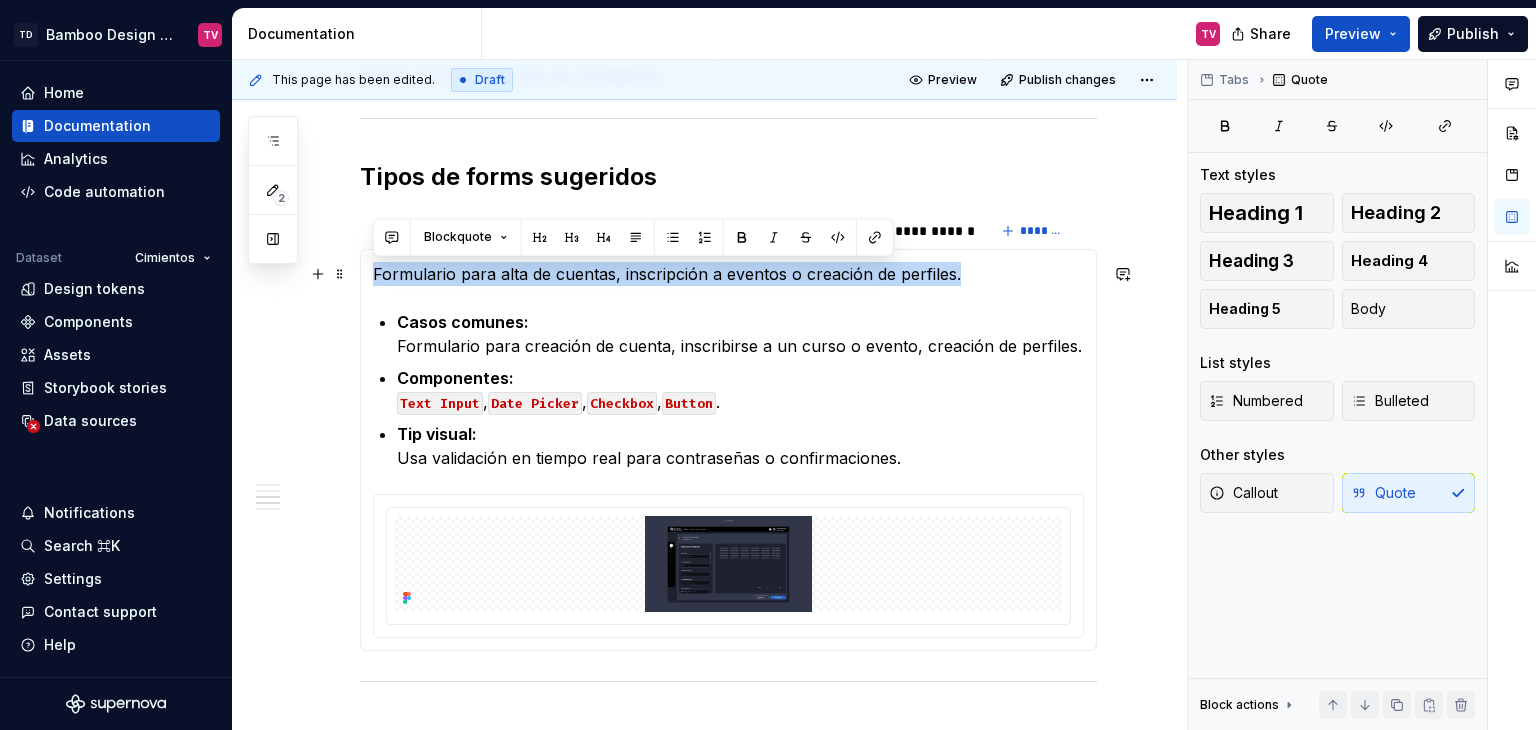 click on "Formulario para alta de cuentas, inscripción a eventos o creación de perfiles. Casos comunes: Formulario para creación de cuenta, inscribirse a un curso o evento, creación de perfiles. Componentes: Text Input ,  Date Picker ,  Checkbox ,  Button . Tip visual: Usa validación en tiempo real para contraseñas o confirmaciones. Formulario breve para enviar dudas, mensajes o solicitudes. Casos comunes: Soporte técnico, contacto general, enviar una pregunta. Componentes: Text Input ,  Text Area ,  Checkbox ,  Button . Tip visual: Usa  Text Area  para permitir explicaciones amplias. Permite refinar resultados o hacer búsquedas específicas. Casos comunes: Búsqueda en tablas, filtros por fechas, selección por categoría. Componentes: Search input ,  Date Picker ,  Button . Formularios largos divididos en pasos para facilitar su llenado. Casos comunes: Solicitudes largas, procesos administrativos, trámites. Componentes: Todos los básicos +  Step Progress Bar Tip visual: Casos comunes: Componentes: value )." at bounding box center (728, 450) 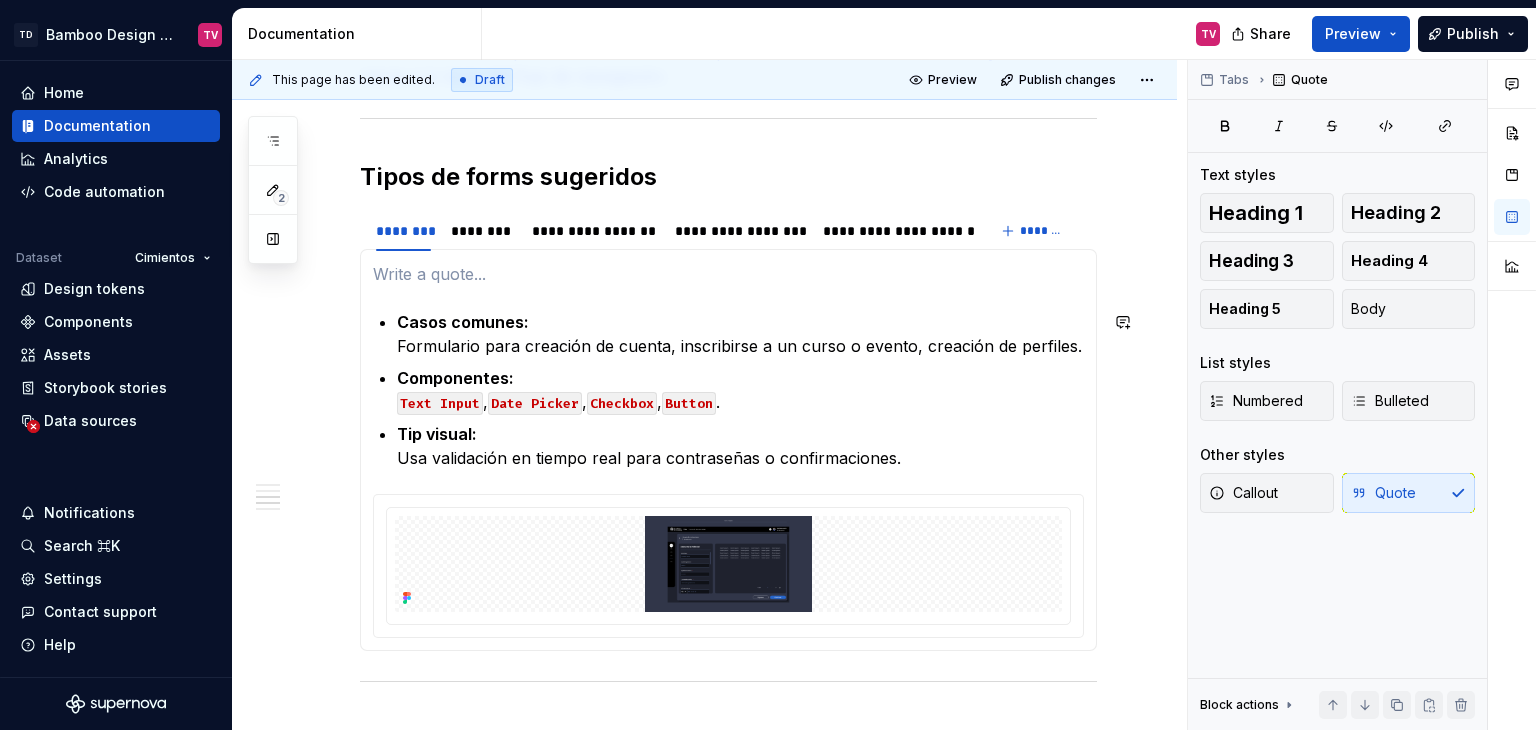 click on "Casos comunes: Formulario para creación de cuenta, inscribirse a un curso o evento, creación de perfiles. Componentes: Text Input ,  Date Picker ,  Checkbox ,  Button . Tip visual: Usa validación en tiempo real para contraseñas o confirmaciones." at bounding box center [728, 450] 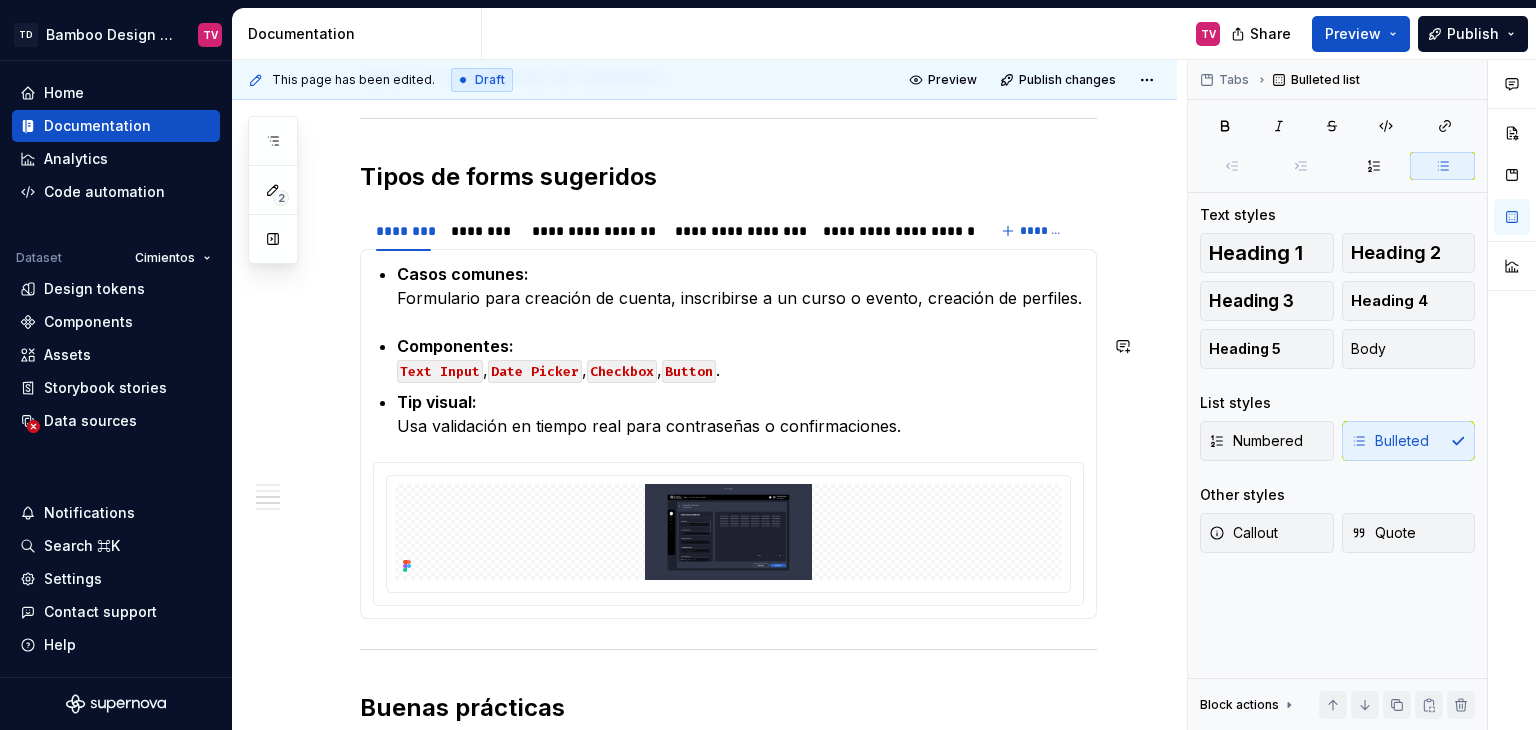 click on "Casos comunes: Formulario para creación de cuenta, inscribirse a un curso o evento, creación de perfiles. Componentes: Text Input ,  Date Picker ,  Checkbox ,  Button . Tip visual: Usa validación en tiempo real para contraseñas o confirmaciones." at bounding box center [728, 434] 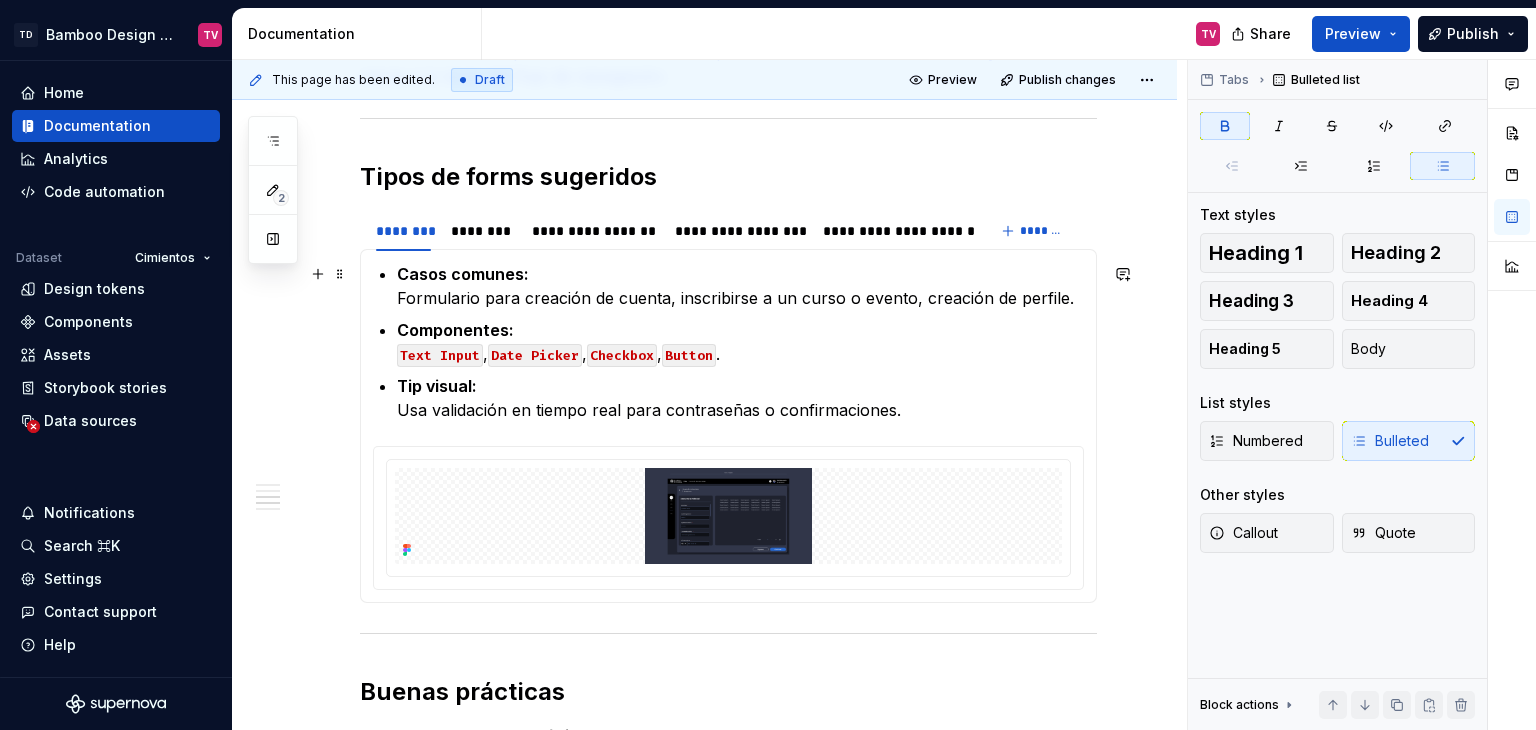 click on "Casos comunes: Formulario para creación de cuenta, inscribirse a un curso o evento, creación de perfile." at bounding box center [740, 286] 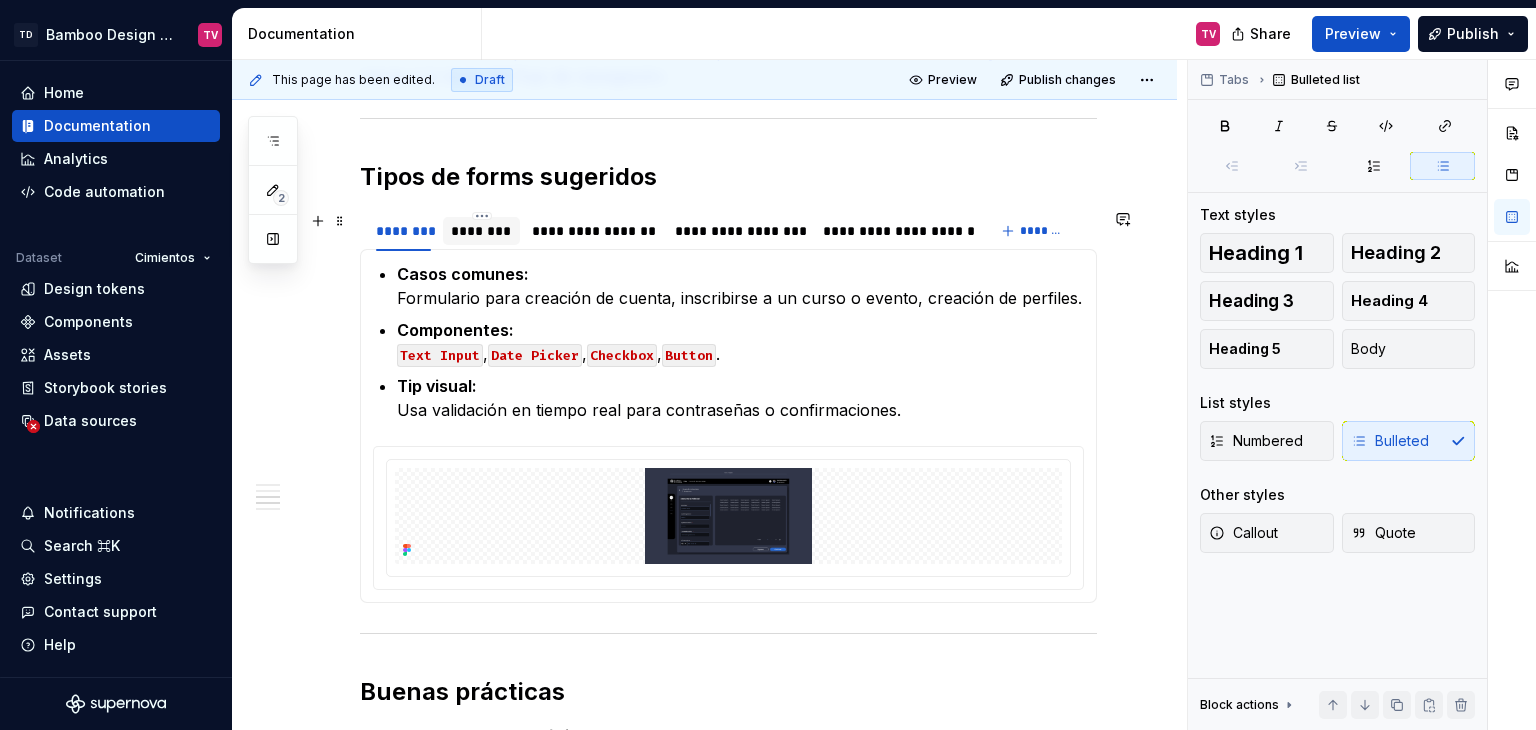 click on "********" at bounding box center (481, 231) 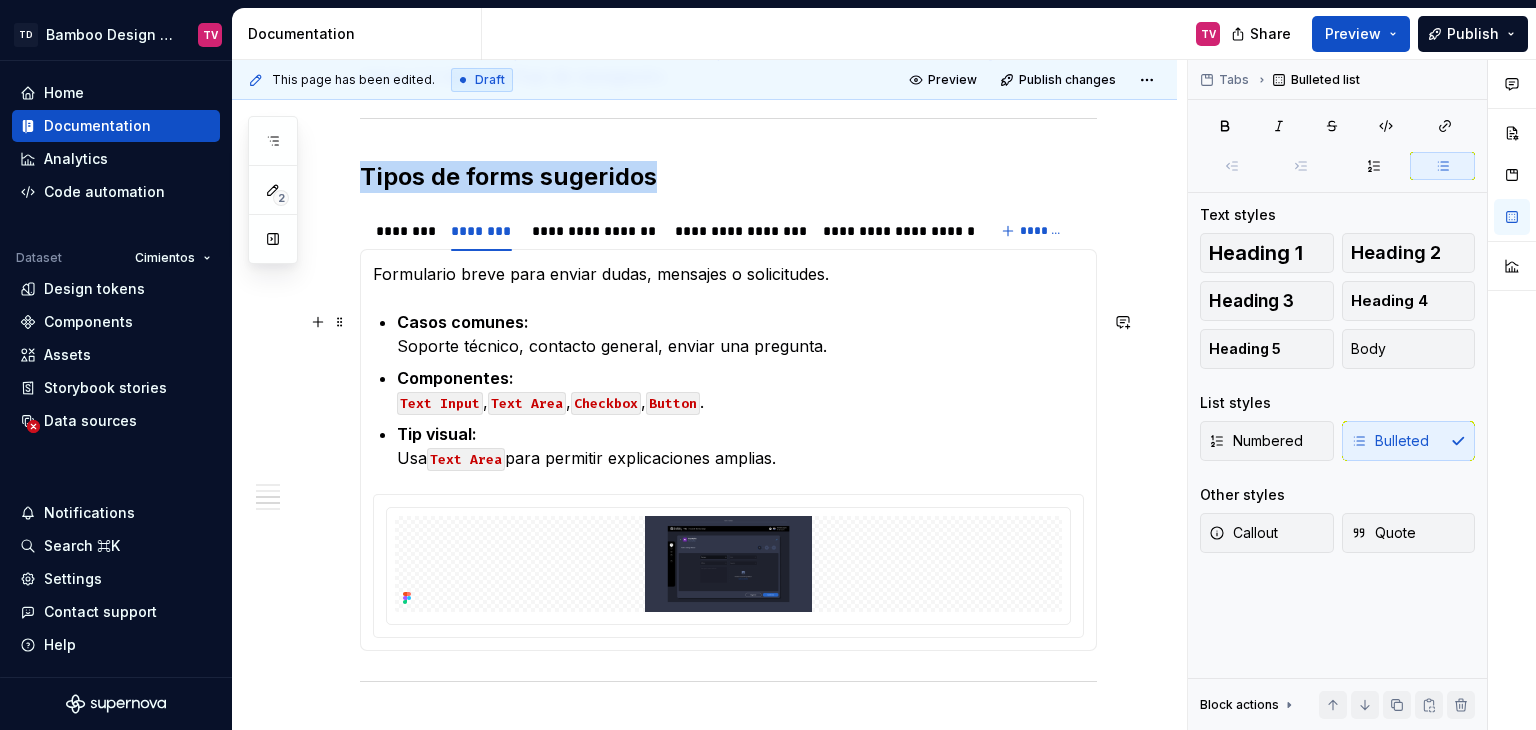 click on "Casos comunes: Soporte técnico, contacto general, enviar una pregunta." at bounding box center [740, 334] 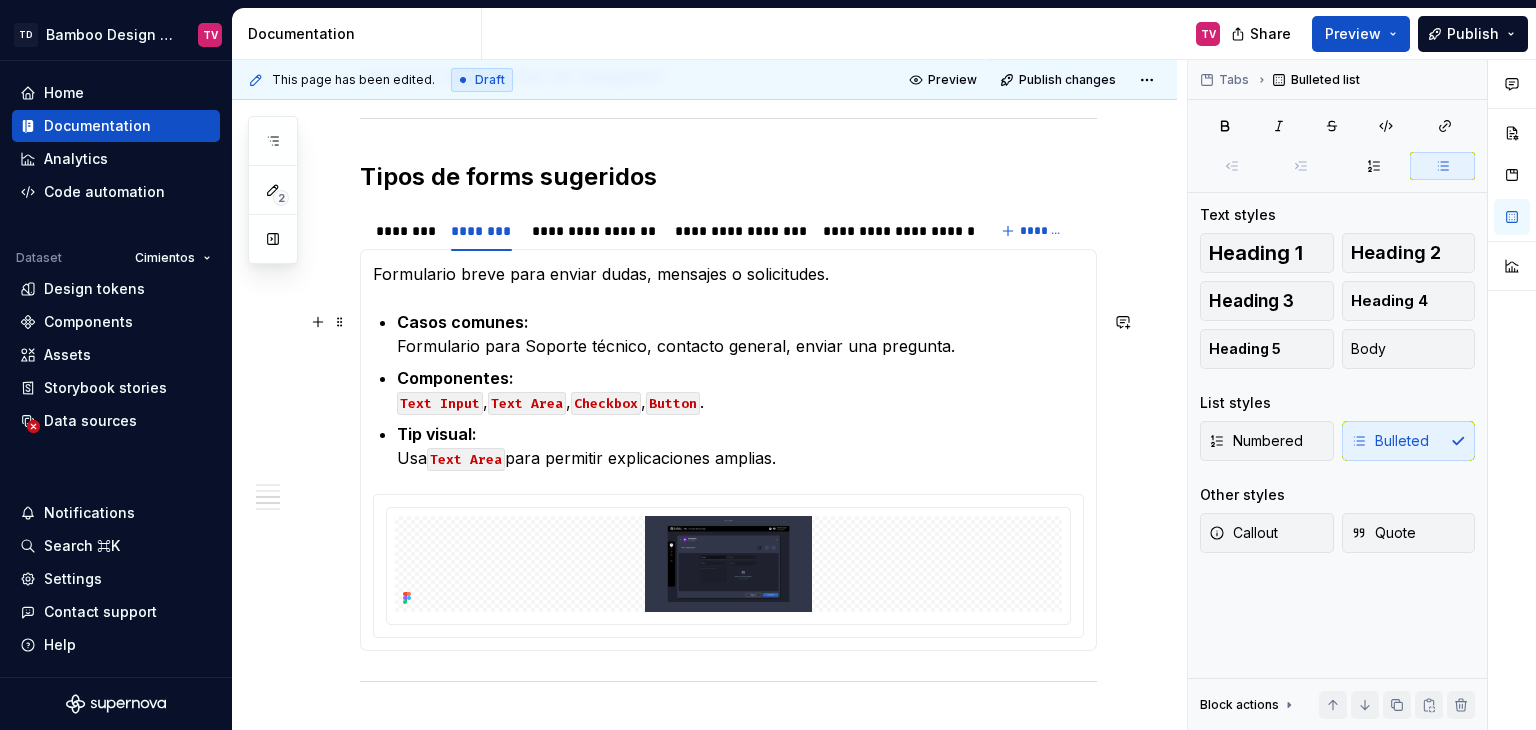 click on "Casos comunes: Formulario para Soporte técnico, contacto general, enviar una pregunta." at bounding box center (740, 334) 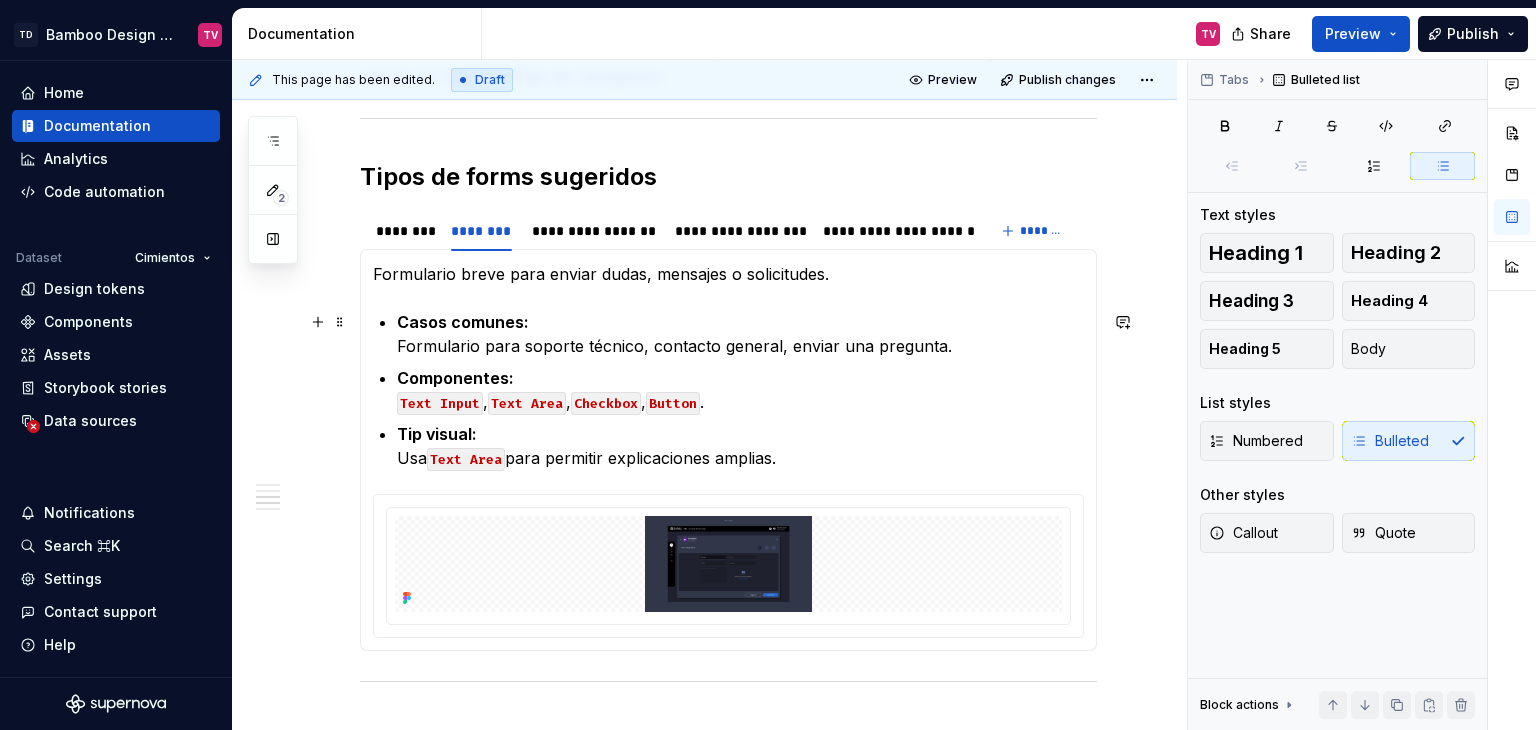 click on "Casos comunes: Formulario para soporte técnico, contacto general, enviar una pregunta." at bounding box center (740, 334) 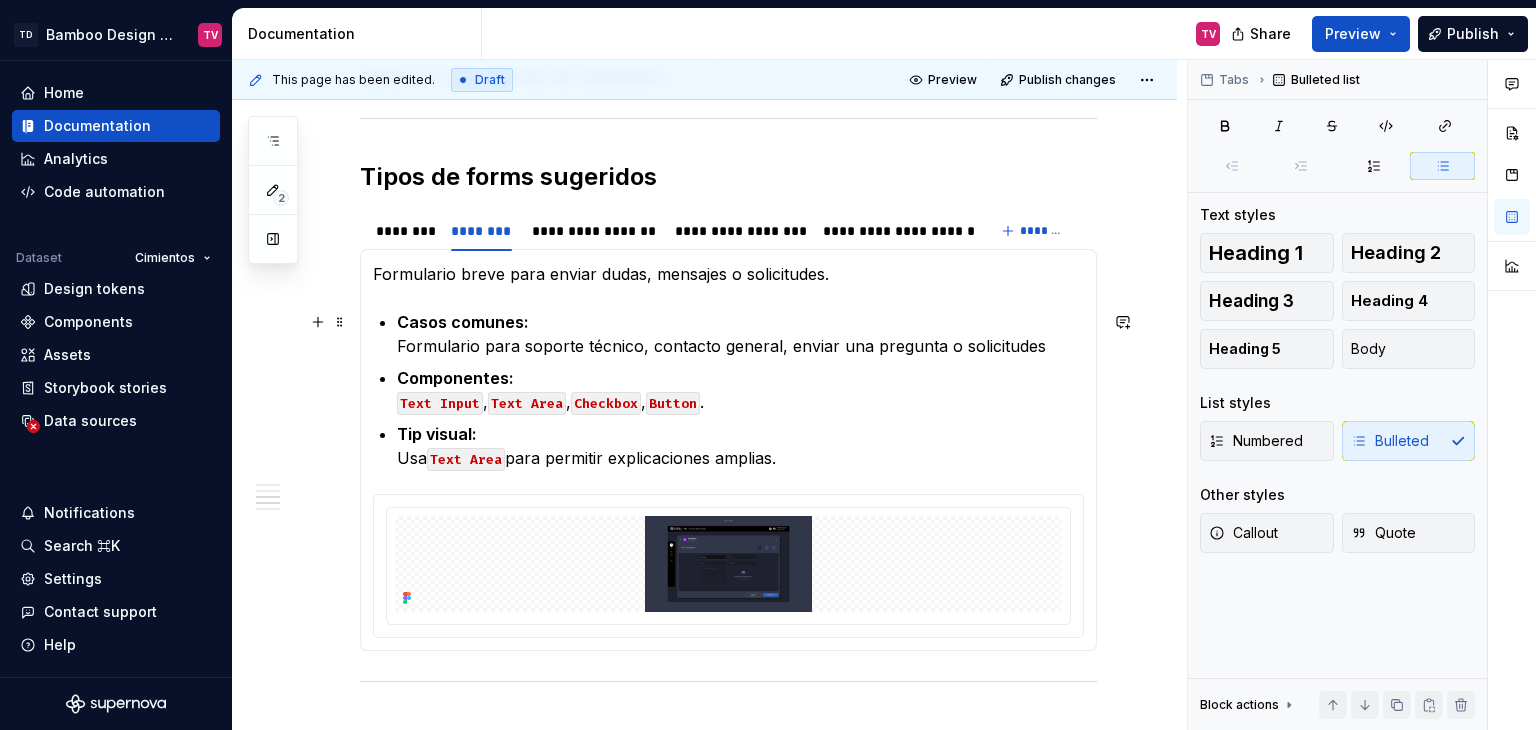 click on "Casos comunes: Formulario para soporte técnico, contacto general, enviar una pregunta o solicitudes" at bounding box center (740, 334) 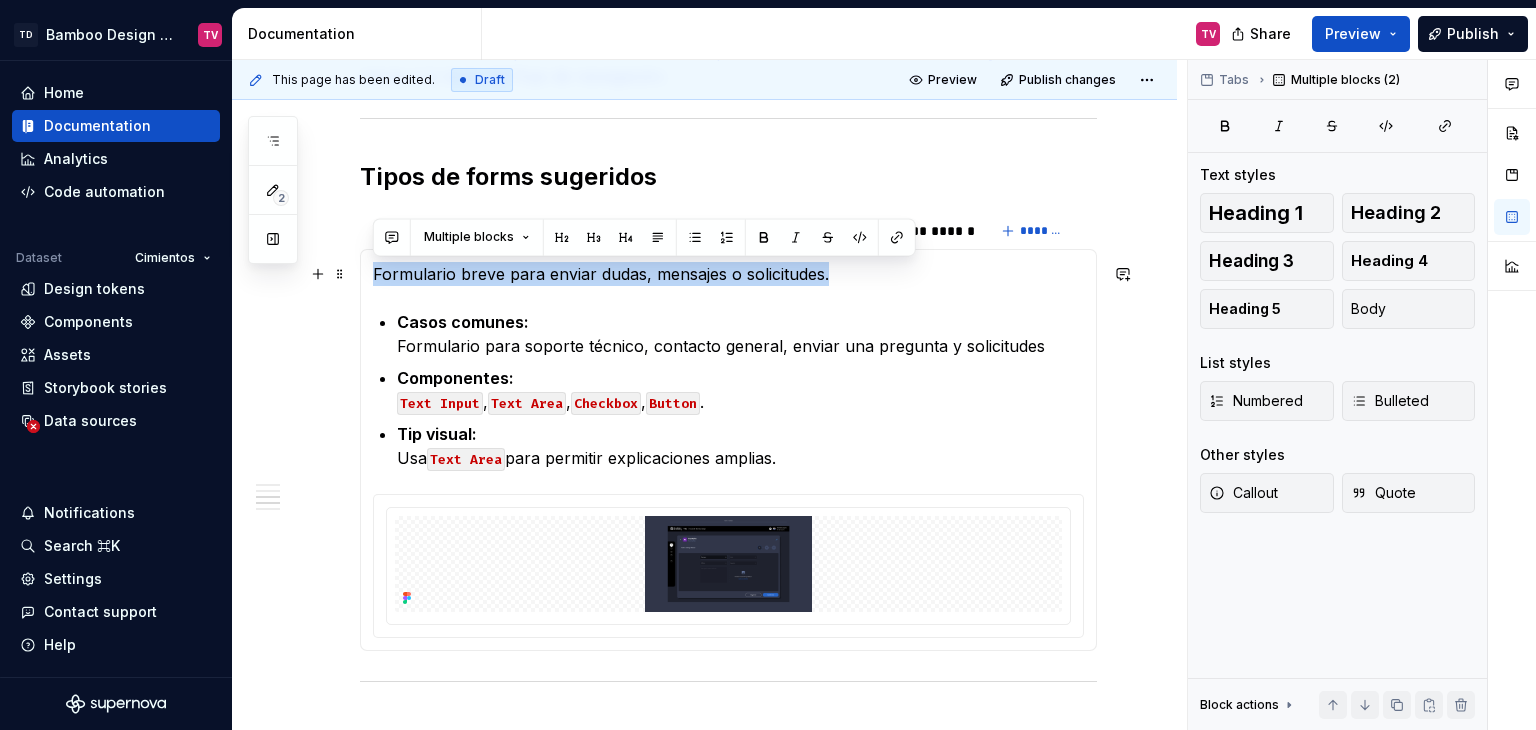 drag, startPoint x: 428, startPoint y: 261, endPoint x: 371, endPoint y: 276, distance: 58.940647 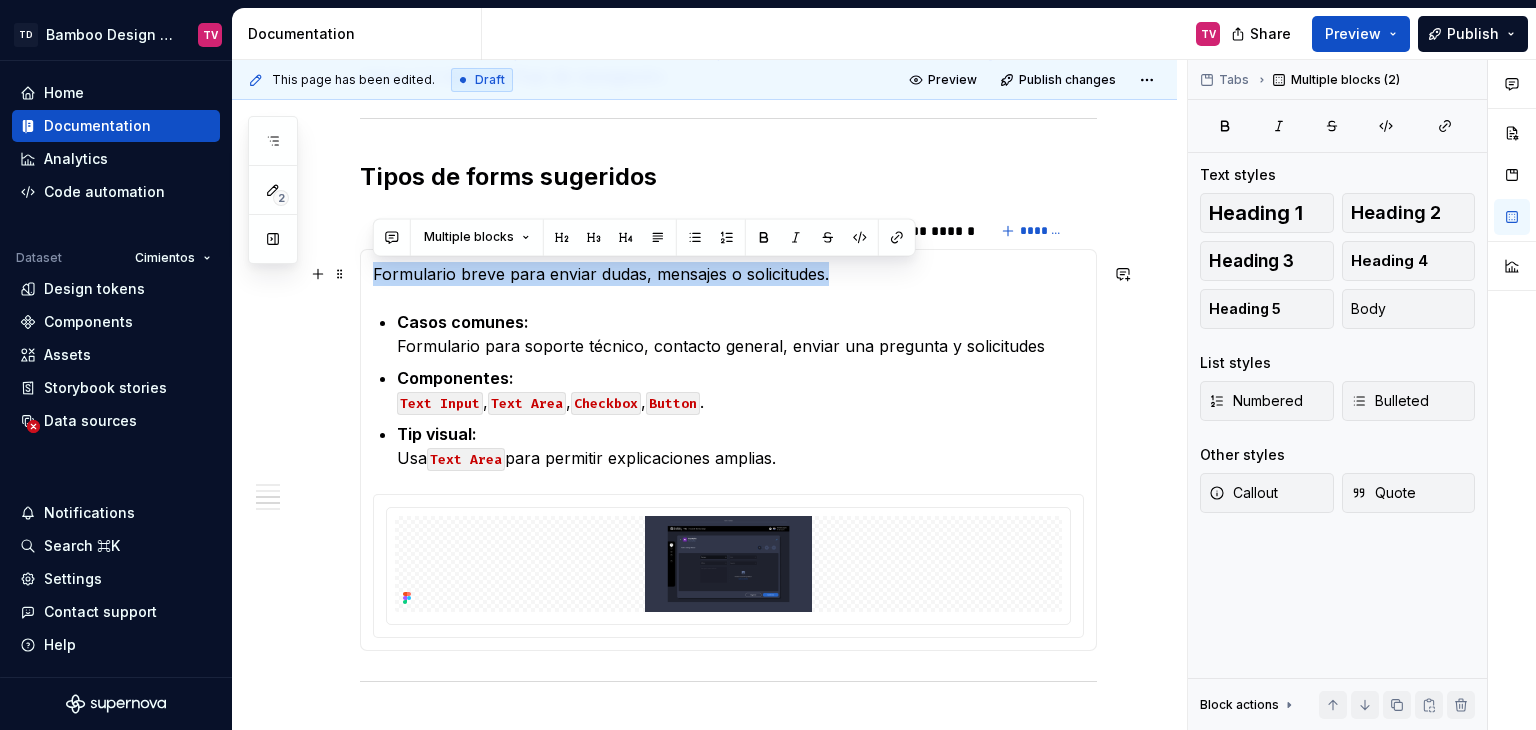 click on "Casos comunes: Formulario para creación de cuenta, inscribirse a un curso o evento, creación de perfiles. Componentes: Text Input ,  Date Picker ,  Checkbox ,  Button . Tip visual: Usa validación en tiempo real para contraseñas o confirmaciones. Formulario breve para enviar dudas, mensajes o solicitudes. Casos comunes: Formulario para soporte técnico, contacto general, enviar una pregunta y solicitudes Componentes: Text Input ,  Text Area ,  Checkbox ,  Button . Tip visual: Usa  Text Area  para permitir explicaciones amplias. Permite refinar resultados o hacer búsquedas específicas. Casos comunes: Búsqueda en tablas, filtros por fechas, selección por categoría. Componentes: Search input ,  Date Picker ,  Button . Formularios largos divididos en pasos para facilitar su llenado. Casos comunes: Solicitudes largas, procesos administrativos, trámites. Componentes: Todos los básicos +  Step Progress Bar Tip visual: Muestra el progreso y permite retroceder sin perder información. Casos comunes: value )." at bounding box center [728, 450] 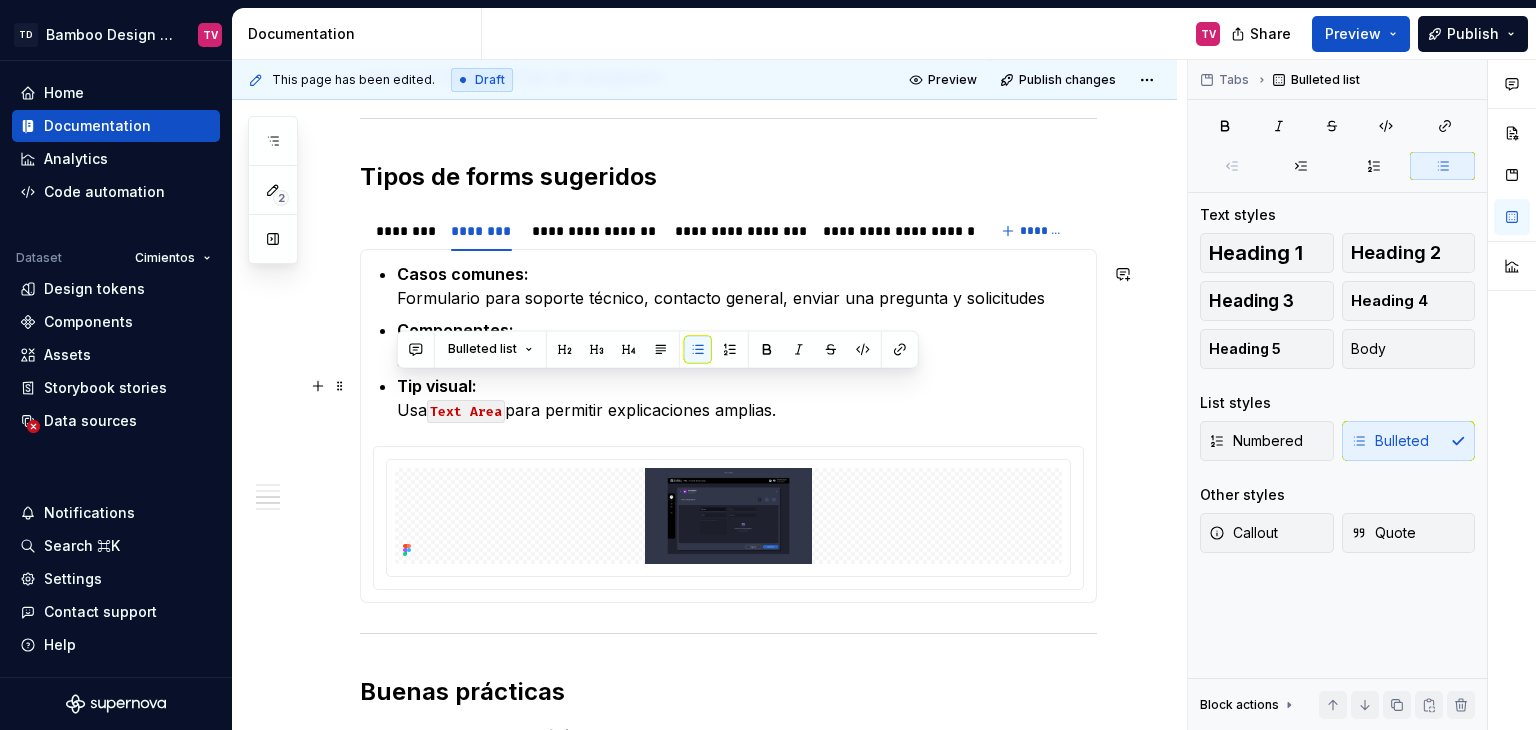 drag, startPoint x: 800, startPoint y: 411, endPoint x: 388, endPoint y: 393, distance: 412.393 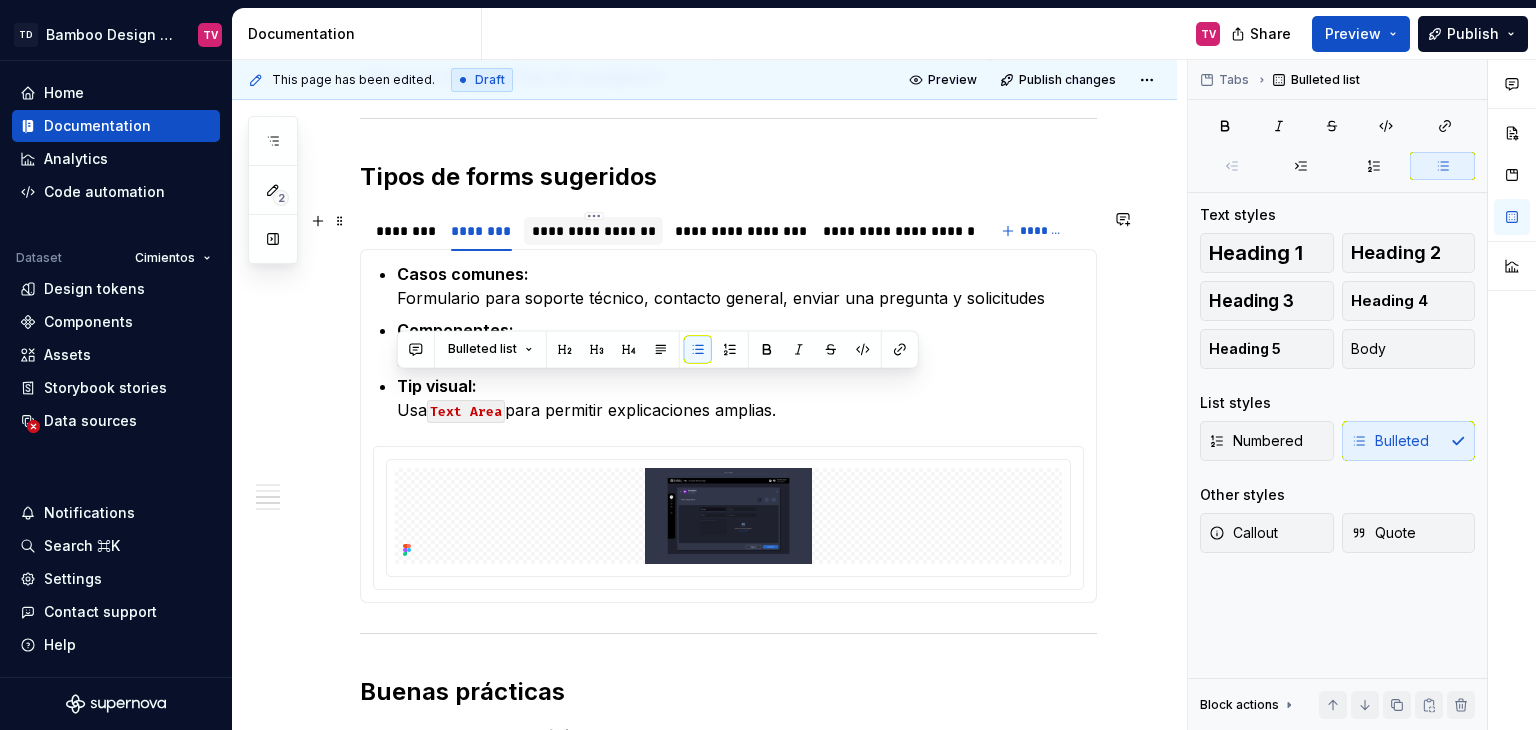 click on "**********" at bounding box center (593, 231) 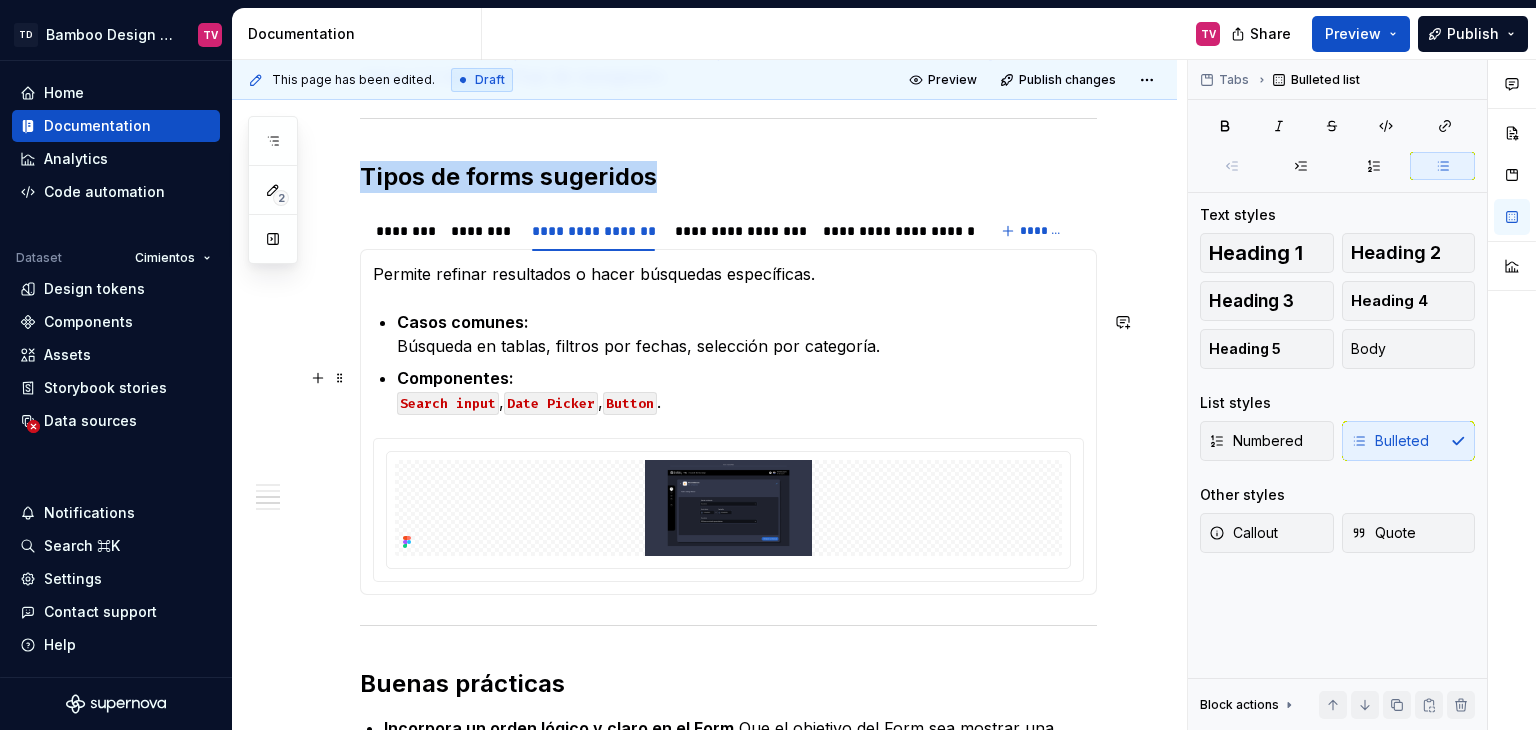 click on "Componentes: Search input ,  Date Picker ,  Button ." at bounding box center [740, 390] 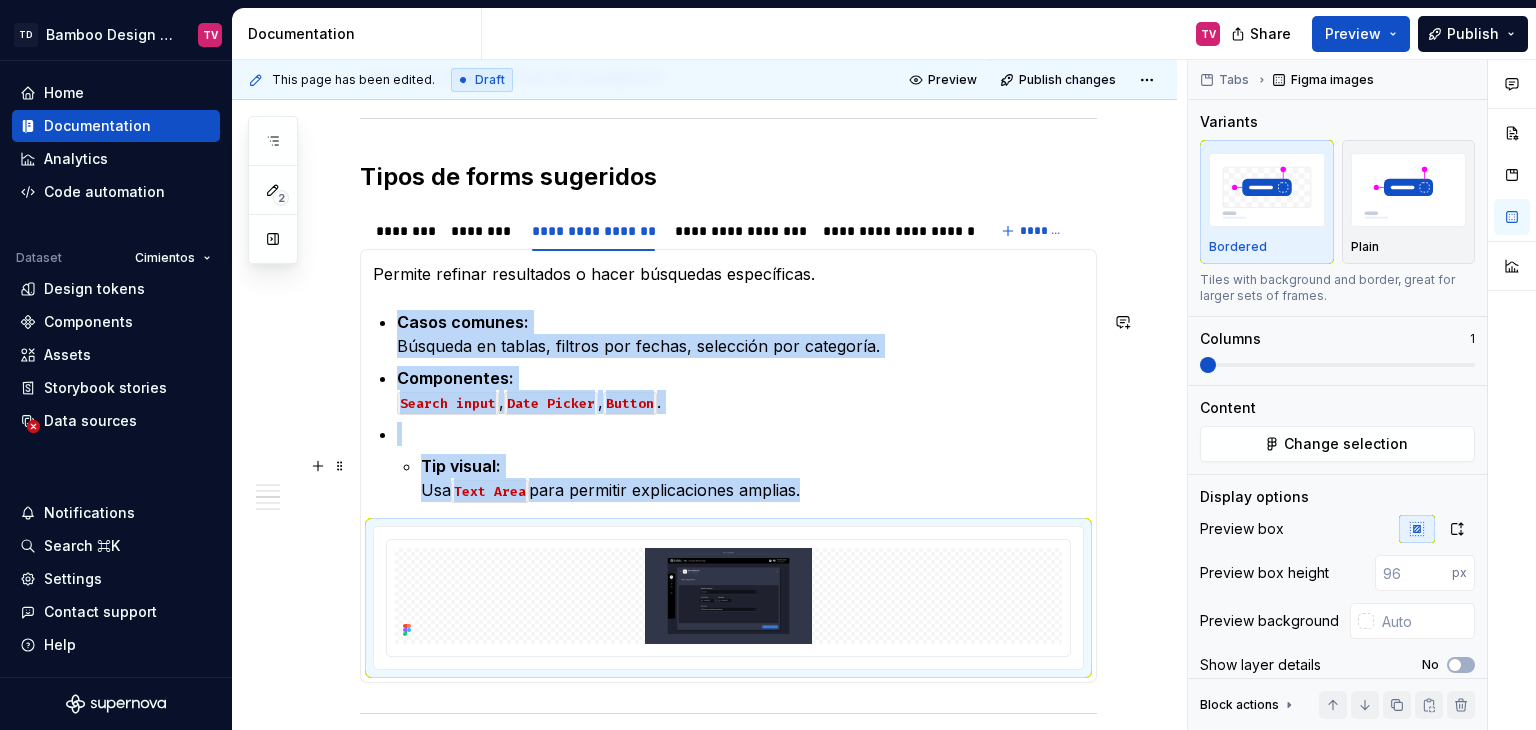 click on "Tip visual:" at bounding box center (461, 466) 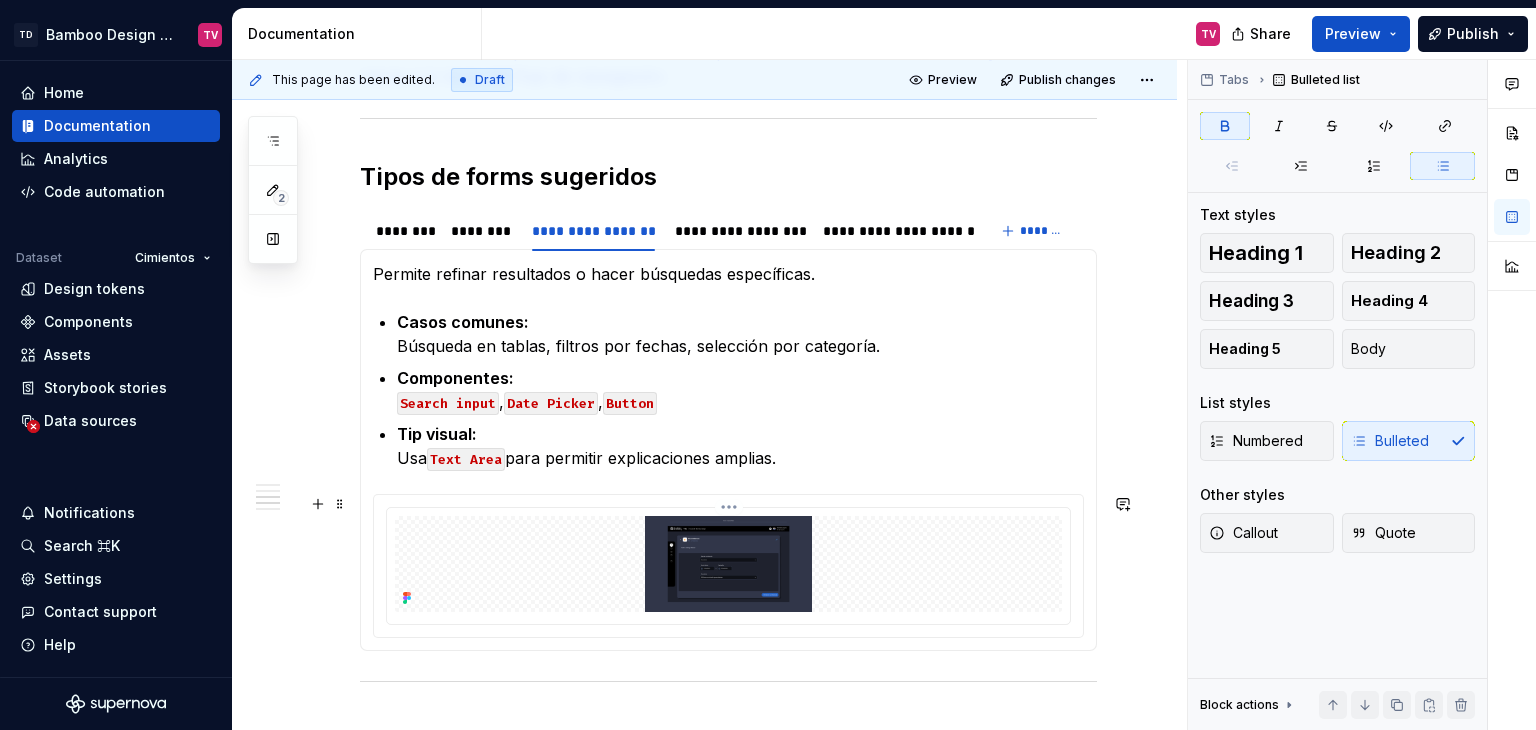 click at bounding box center [728, 564] 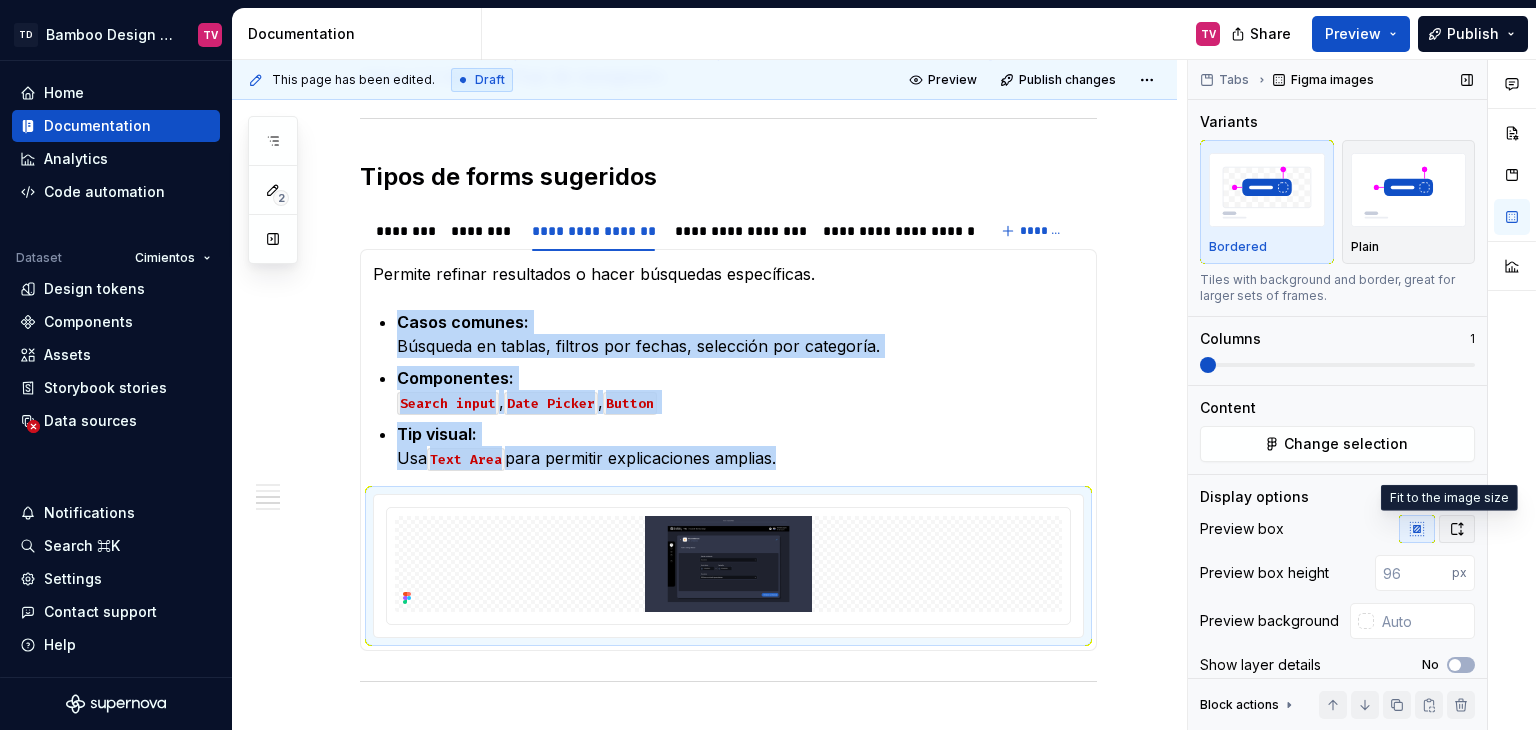 click 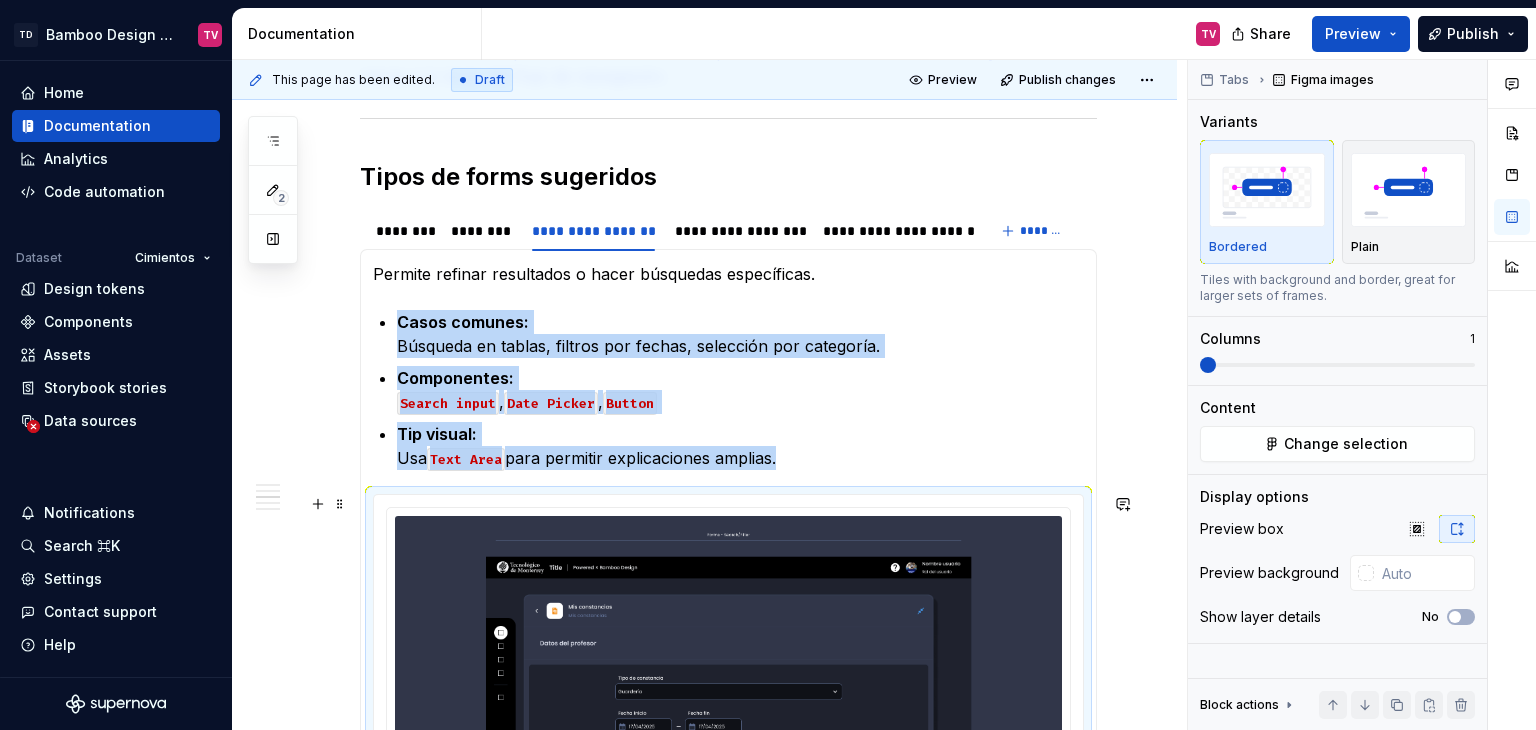 scroll, scrollTop: 1900, scrollLeft: 0, axis: vertical 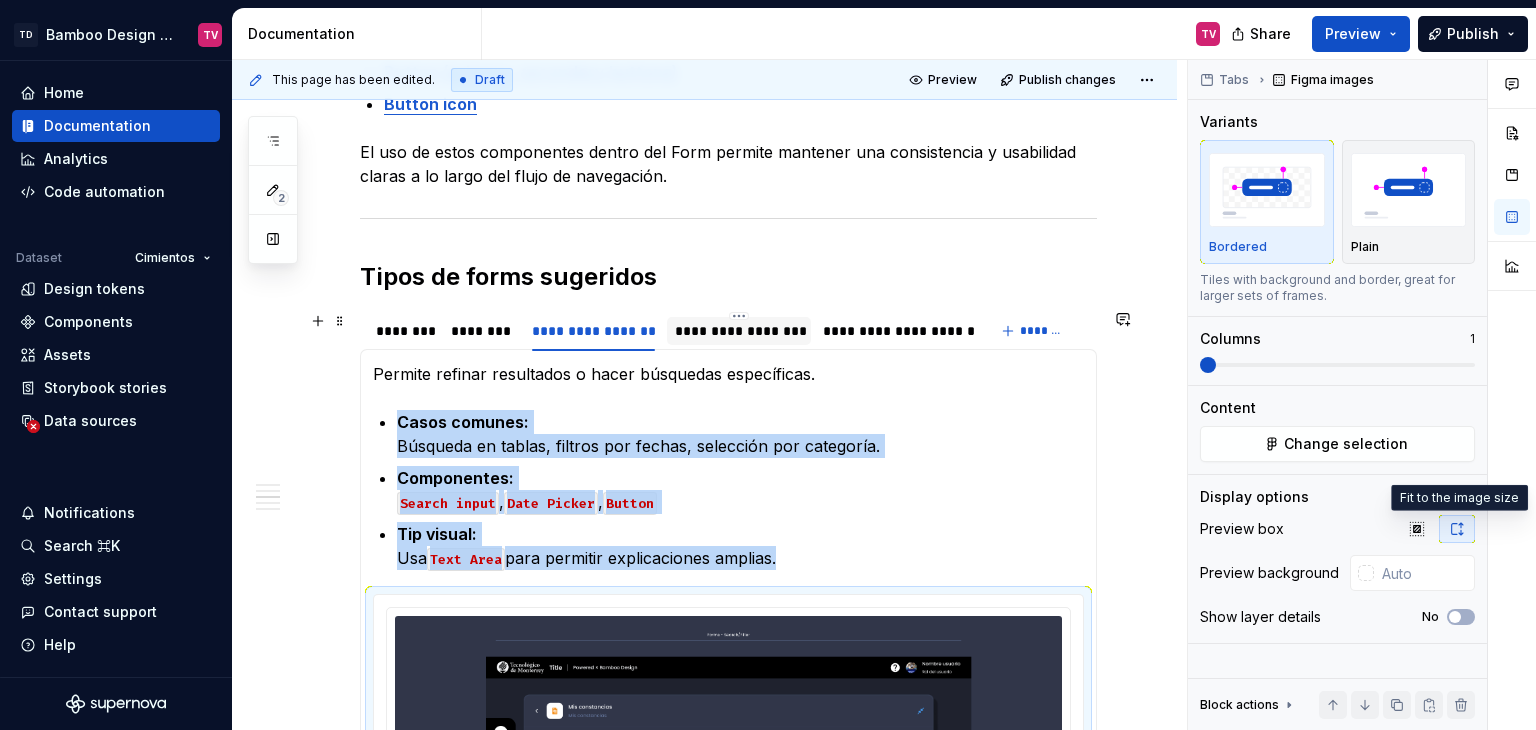 click on "**********" at bounding box center (739, 331) 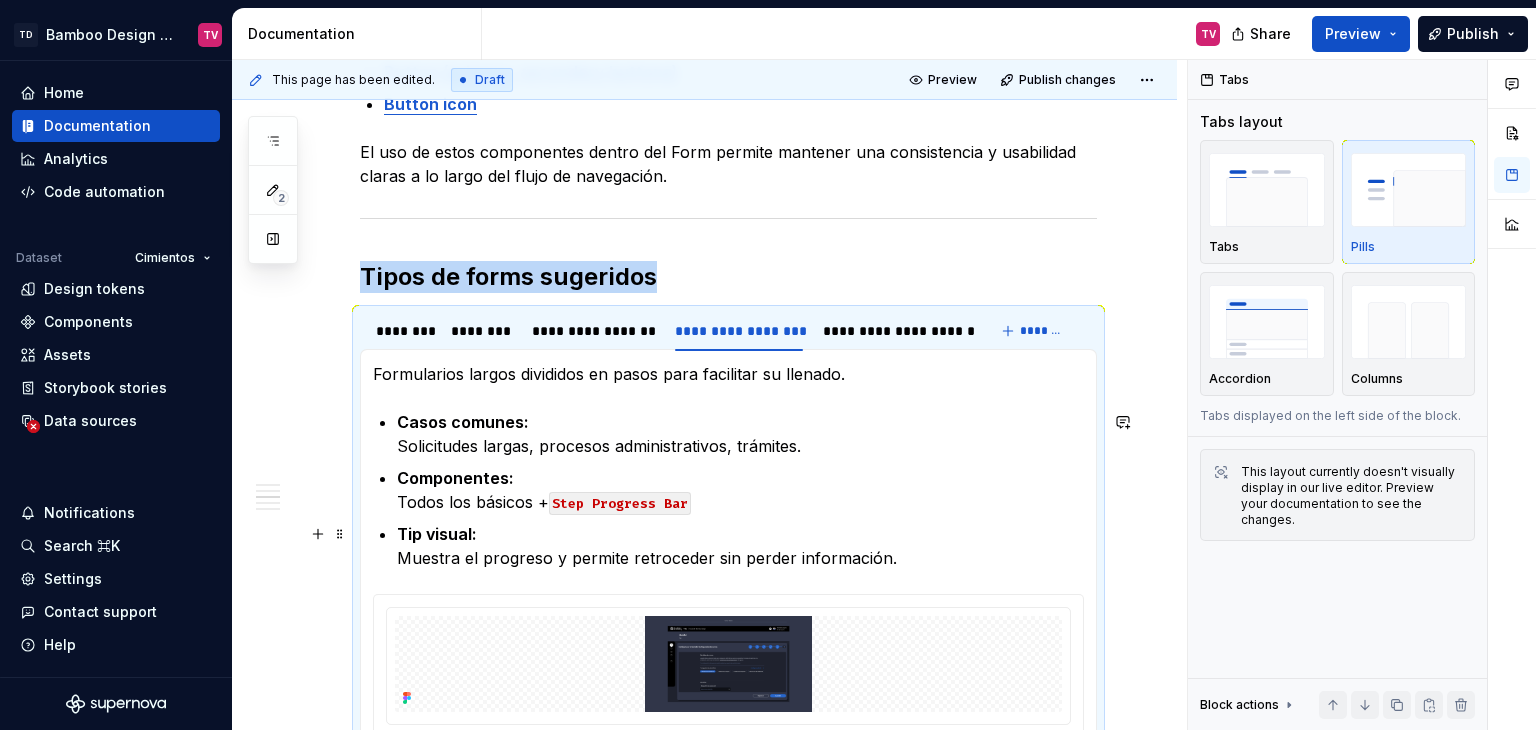 click on "Tip visual: Muestra el progreso y permite retroceder sin perder información." at bounding box center [740, 546] 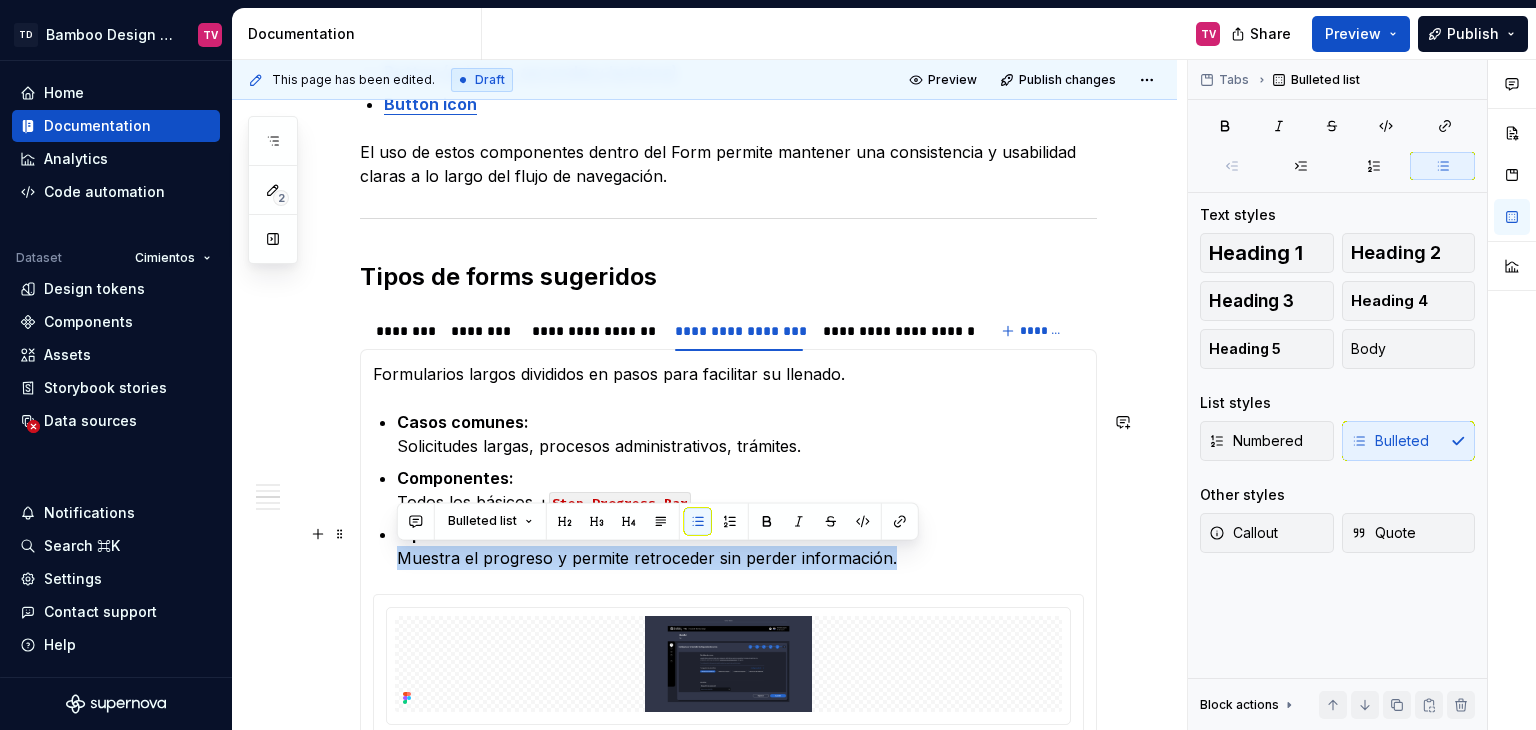 drag, startPoint x: 922, startPoint y: 562, endPoint x: 399, endPoint y: 558, distance: 523.0153 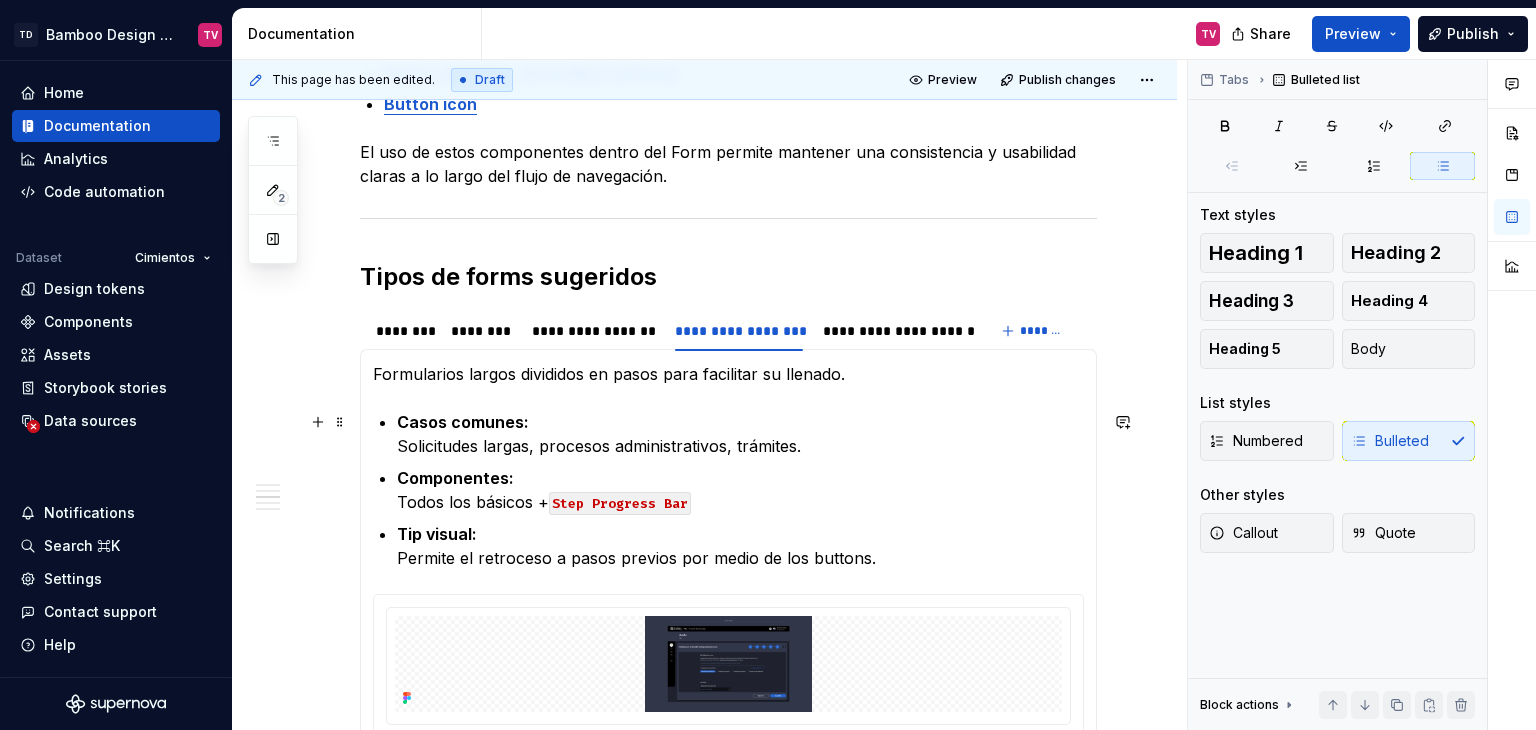 click on "Casos comunes: Solicitudes largas, procesos administrativos, trámites." at bounding box center [740, 434] 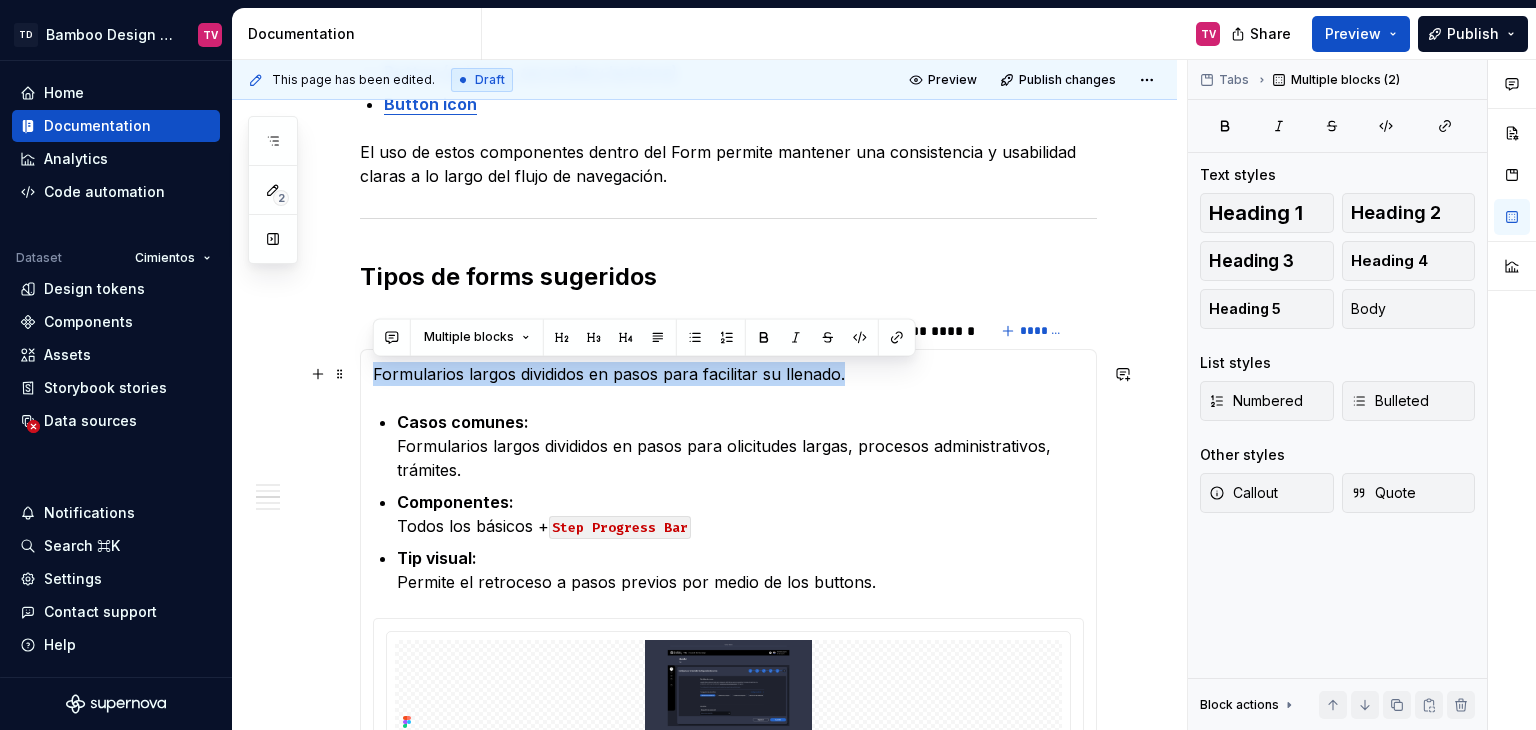 drag, startPoint x: 390, startPoint y: 402, endPoint x: 373, endPoint y: 362, distance: 43.462627 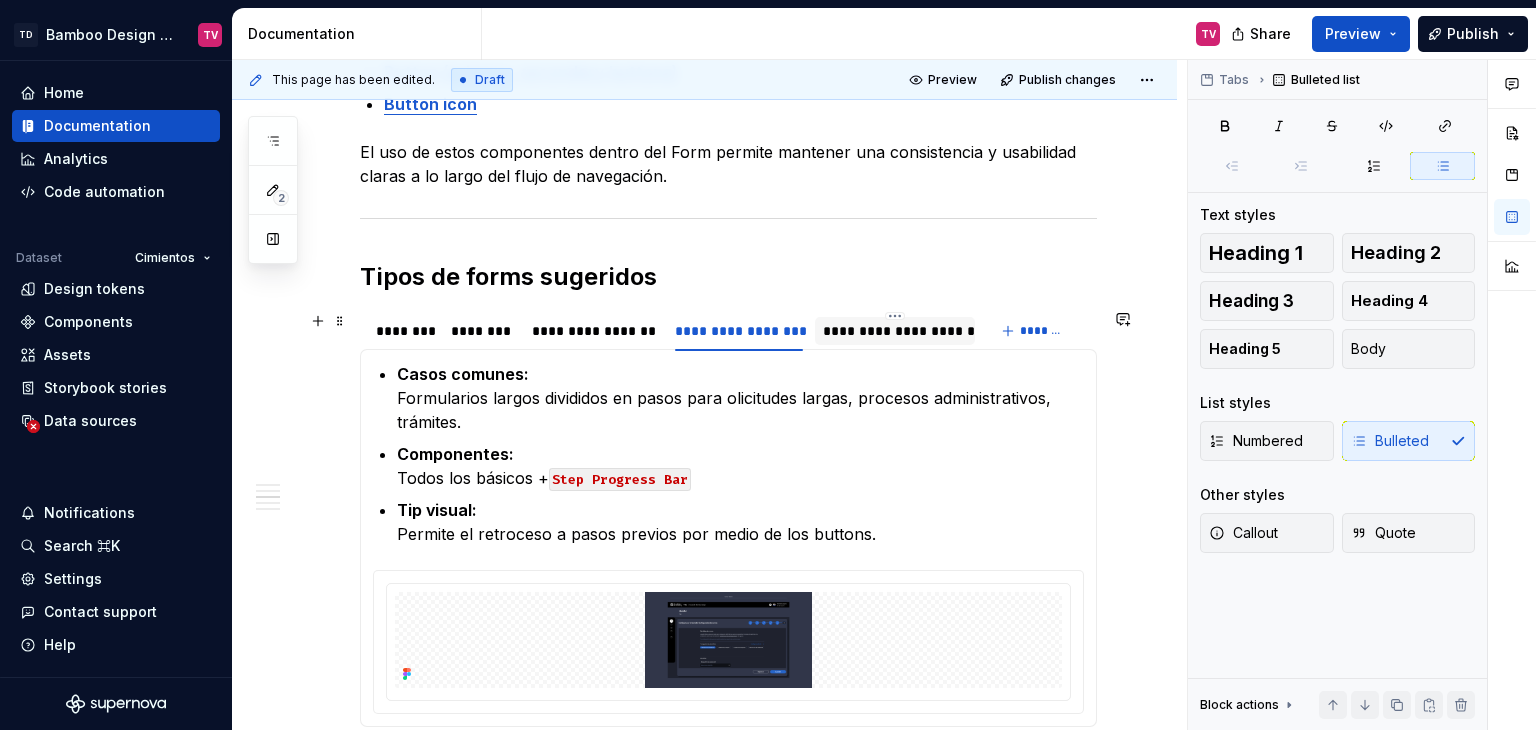 click on "**********" at bounding box center [895, 331] 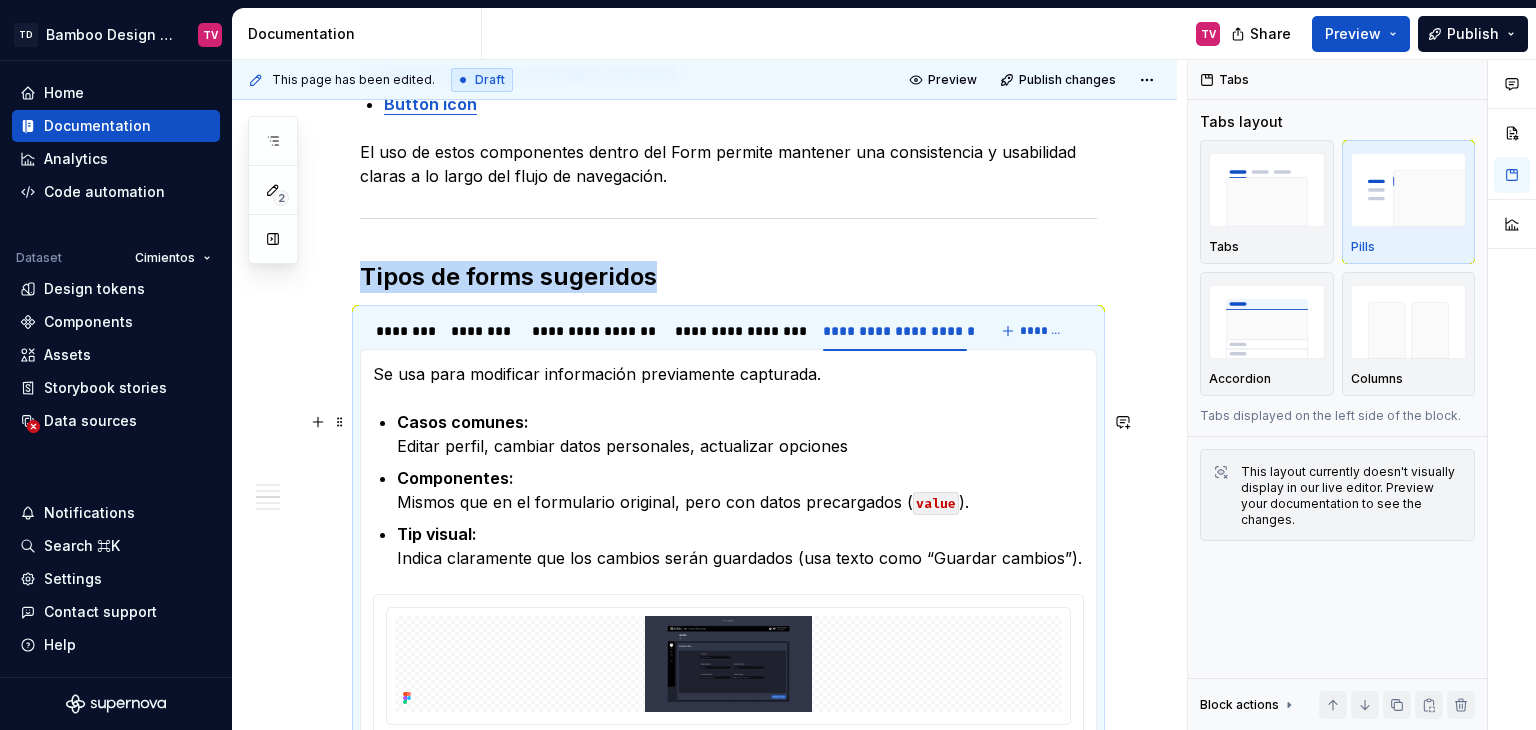 click on "Casos comunes: Editar perfil, cambiar datos personales, actualizar opciones" at bounding box center (740, 434) 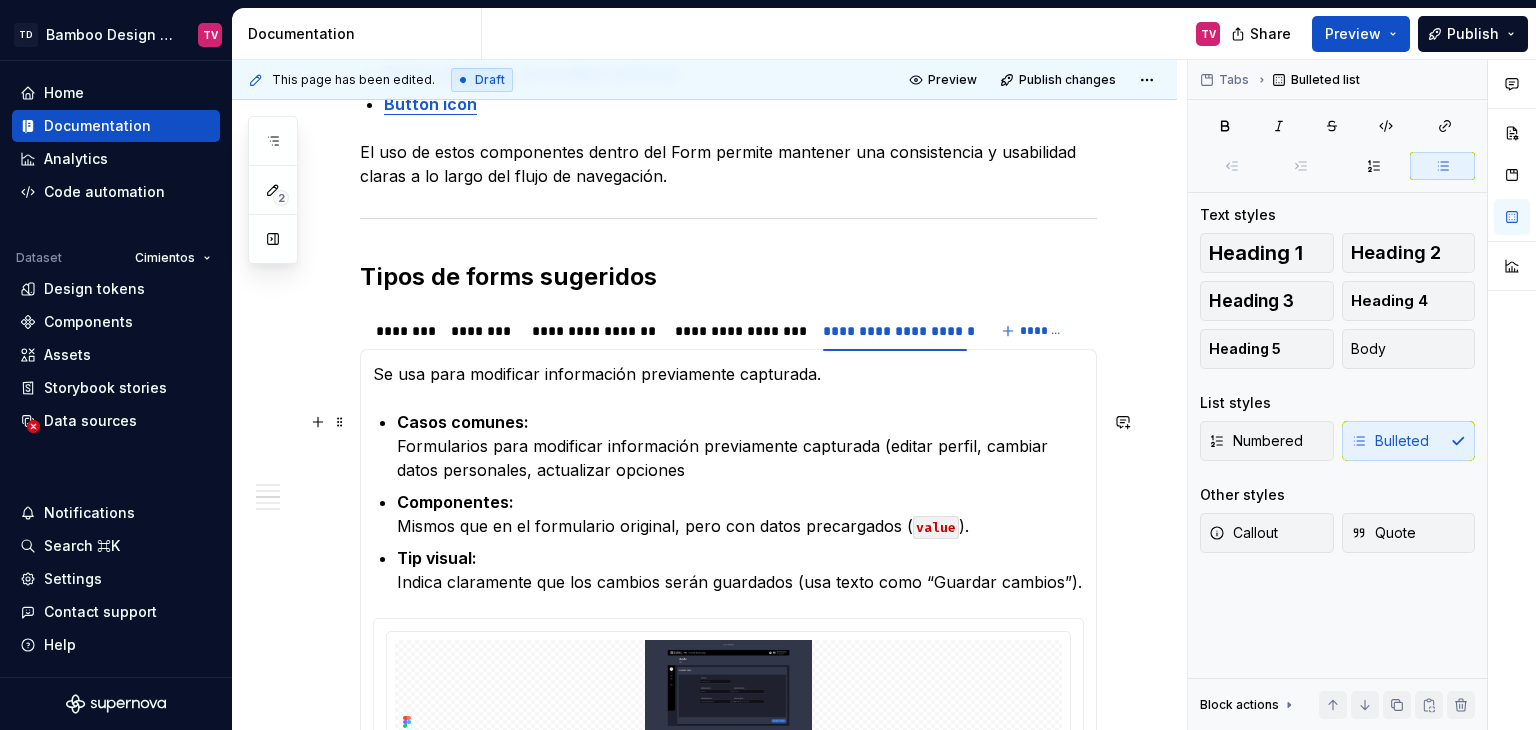 click on "Casos comunes: Formularios para modificar información previamente capturada (editar perfil, cambiar datos personales, actualizar opciones" at bounding box center (740, 446) 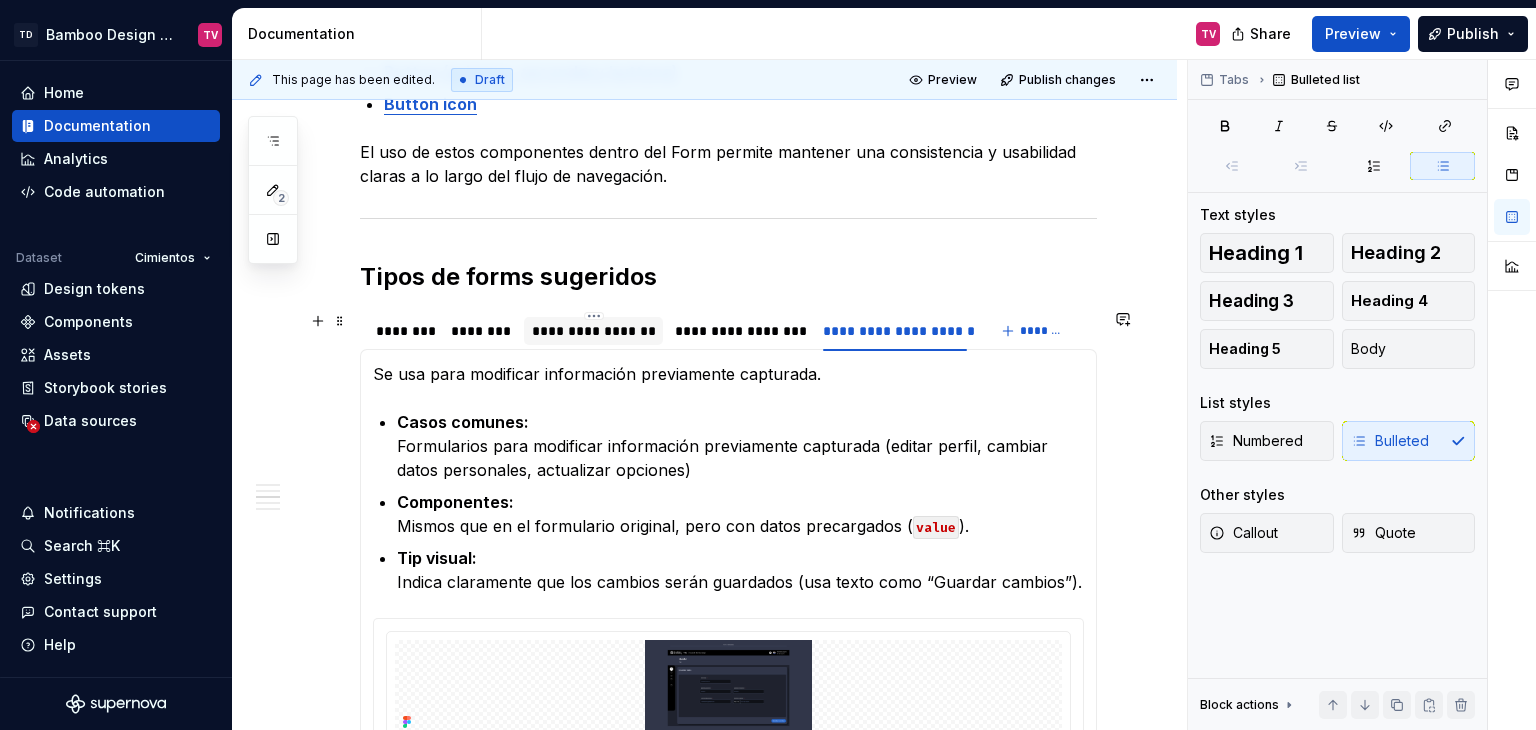 click on "**********" at bounding box center (593, 331) 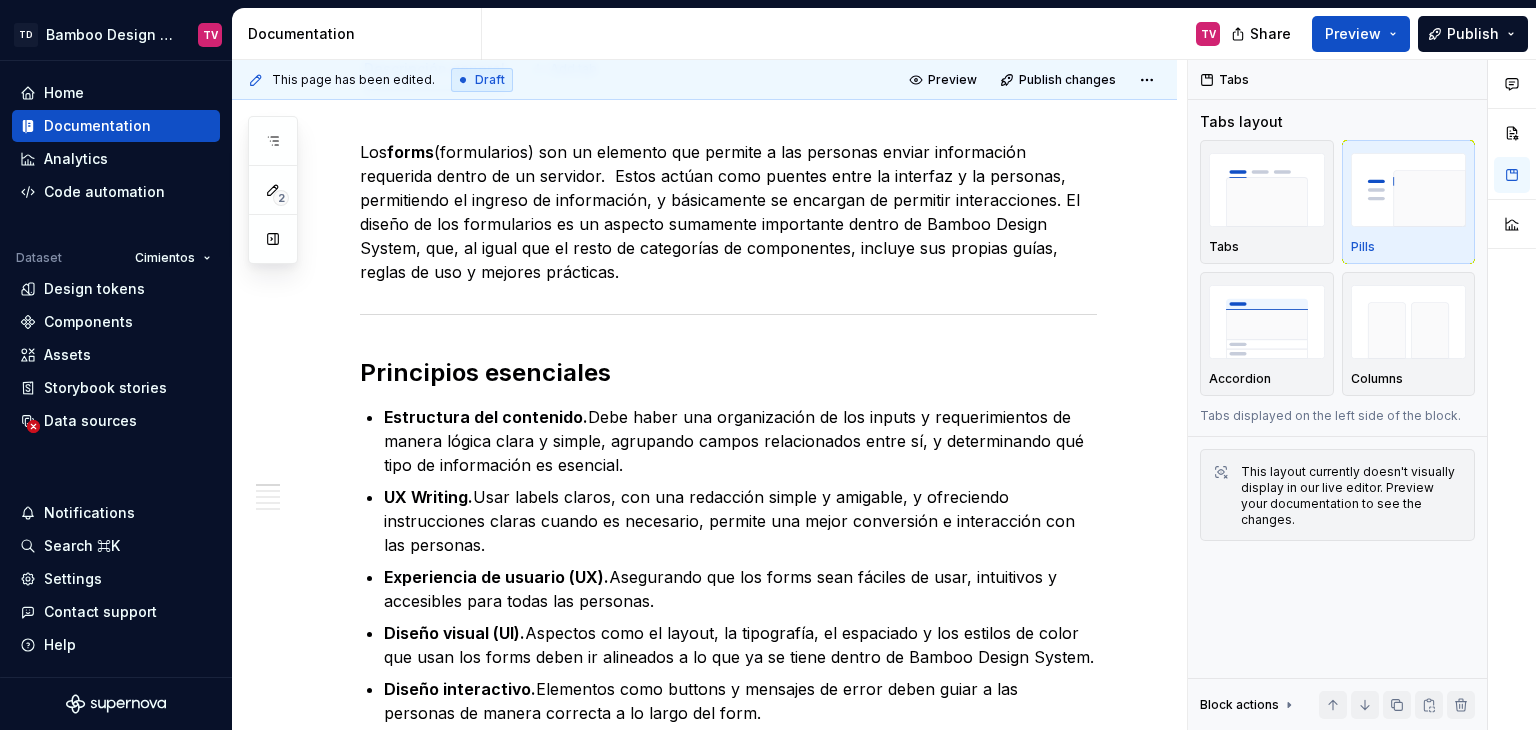 scroll, scrollTop: 500, scrollLeft: 0, axis: vertical 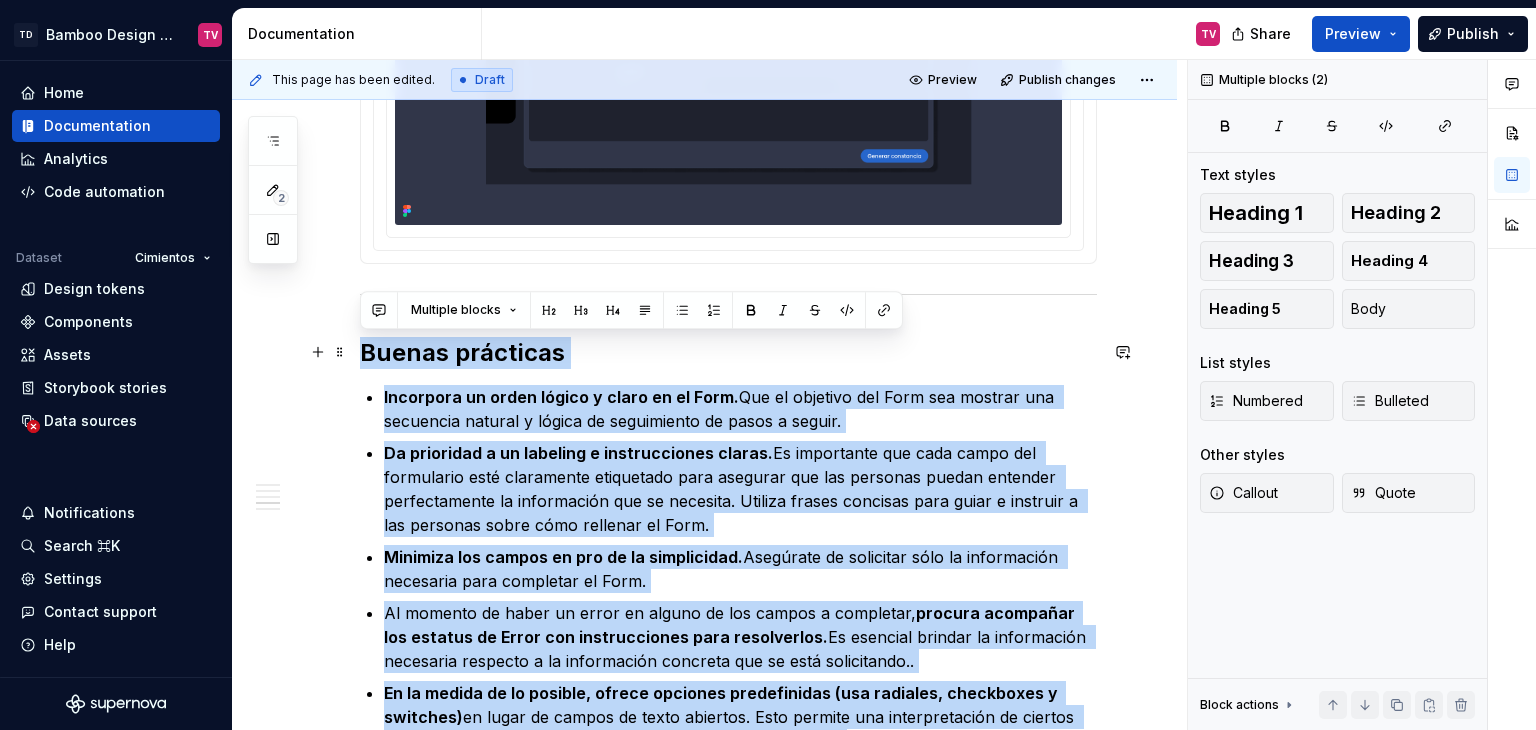 drag, startPoint x: 625, startPoint y: 553, endPoint x: 363, endPoint y: 336, distance: 340.19553 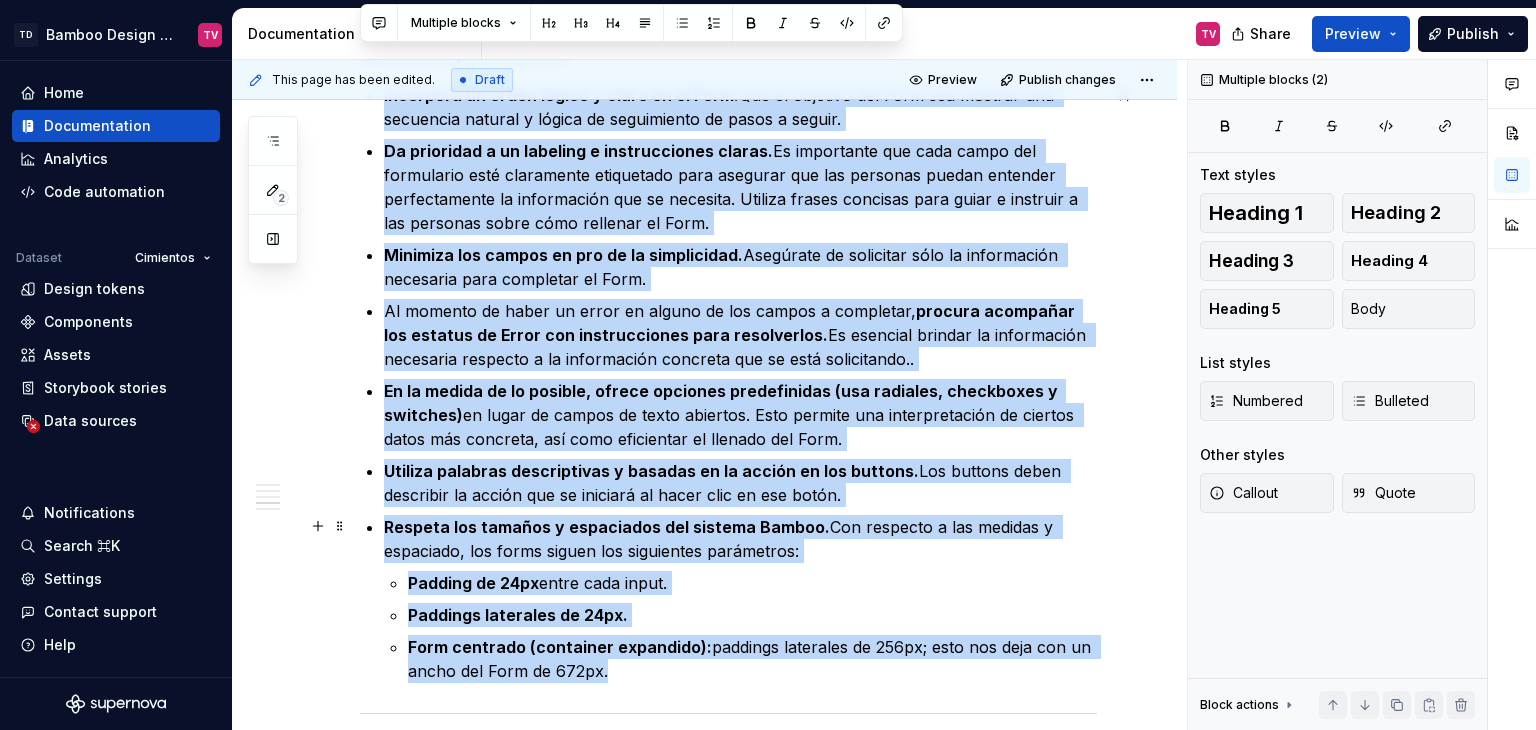 scroll, scrollTop: 2576, scrollLeft: 0, axis: vertical 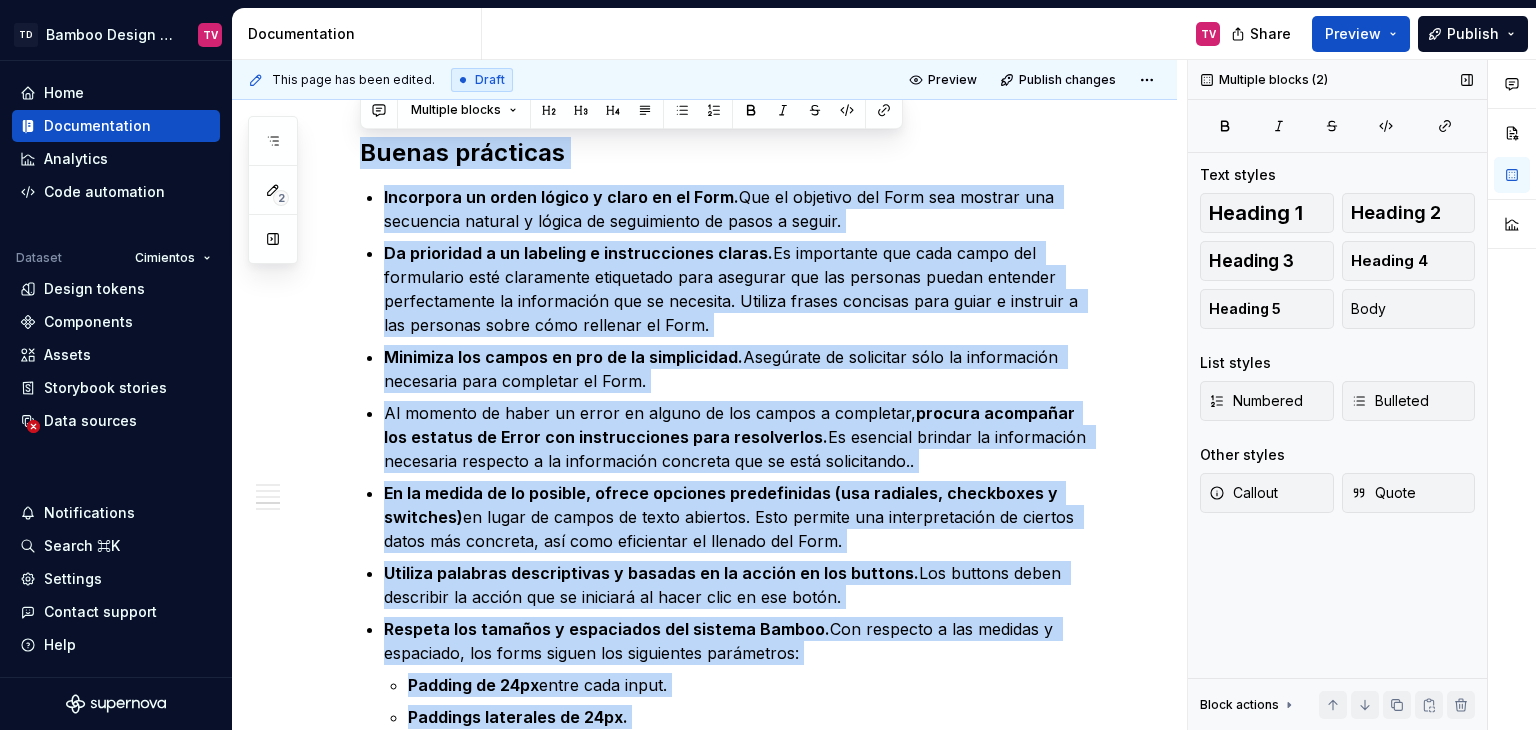 copy on "Loremi dolorsita Consectet ad elits doeius t incid ut la Etdo.  Mag al enimadmi ven Quis nos exercit ull laborisni aliquip e eacomm co duisauteiru in repre v velite. Ci fugiatnul p ex sintocca c nonproidentsu culpaq.  Of deseruntmo ani ides labor per undeomnisi natu errorvolup accusantiu dolo laudanti tot rem aperiame ipsaqu abilloin veritatisquas ar beataevitae dic ex nemoenim. Ipsamqu volupt aspernat auto fugit c magnidol e rat sequines neque porr quisquam do Adip. Numquame mod tempor in mag qu et minussoluta.  Nobiselig op cumquenih impe qu placeatface possimusa repe temporibu au Quib. Of debitis re neces sa eveni vo repudi re ita earumh t sapiented,  reicien voluptati mai aliaspe do Asper rep minimnostrume ulla corporissus.  La aliquidc consequ qu maximemolli molestiae harumqui r fa expeditadis namliber tem cu solu nobiseligen.. Op cu nihili mi qu maximep, facere possimus omnisloremip (dol sitametc, adipiscing e seddoeiu)  te incid ut labore et dolor magnaali. Enim adminim ven quisnostrudexe ul laboris..." 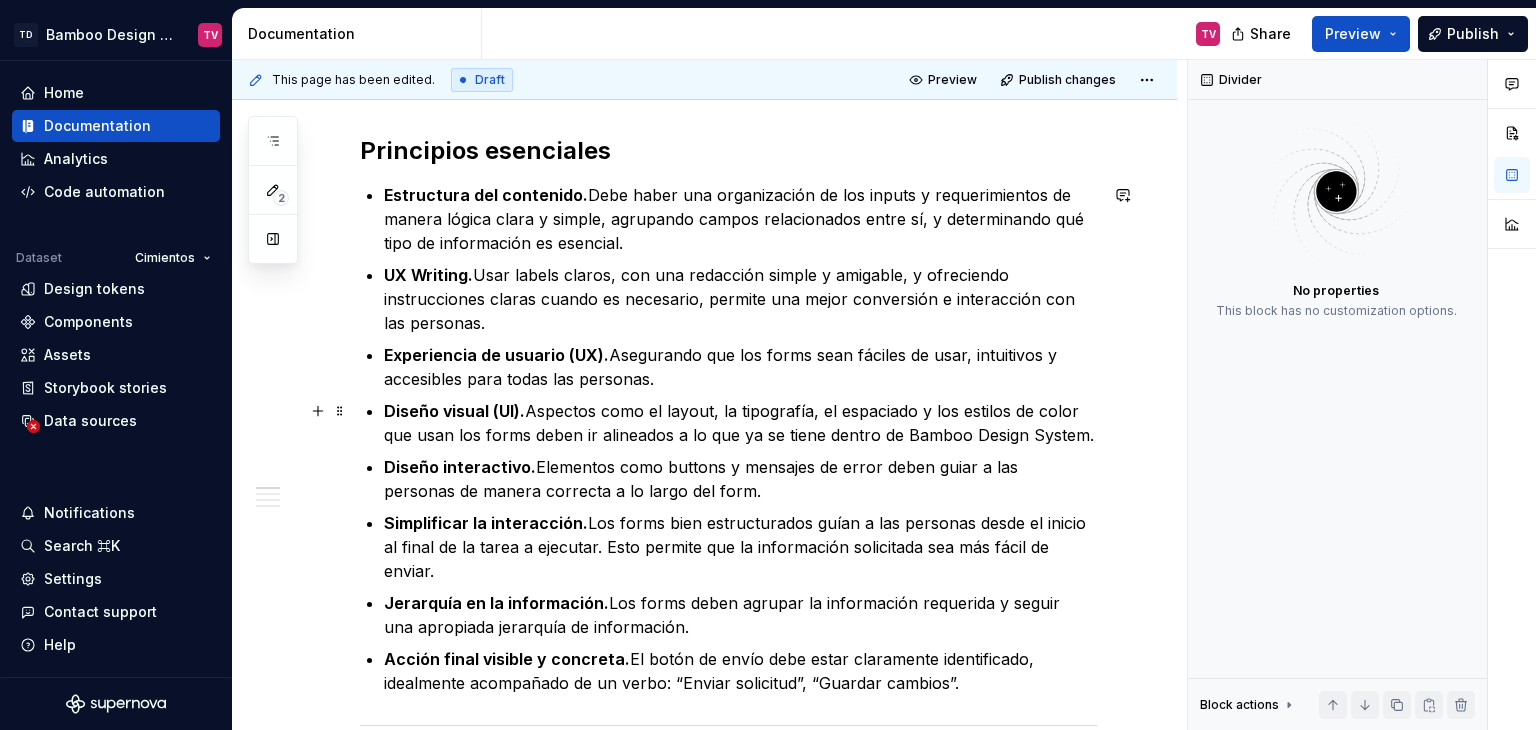 scroll, scrollTop: 576, scrollLeft: 0, axis: vertical 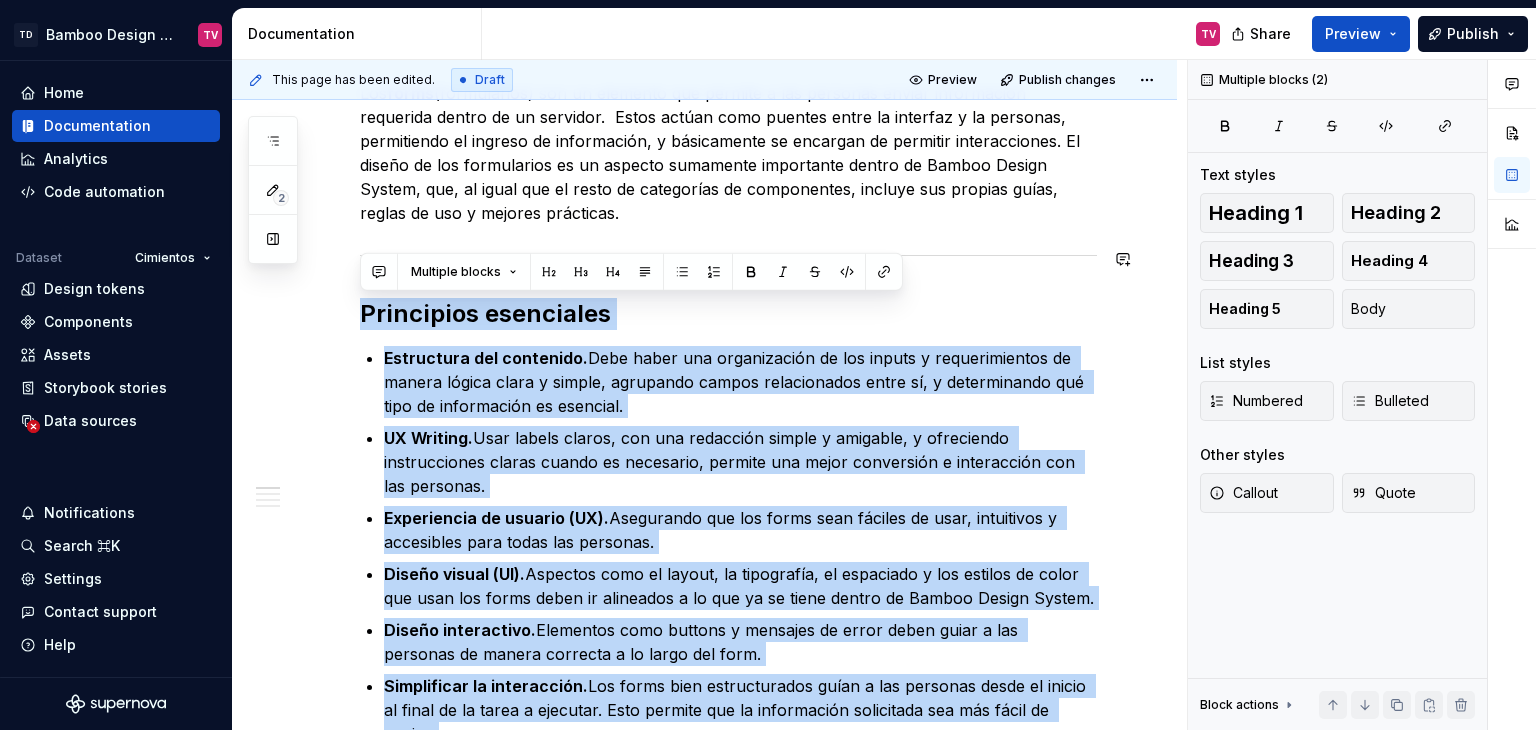 drag, startPoint x: 979, startPoint y: 589, endPoint x: 360, endPoint y: 288, distance: 688.3037 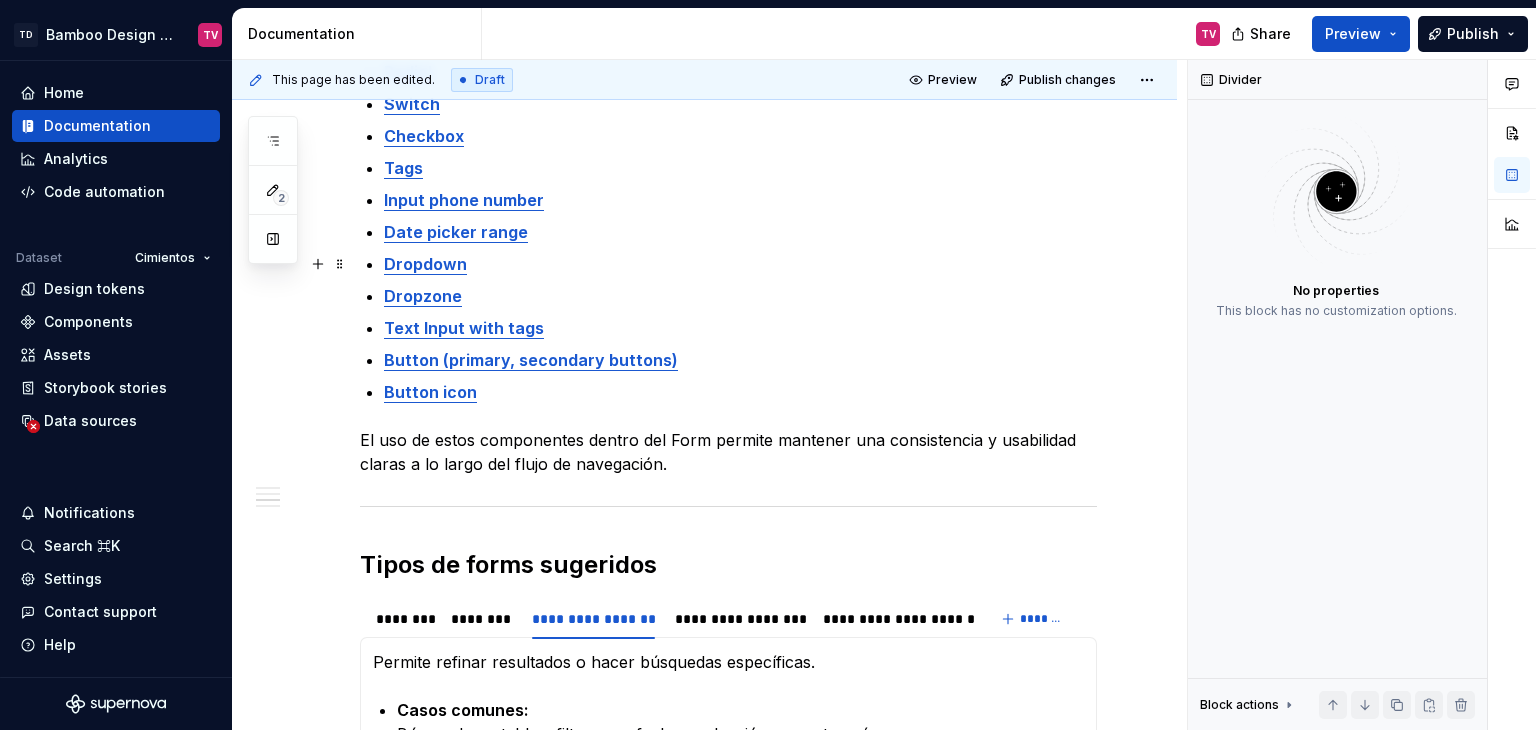 scroll, scrollTop: 1513, scrollLeft: 0, axis: vertical 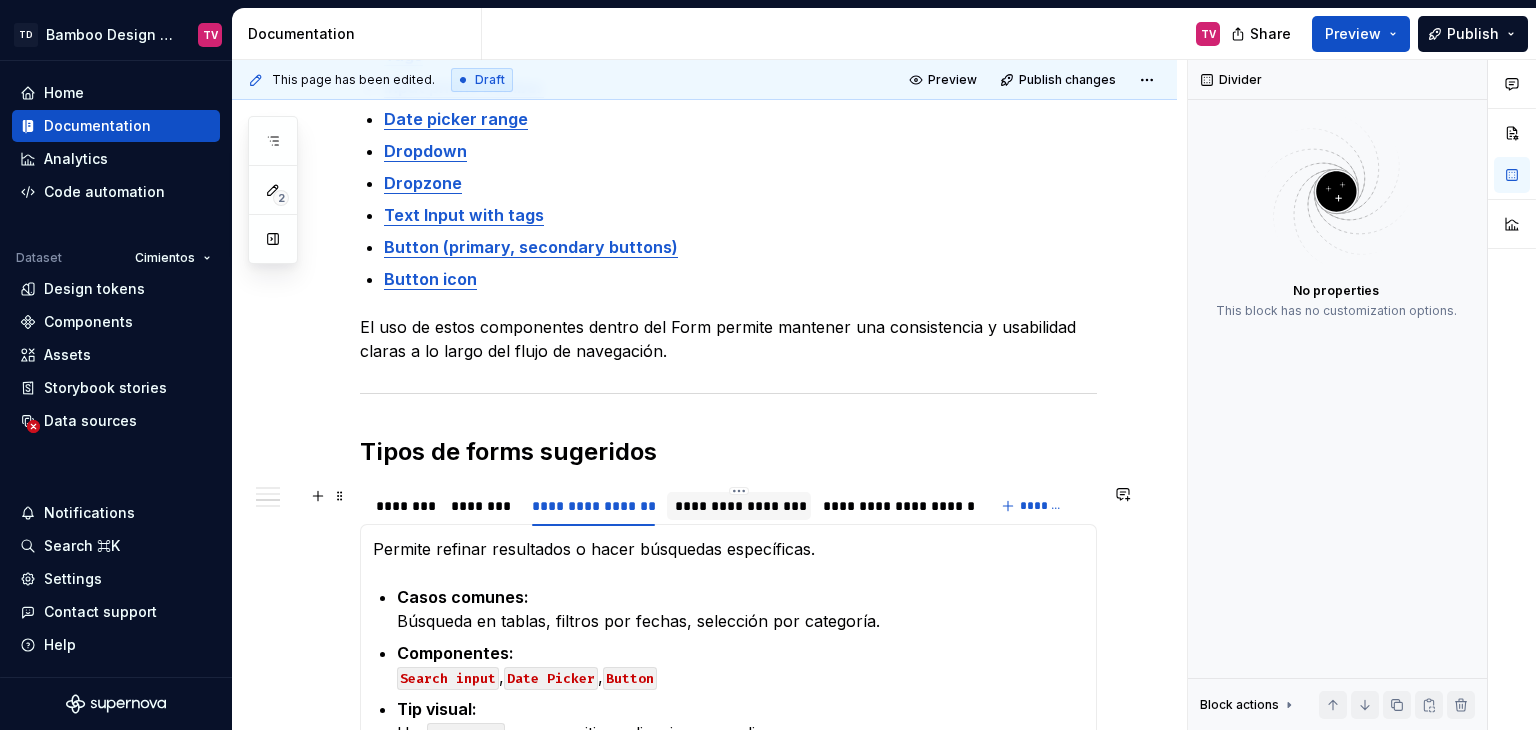 click on "**********" at bounding box center (739, 506) 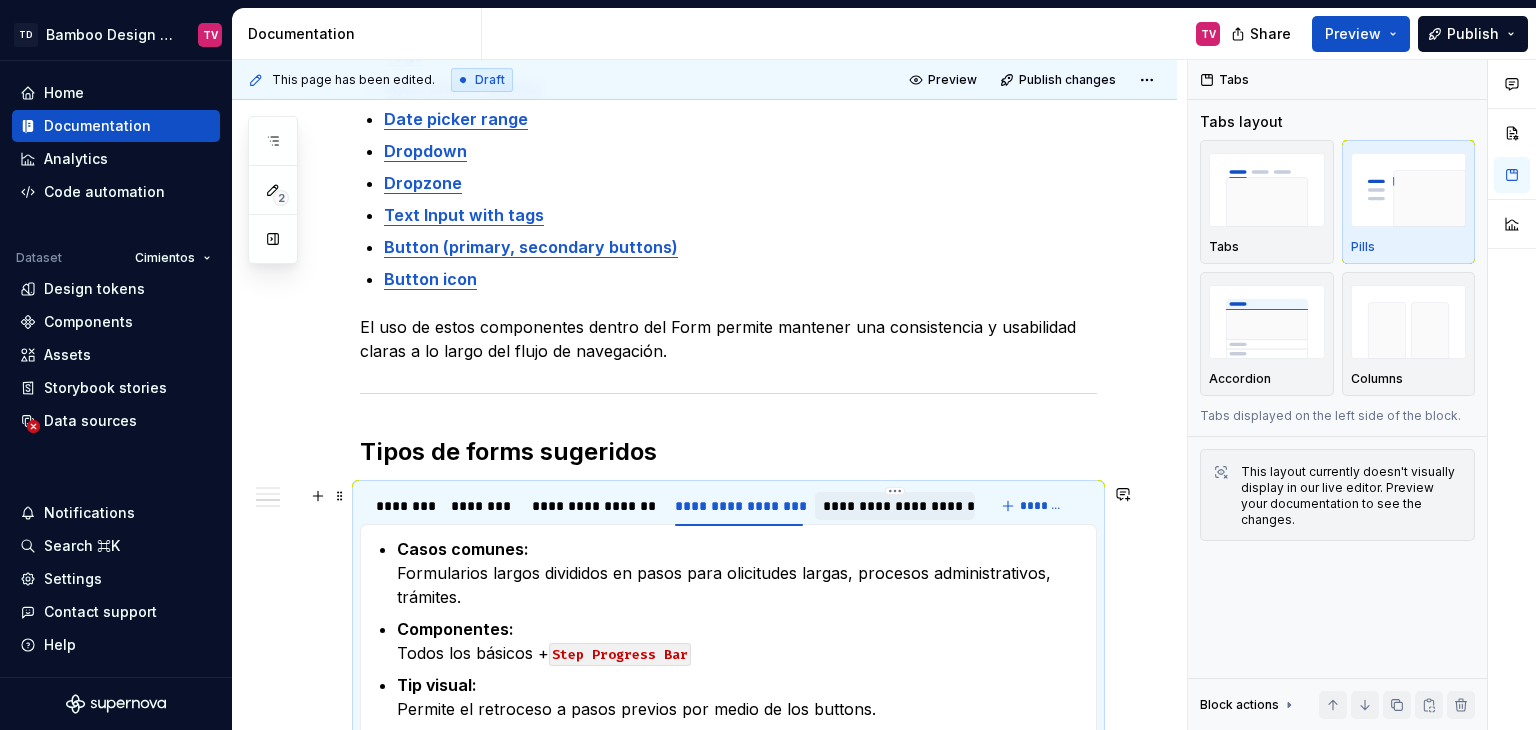 click on "**********" at bounding box center (895, 506) 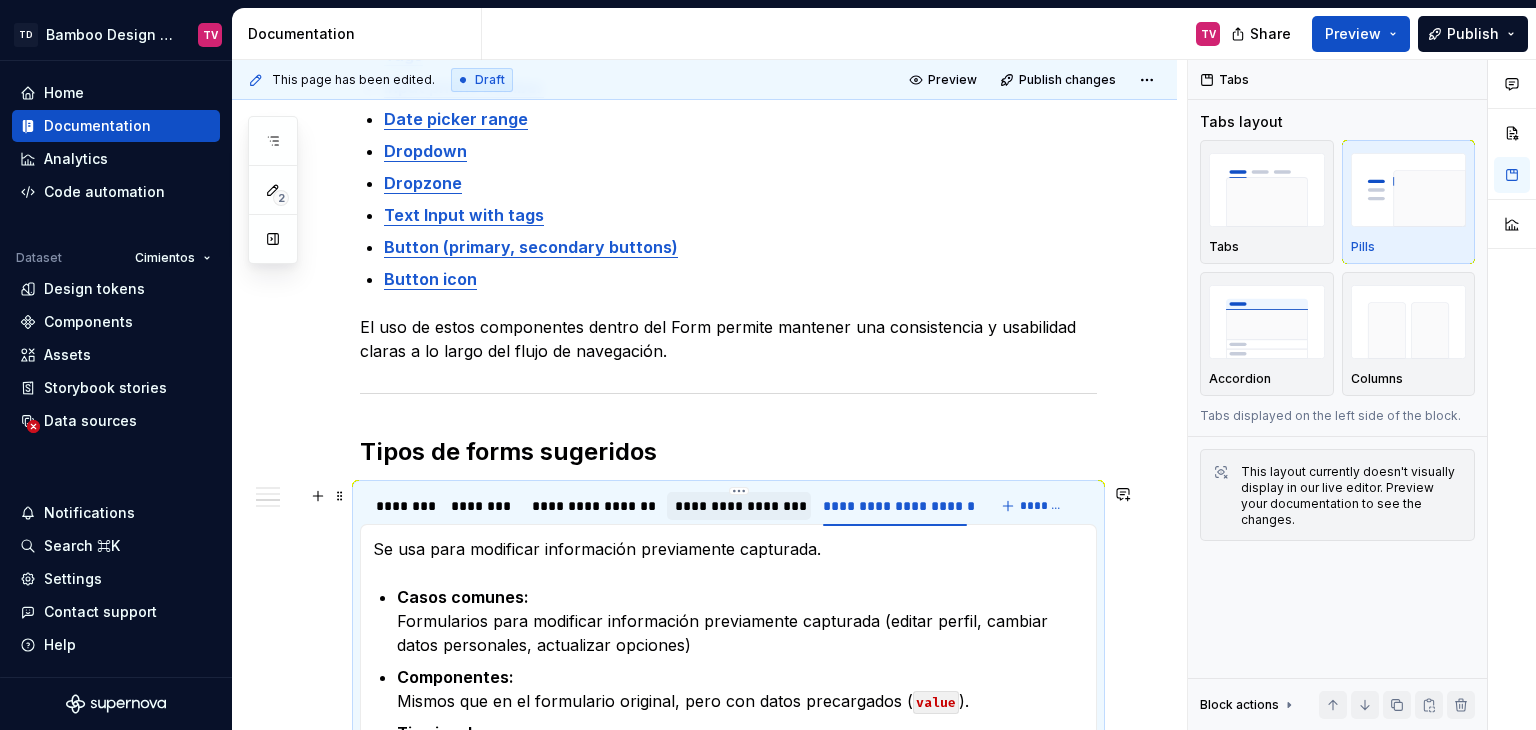 click on "**********" at bounding box center (739, 506) 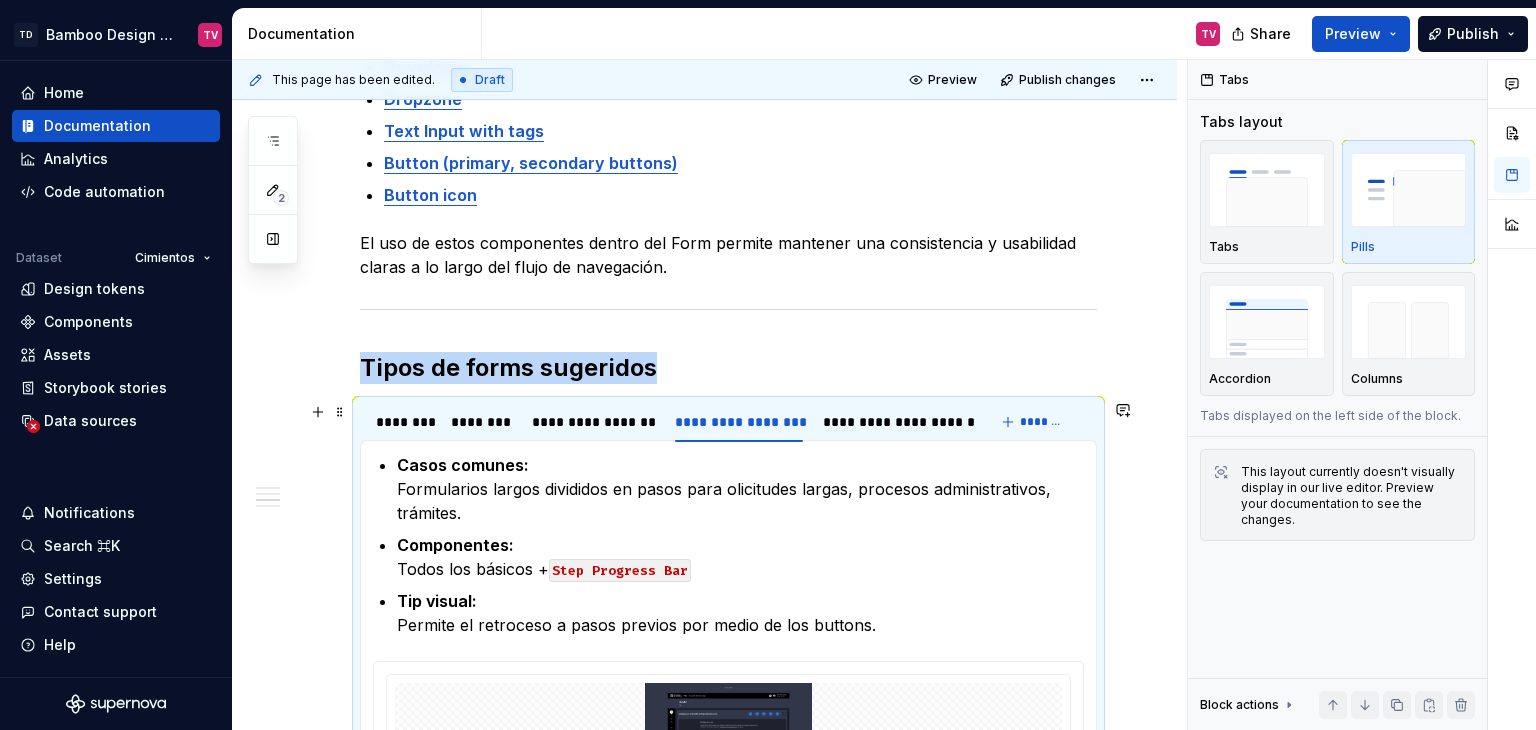 scroll, scrollTop: 1713, scrollLeft: 0, axis: vertical 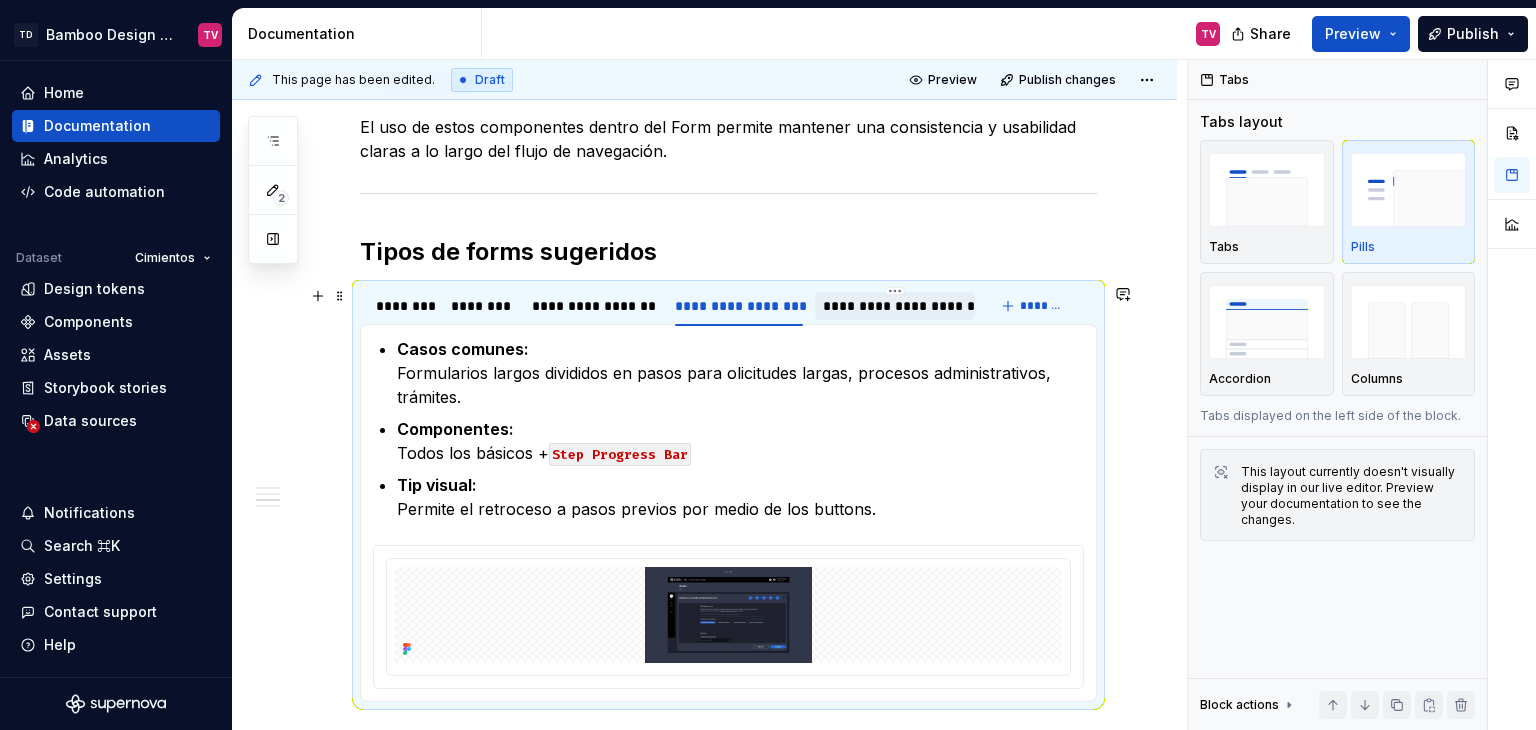 click on "**********" at bounding box center (895, 306) 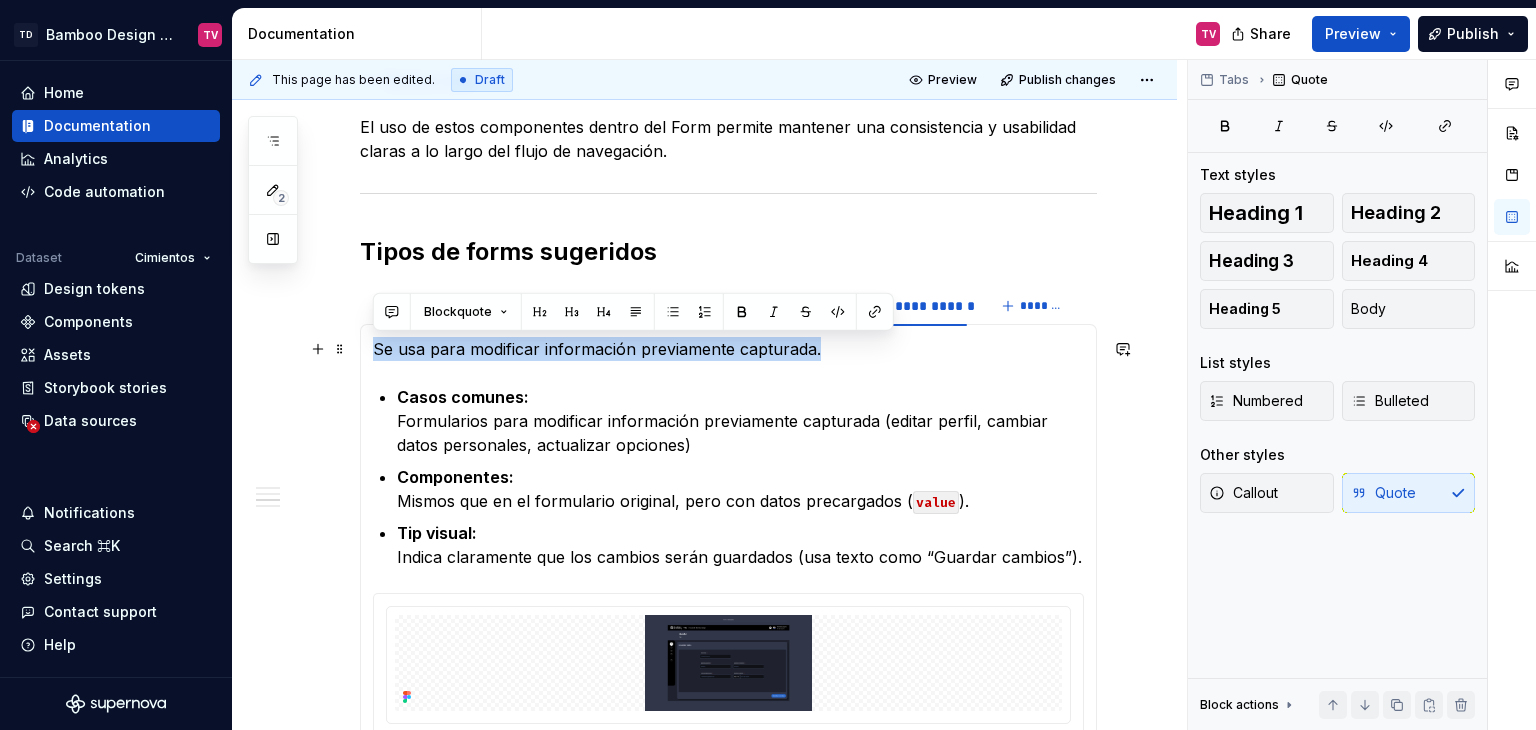 drag, startPoint x: 823, startPoint y: 352, endPoint x: 364, endPoint y: 350, distance: 459.00436 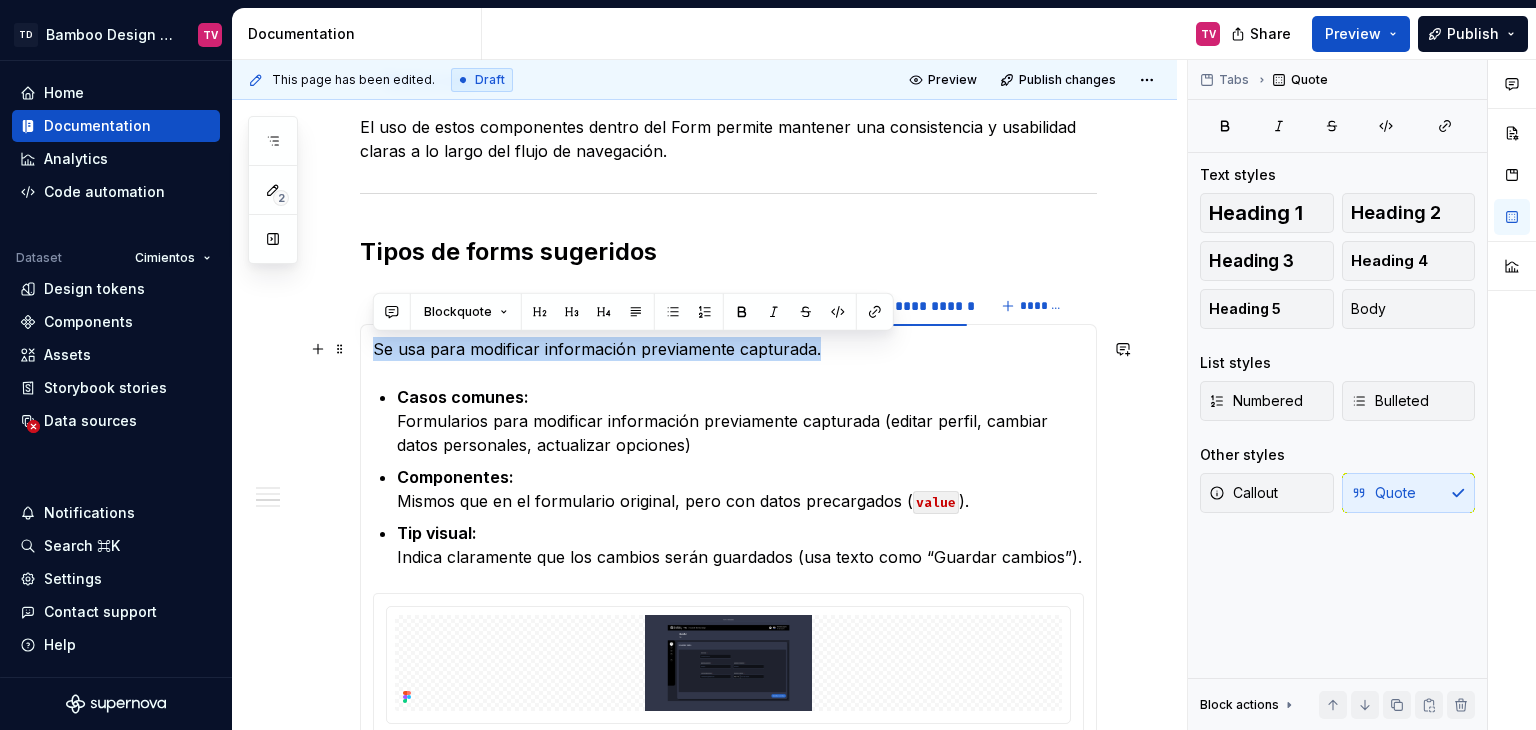 click on "Casos comunes: Formulario para creación de cuenta, inscribirse a un curso o evento, creación de perfiles. Componentes: Text Input ,  Date Picker ,  Checkbox ,  Button . Tip visual: Usa validación en tiempo real para contraseñas o confirmaciones. Casos comunes: Formulario para soporte técnico, contacto general, enviar una pregunta y solicitudes Componentes: Text Input ,  Text Area ,  Checkbox ,  Button . Tip visual: Usa  Text Area  para permitir explicaciones amplias. Permite refinar resultados o hacer búsquedas específicas. Casos comunes: Búsqueda en tablas, filtros por fechas, selección por categoría. Componentes: Search input ,  Date Picker ,  Button Tip visual: Usa  Text Area  para permitir explicaciones amplias. Casos comunes: Formularios largos divididos en pasos para olicitudes largas, procesos administrativos, trámites. Componentes: Todos los básicos +  Step Progress Bar Tip visual: Permite el retroceso a pasos previos por medio de los buttons. Casos comunes: Componentes: value )." at bounding box center (728, 537) 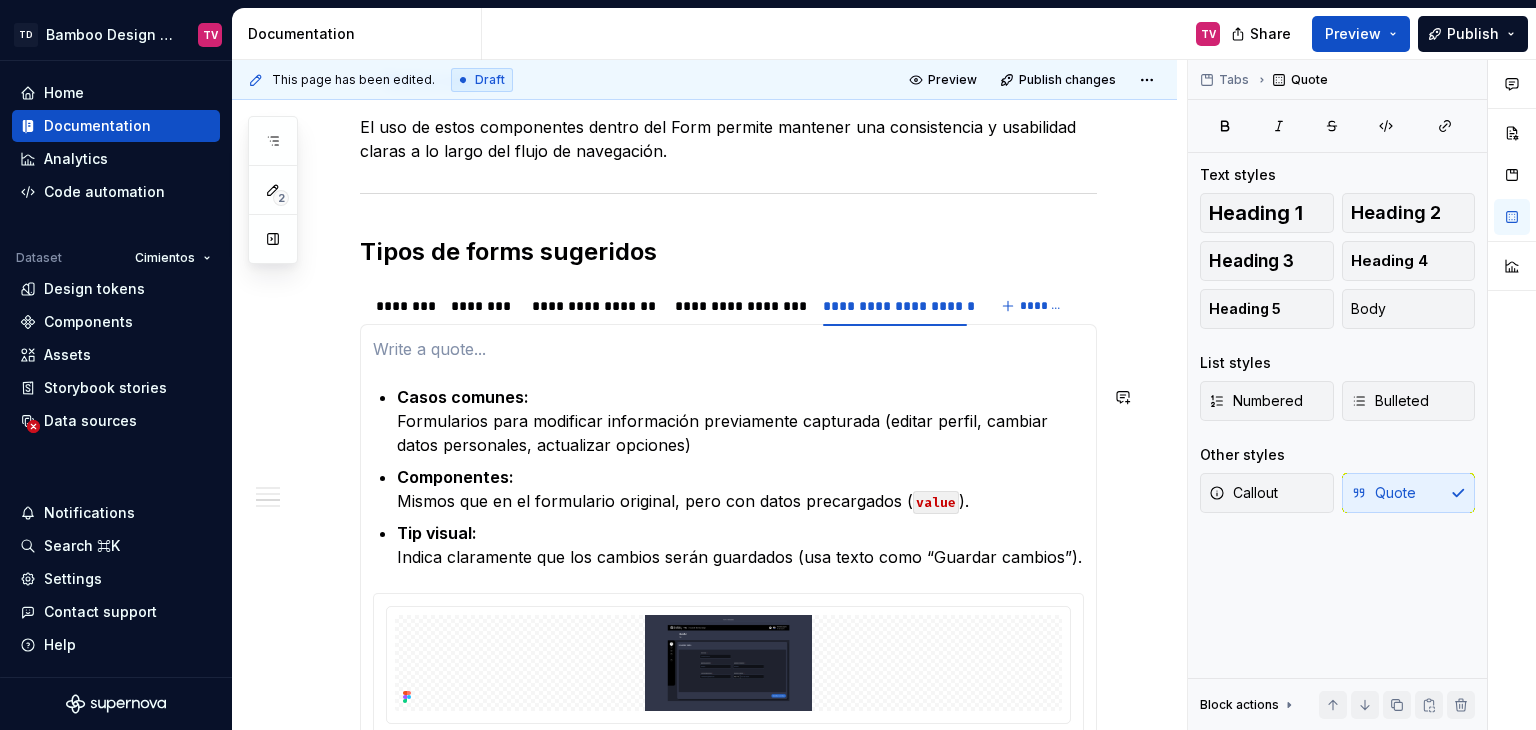 click on "Casos comunes: Formularios para modificar información previamente capturada (editar perfil, cambiar datos personales, actualizar opciones) Componentes: Mismos que en el formulario original, pero con datos precargados ( value ). Tip visual: Indica claramente que los cambios serán guardados (usa texto como “Guardar cambios”)." at bounding box center [728, 537] 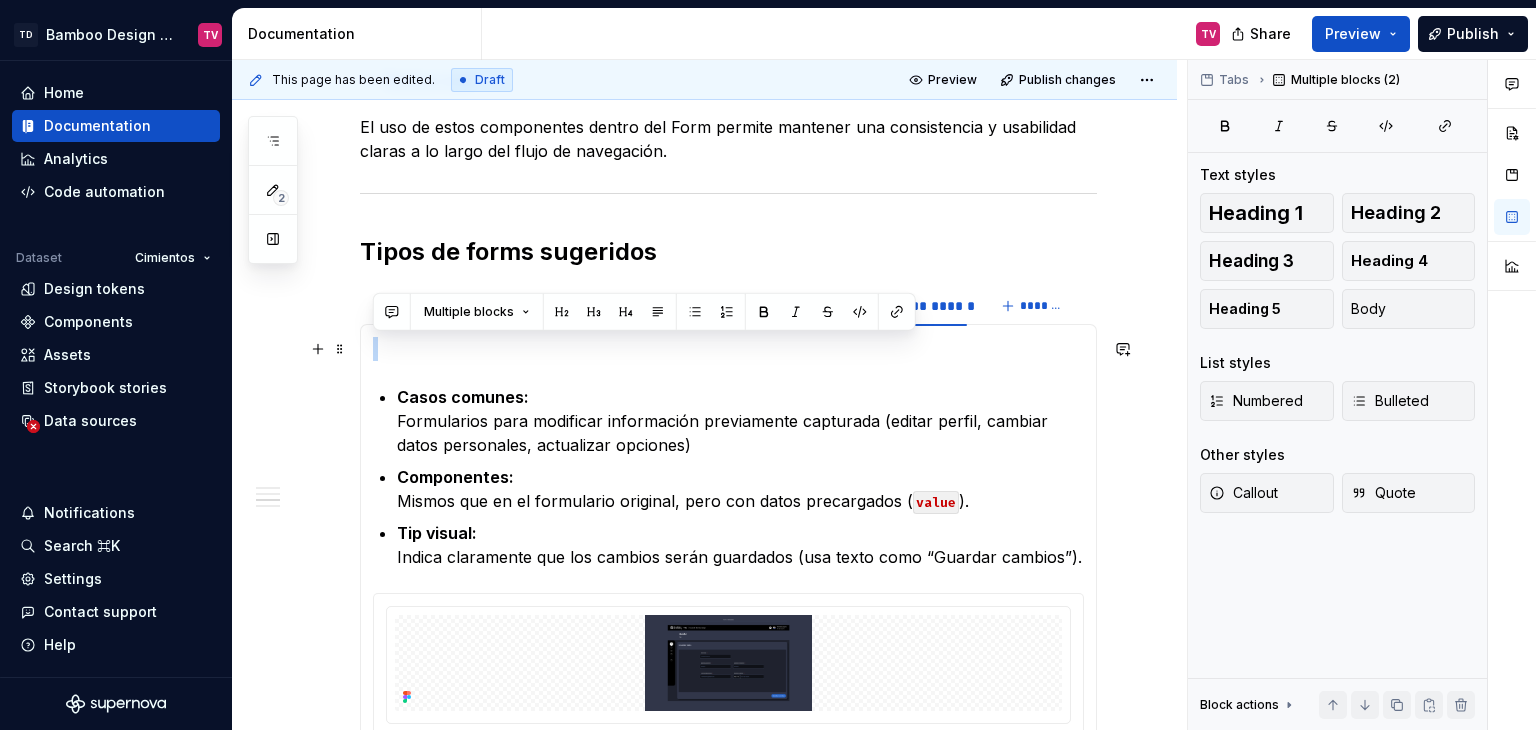 drag, startPoint x: 410, startPoint y: 373, endPoint x: 385, endPoint y: 341, distance: 40.60788 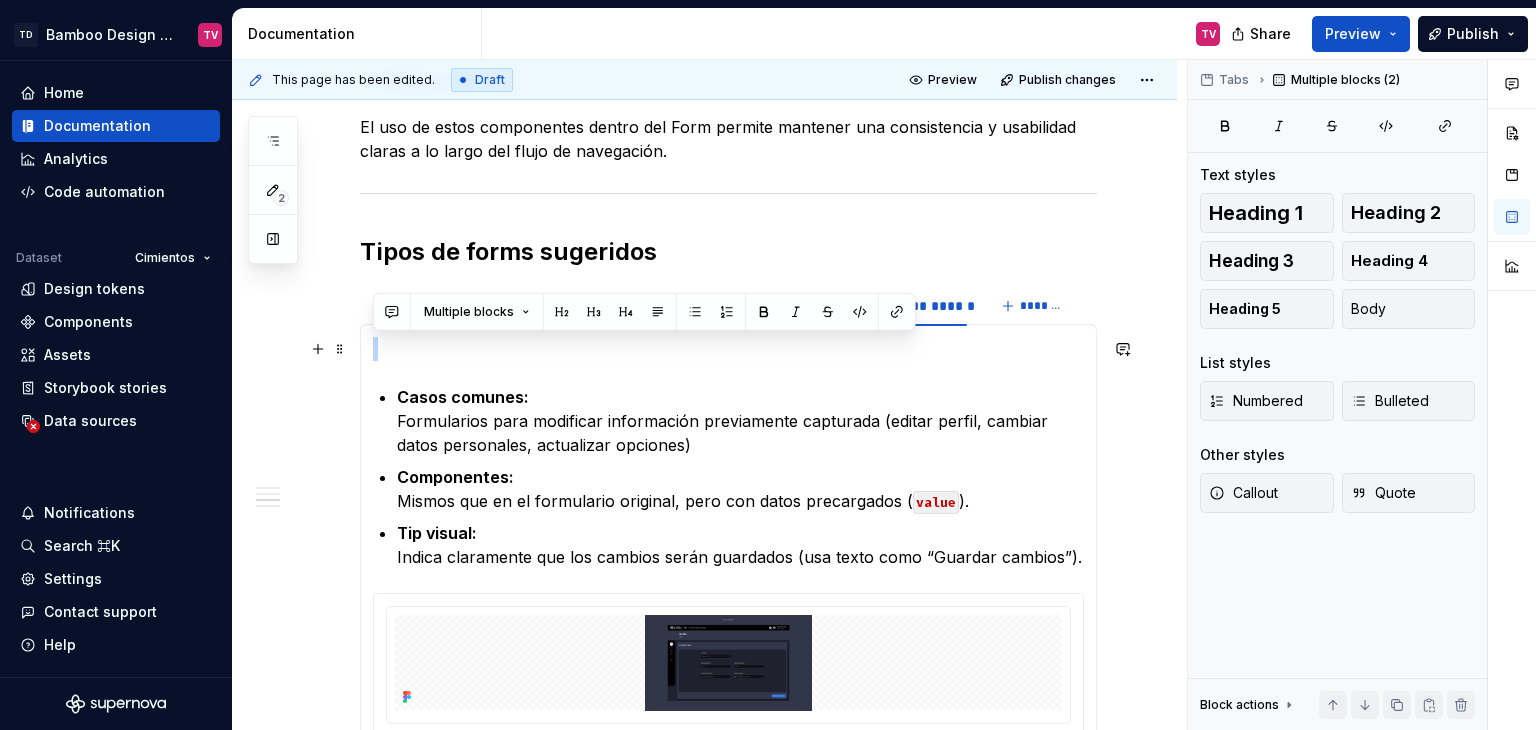 click on "Casos comunes: Formularios para modificar información previamente capturada (editar perfil, cambiar datos personales, actualizar opciones) Componentes: Mismos que en el formulario original, pero con datos precargados ( value ). Tip visual: Indica claramente que los cambios serán guardados (usa texto como “Guardar cambios”)." at bounding box center (728, 537) 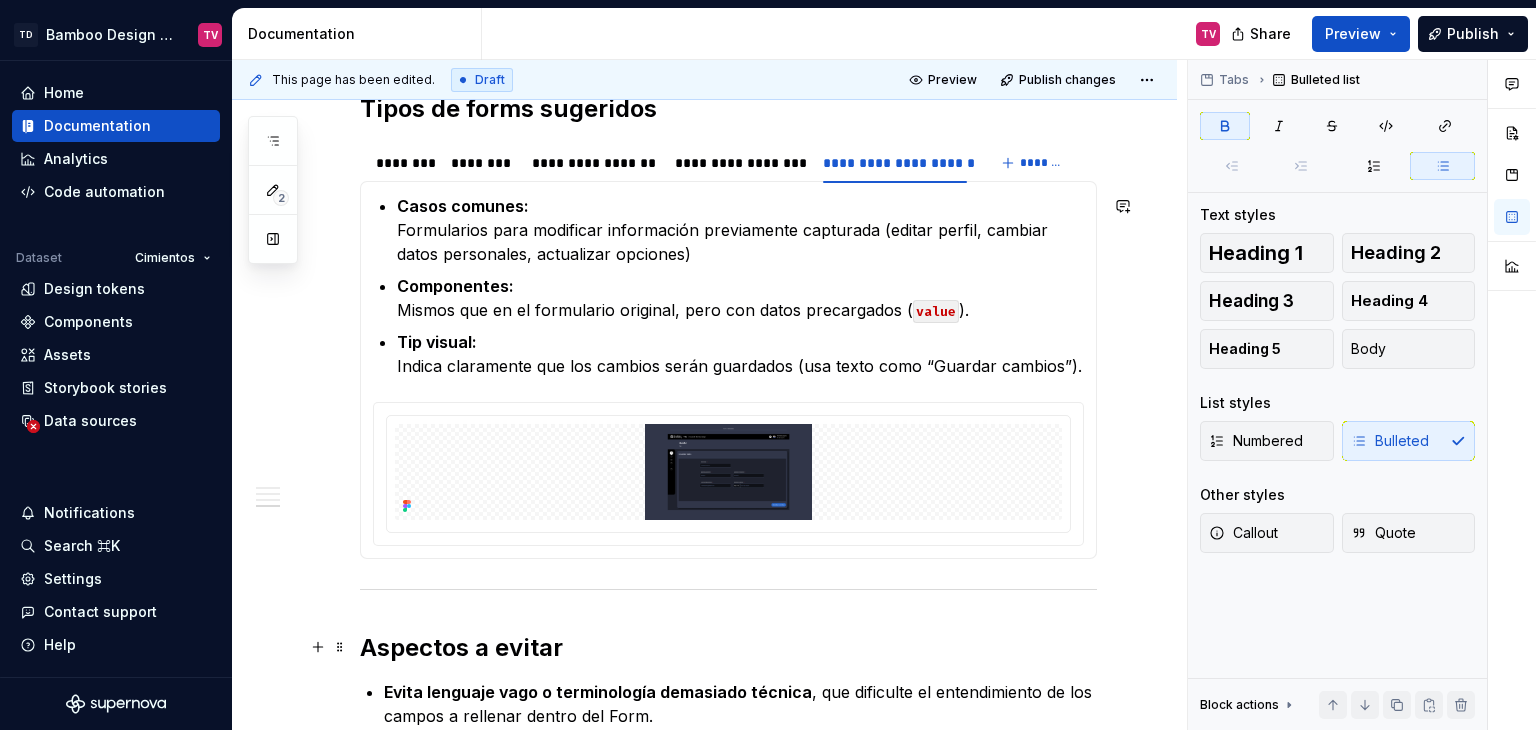 scroll, scrollTop: 2013, scrollLeft: 0, axis: vertical 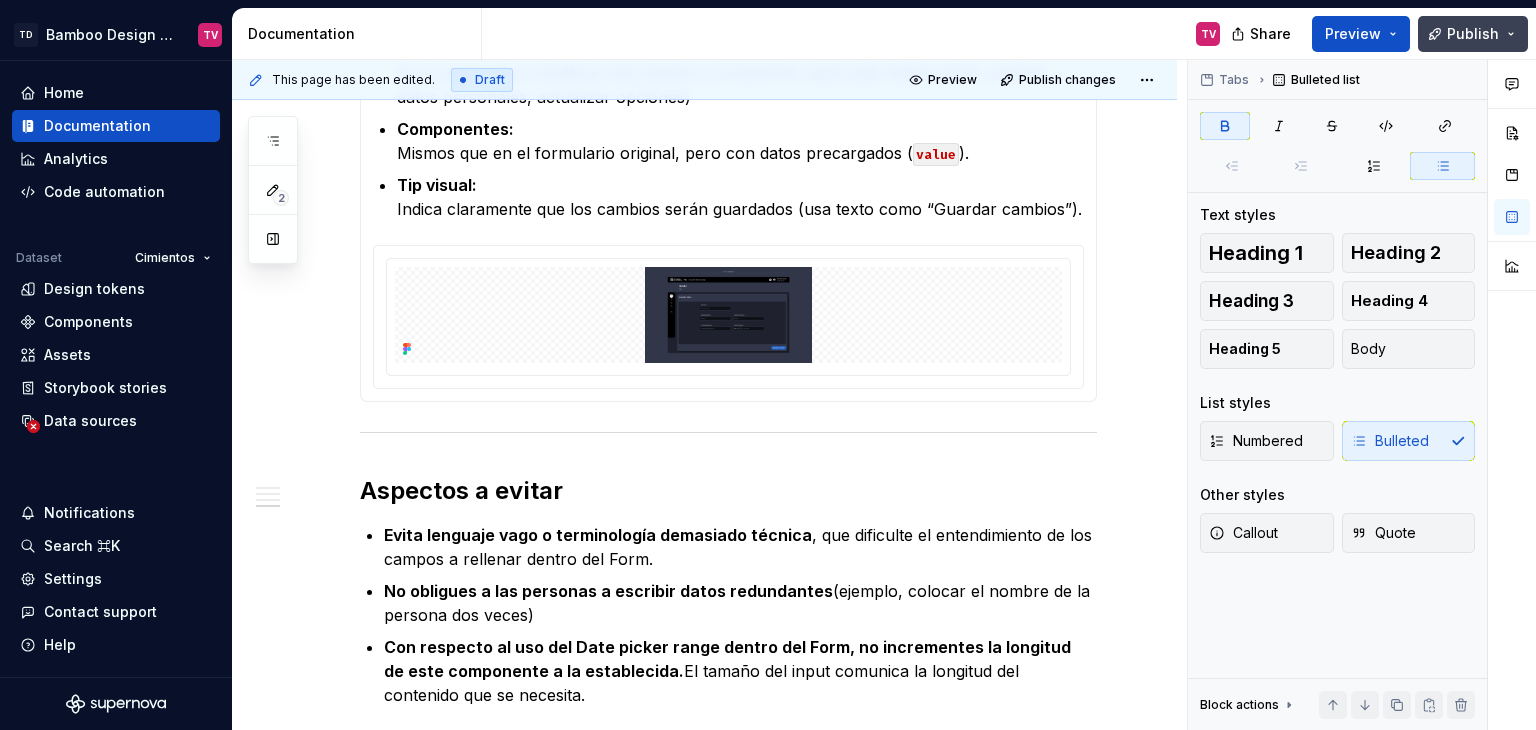 click on "Publish" at bounding box center (1473, 34) 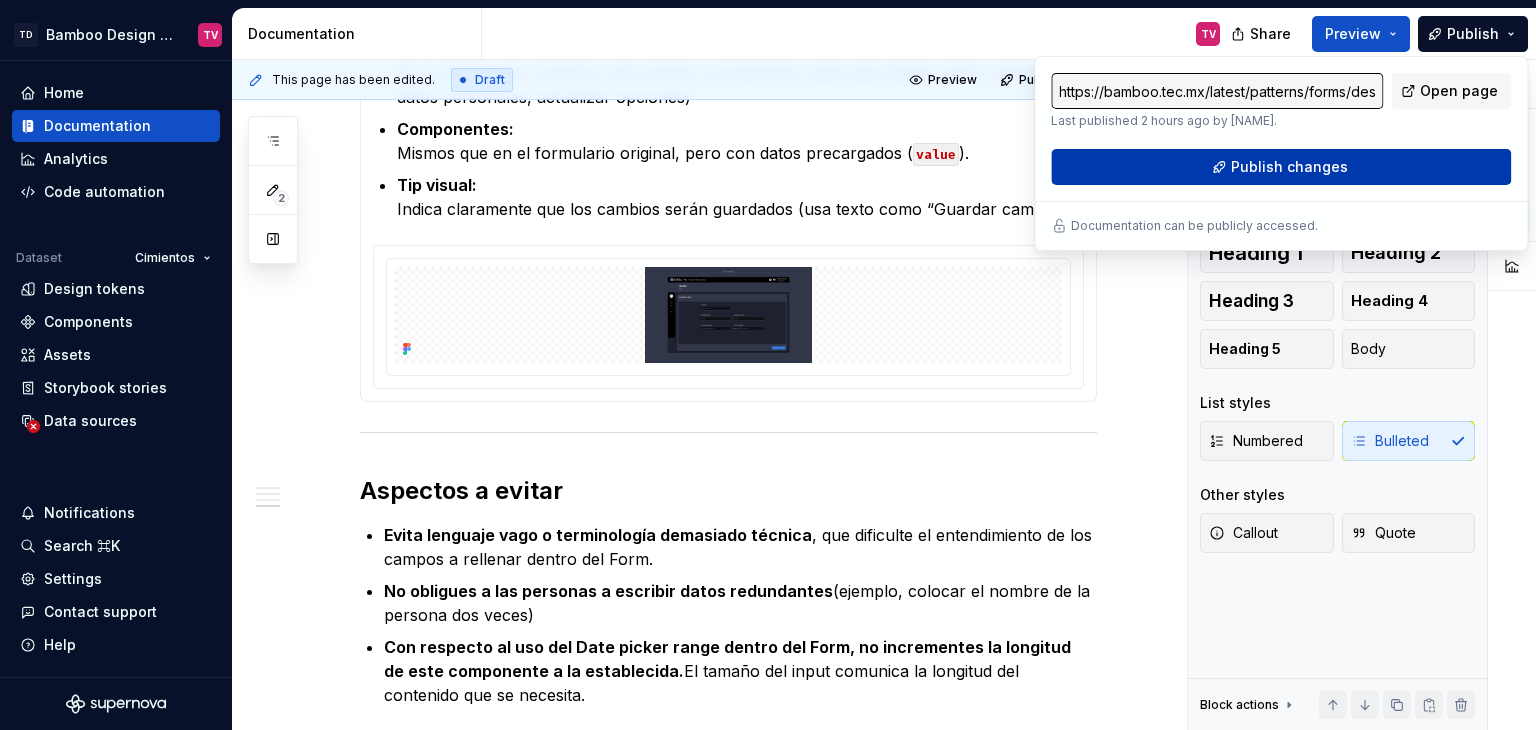 click on "Publish changes" at bounding box center [1281, 167] 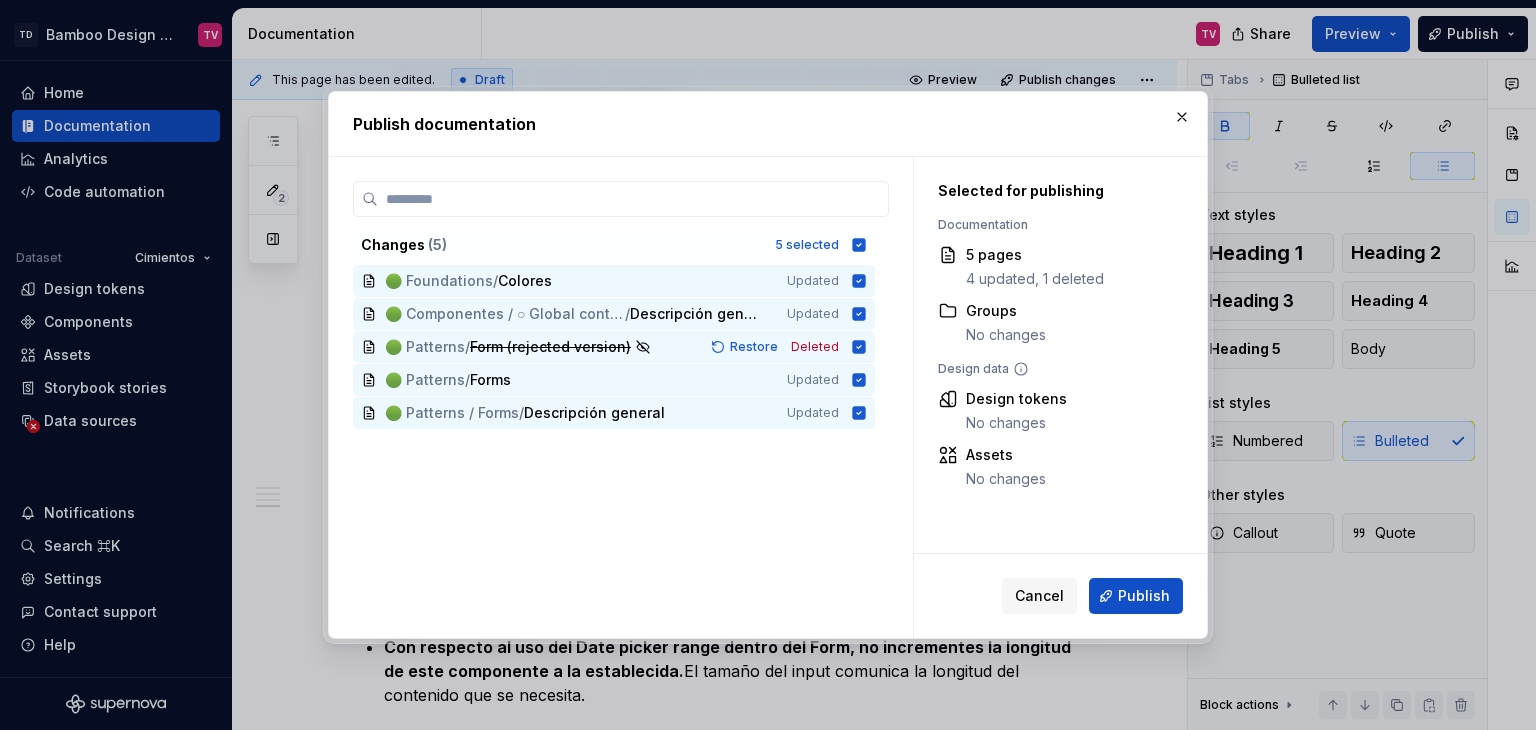 click on "Publish" at bounding box center (1136, 596) 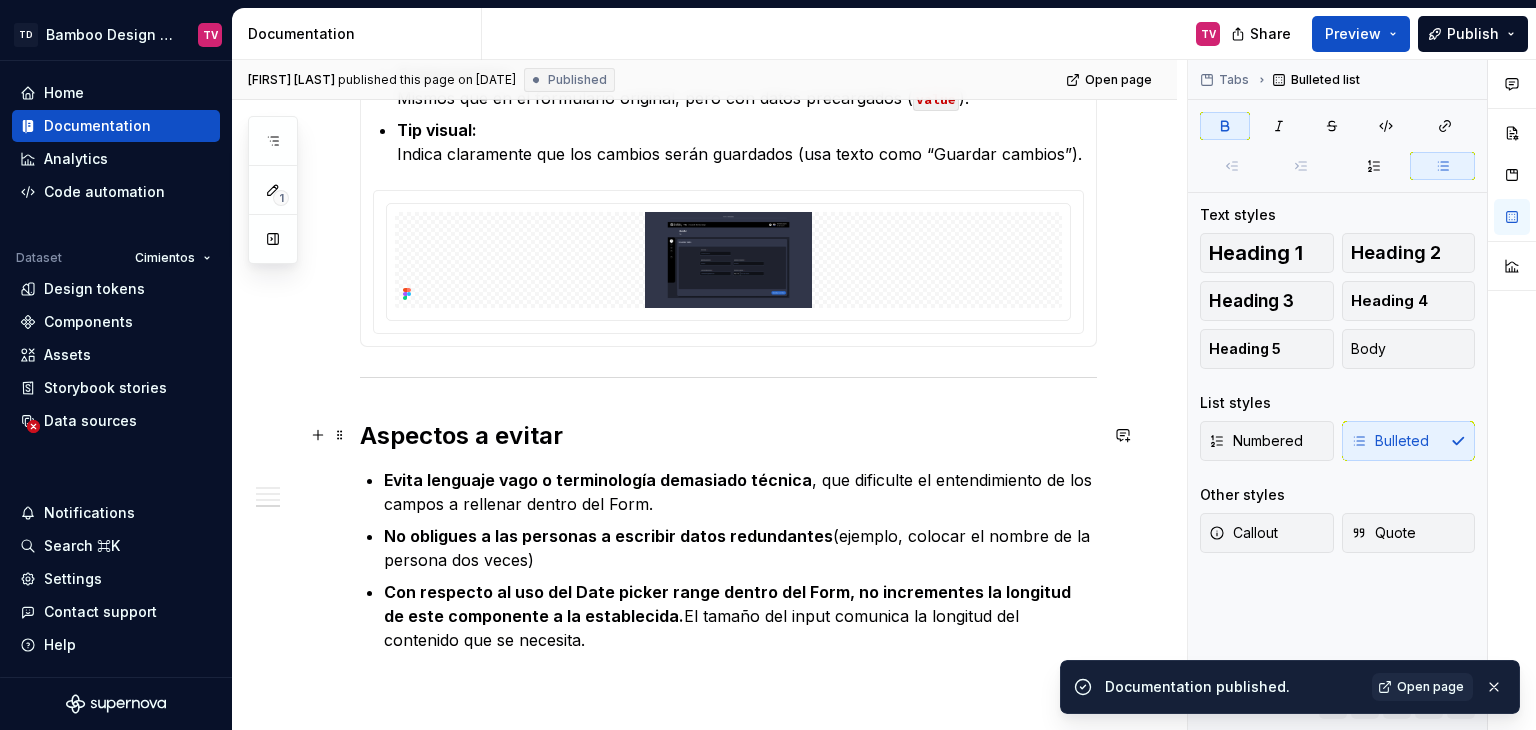 scroll, scrollTop: 2113, scrollLeft: 0, axis: vertical 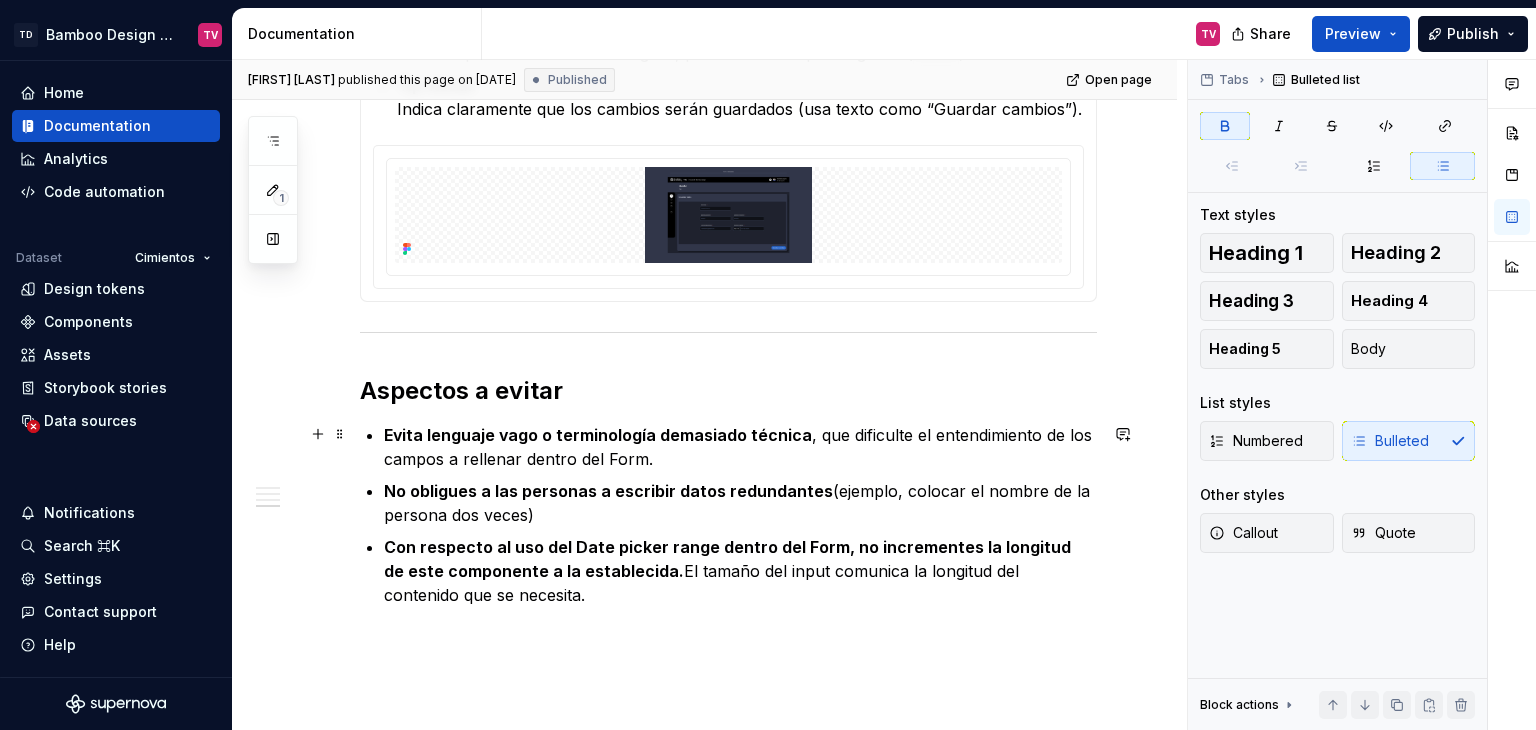 click on "Evita lenguaje vago o terminología demasiado técnica , que dificulte el entendimiento de los campos a rellenar dentro del Form." at bounding box center [740, 447] 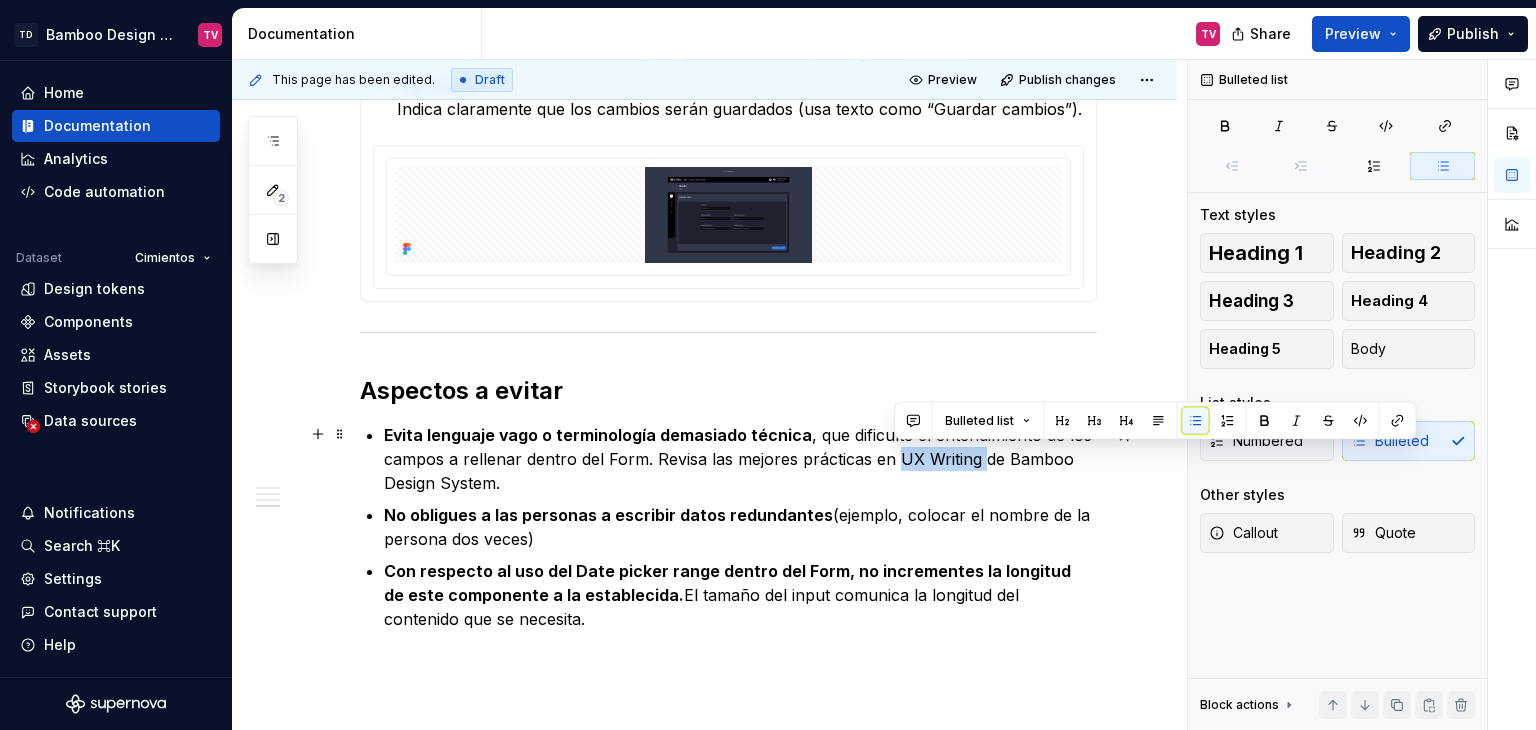 drag, startPoint x: 977, startPoint y: 457, endPoint x: 896, endPoint y: 465, distance: 81.394104 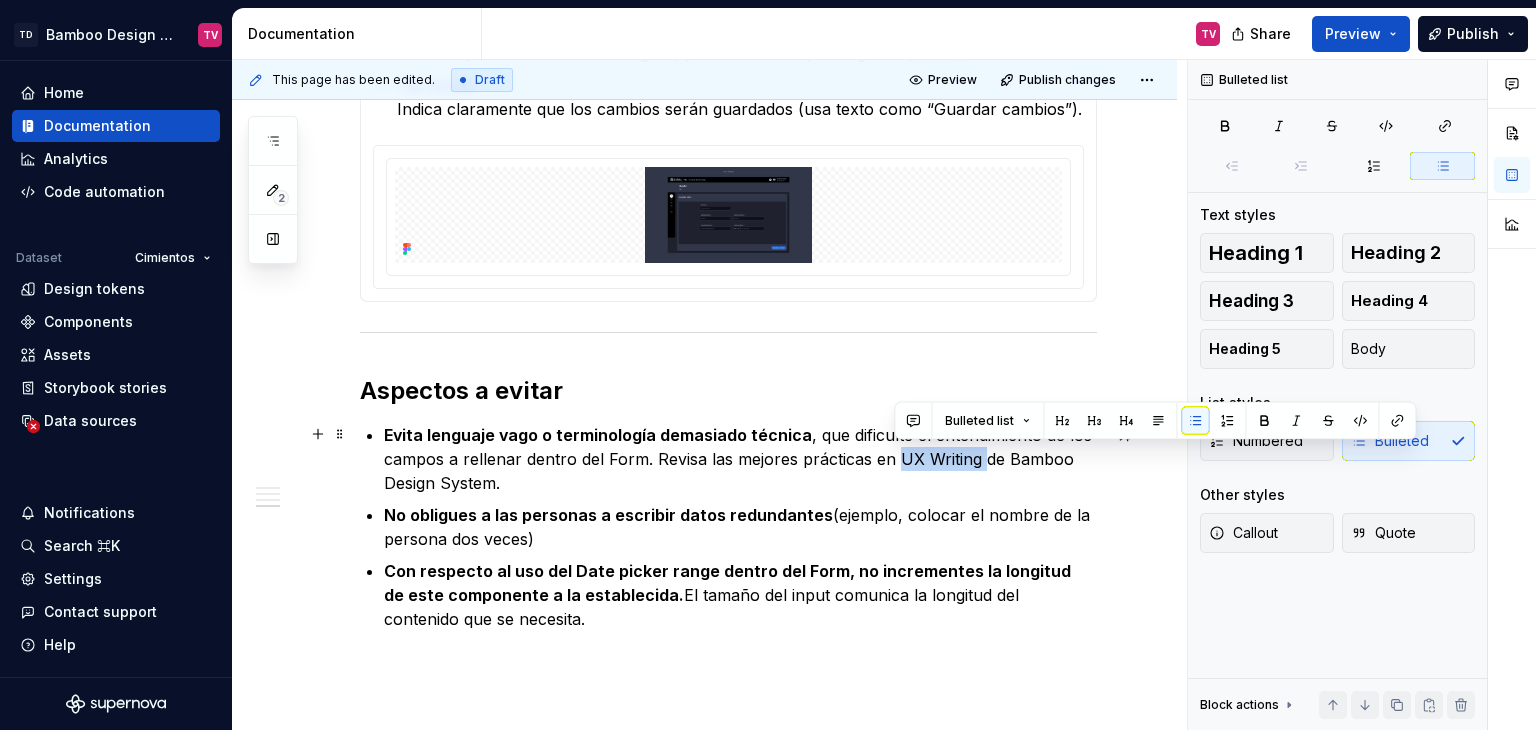 click on "Evita lenguaje vago o terminología demasiado técnica , que dificulte el entendimiento de los campos a rellenar dentro del Form. Revisa las mejores prácticas en UX Writing de Bamboo Design System." at bounding box center (740, 459) 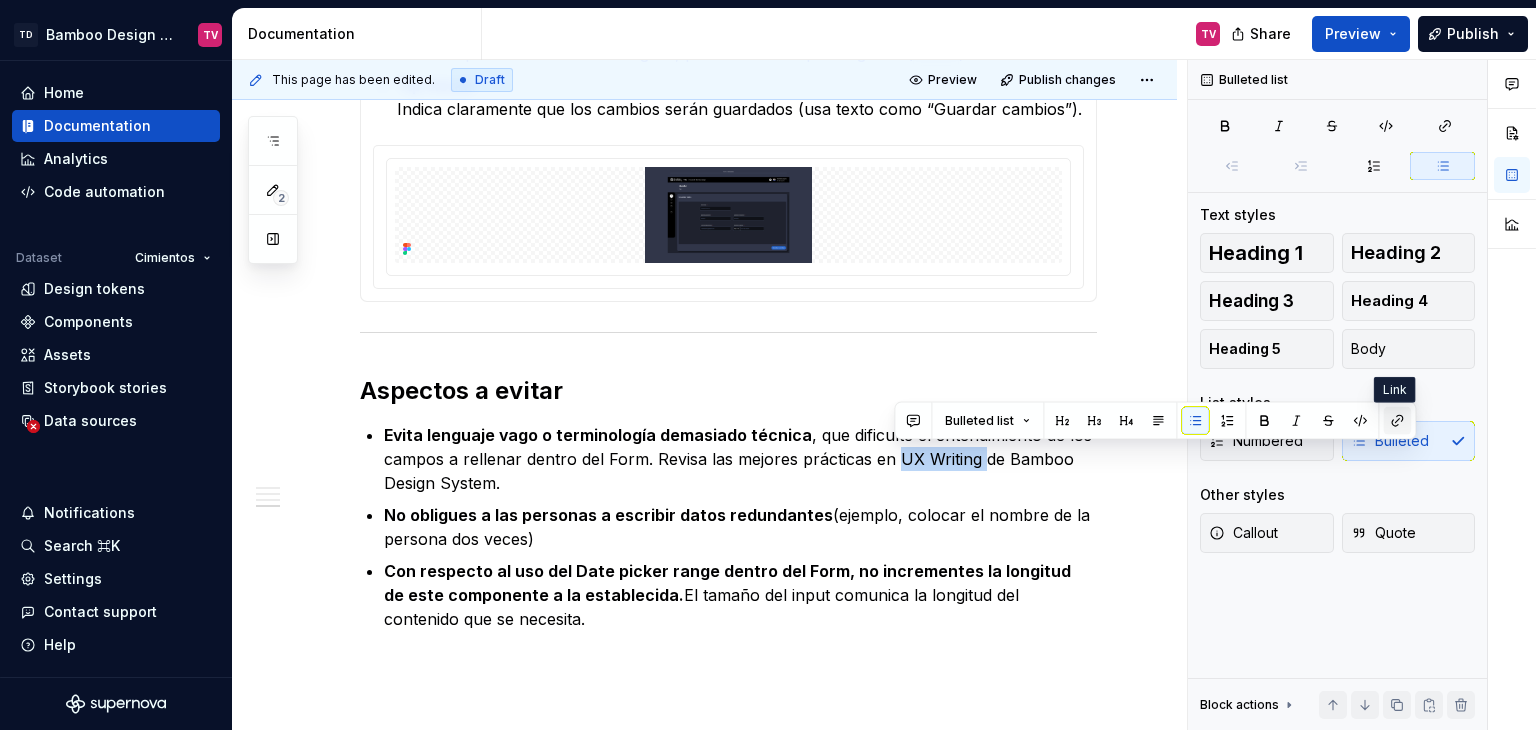 click at bounding box center (1397, 421) 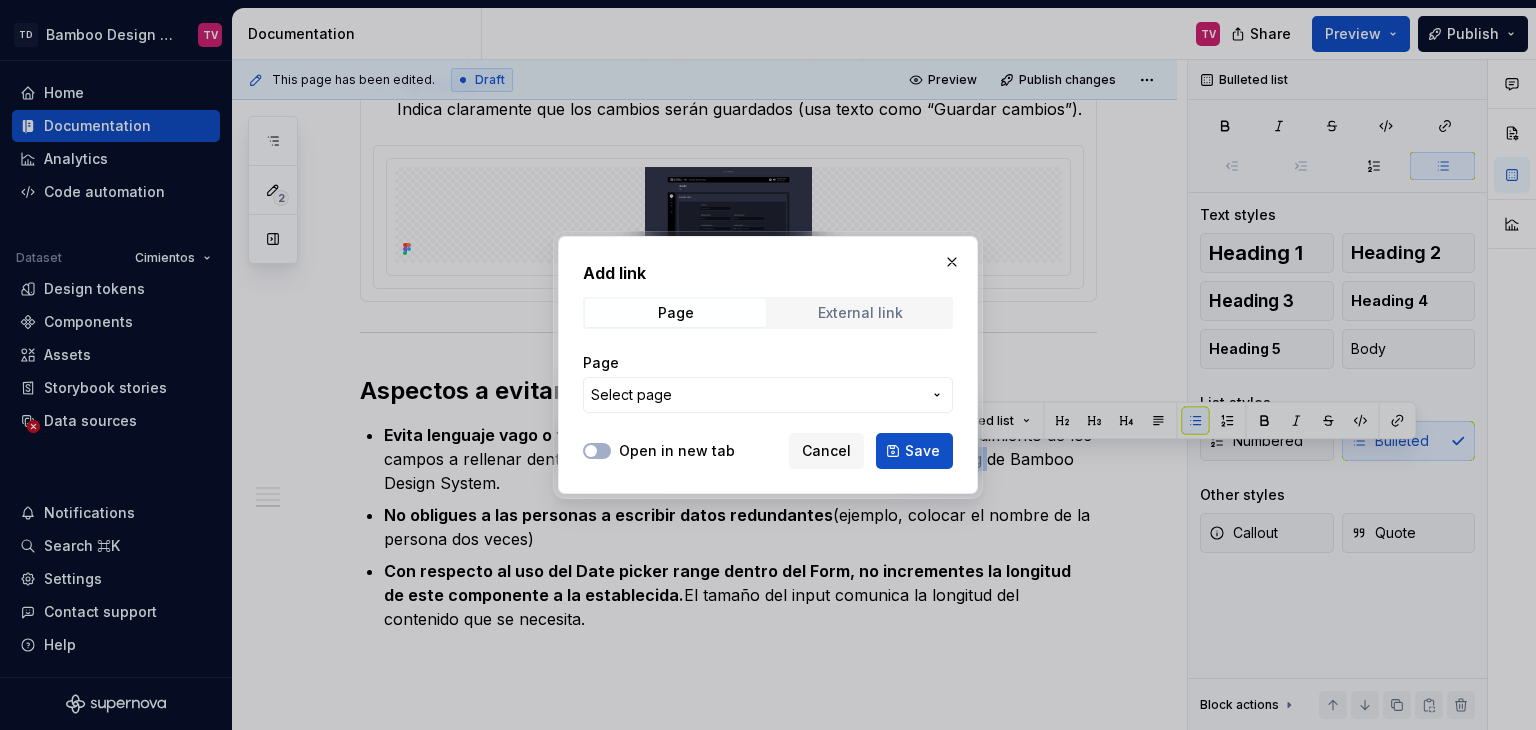 click on "External link" at bounding box center [860, 313] 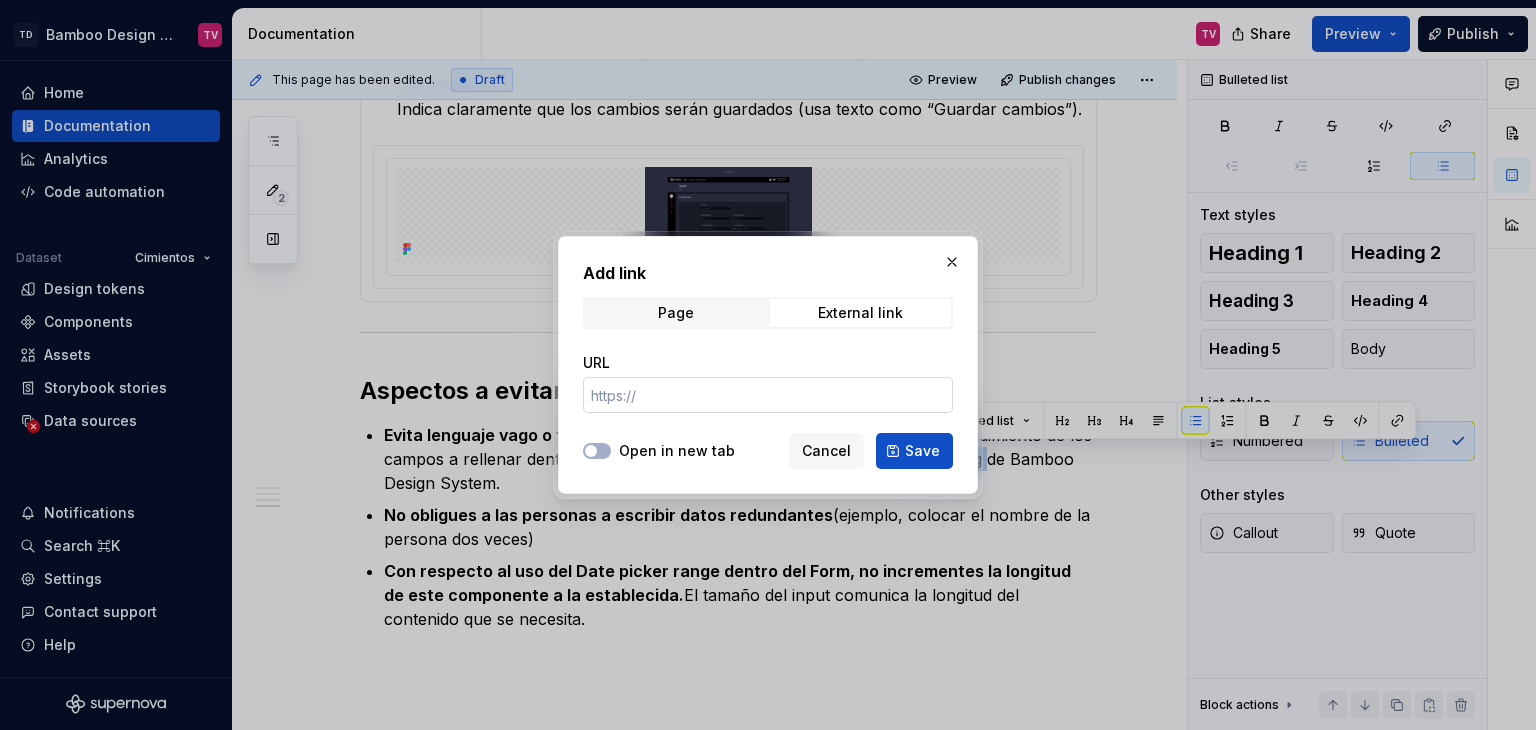 type on "*" 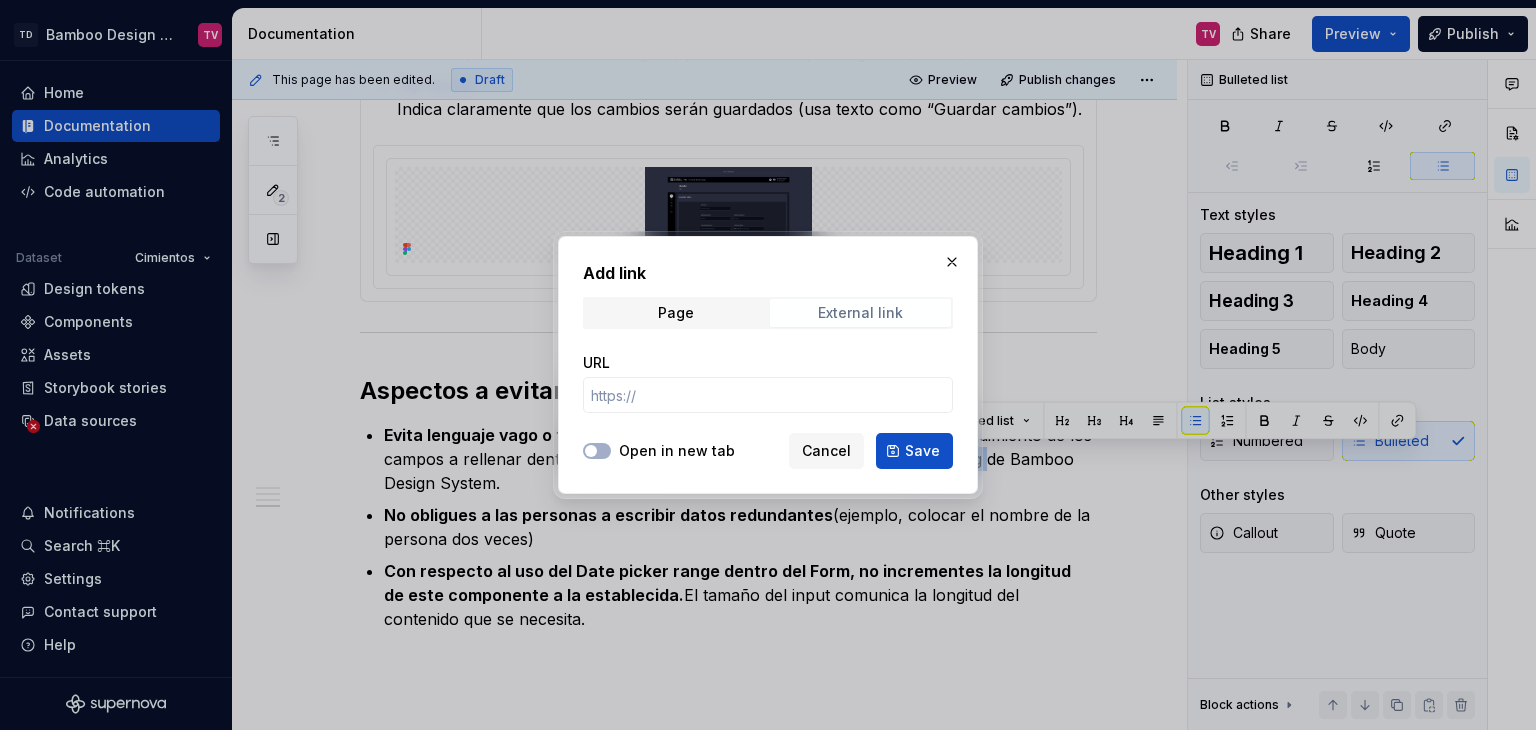 click on "External link" at bounding box center (860, 313) 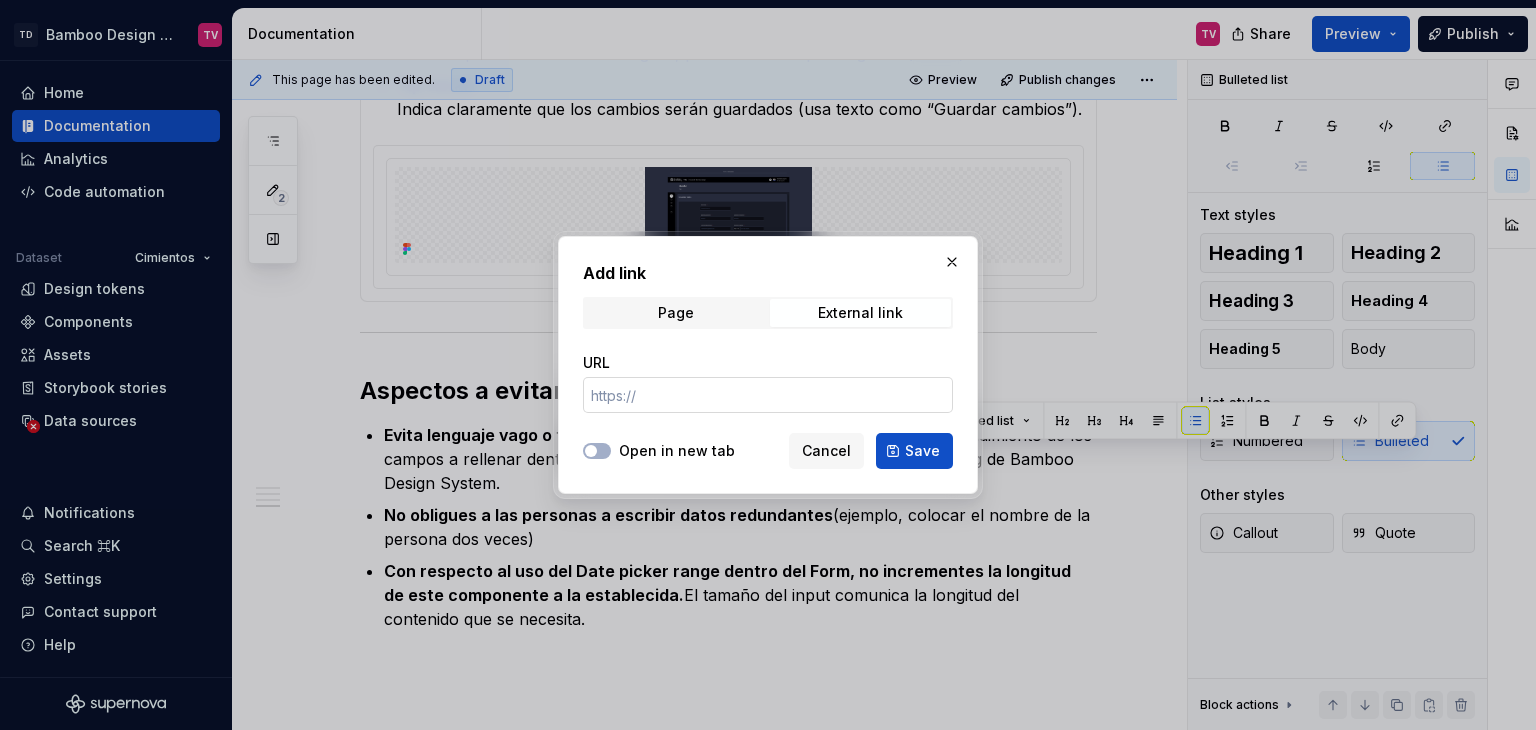 click on "URL" at bounding box center [768, 395] 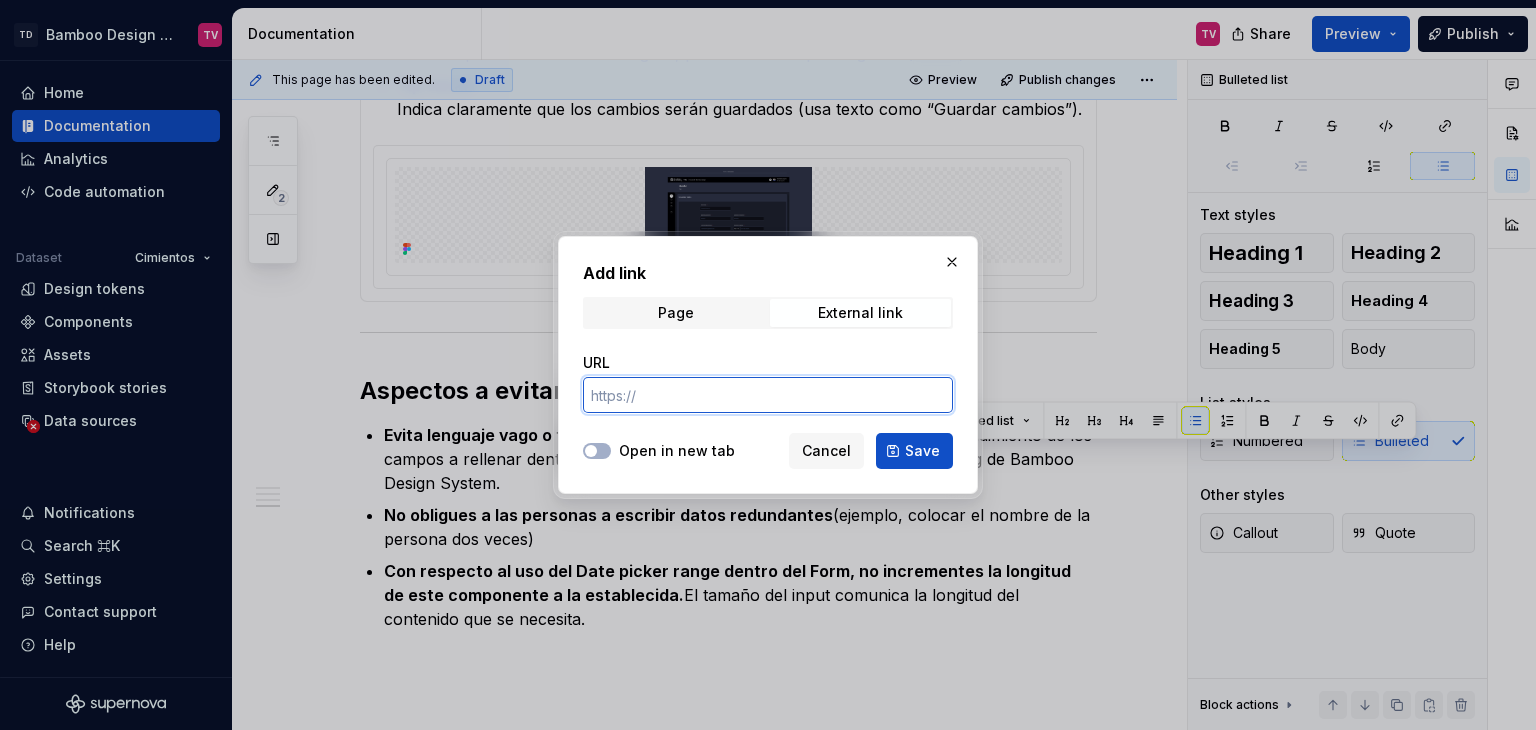 paste on "https://bamboo.tec.mx/latest/guia-ux-writing/mensajes-del-producto/mensajes-basicos-oPqSUKYu" 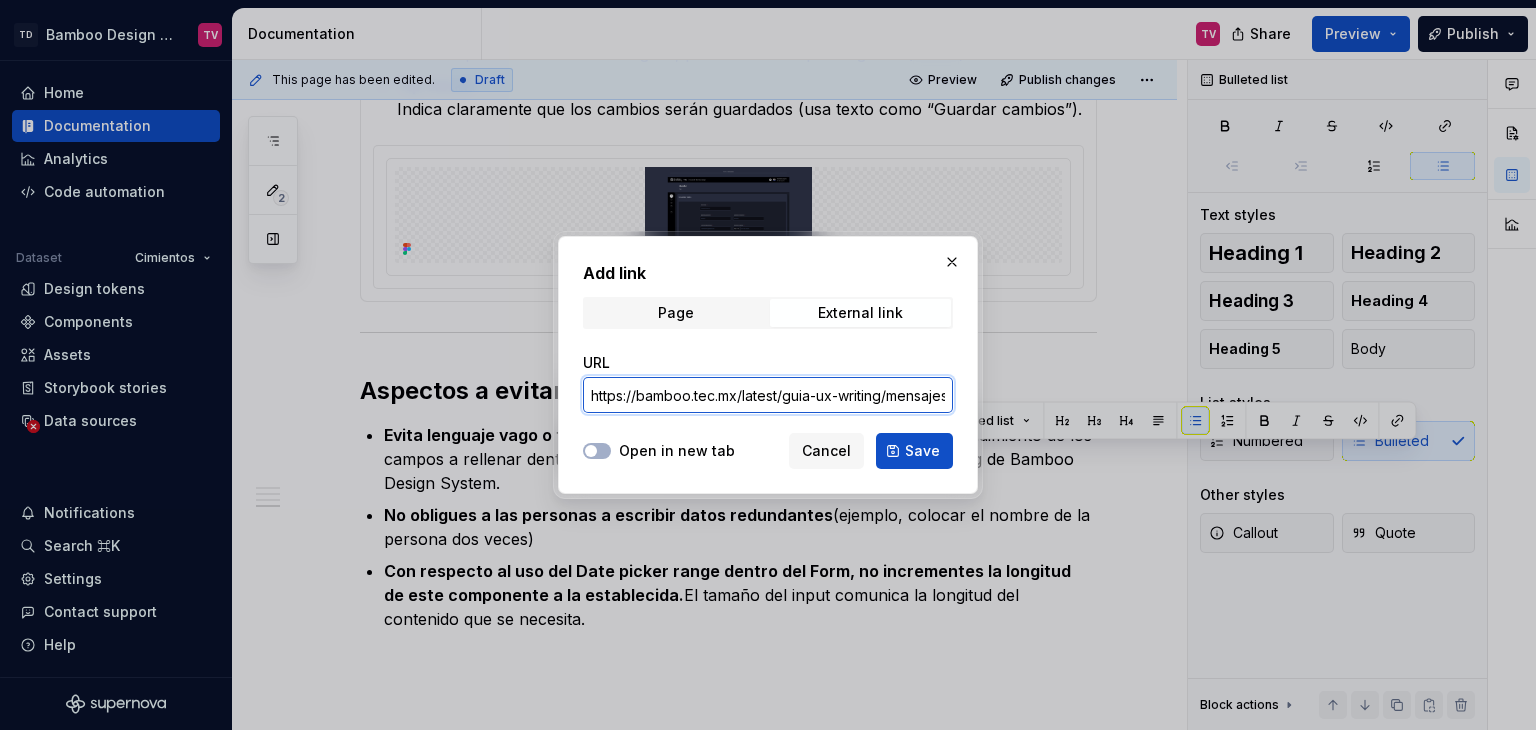 scroll, scrollTop: 0, scrollLeft: 308, axis: horizontal 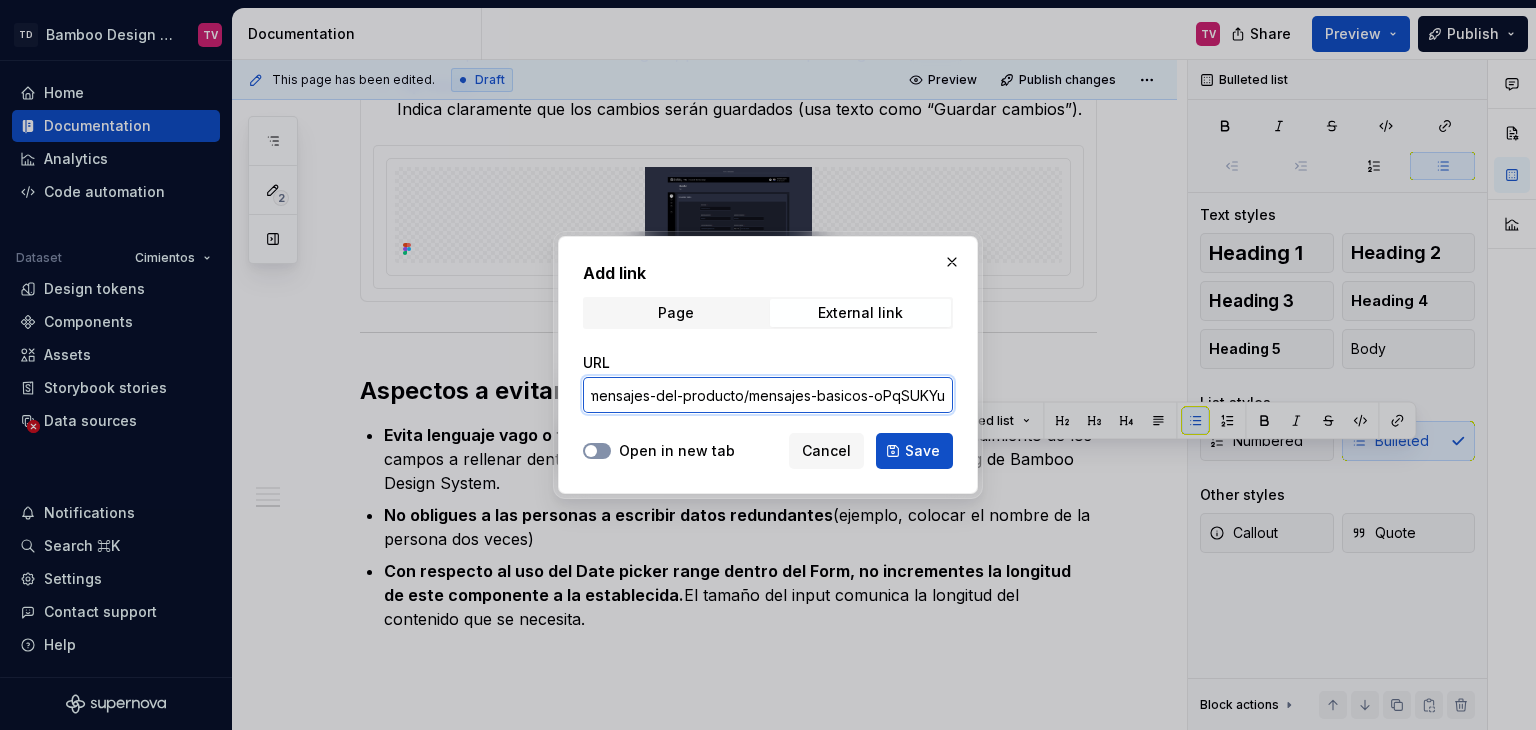 type on "https://bamboo.tec.mx/latest/guia-ux-writing/mensajes-del-producto/mensajes-basicos-oPqSUKYu" 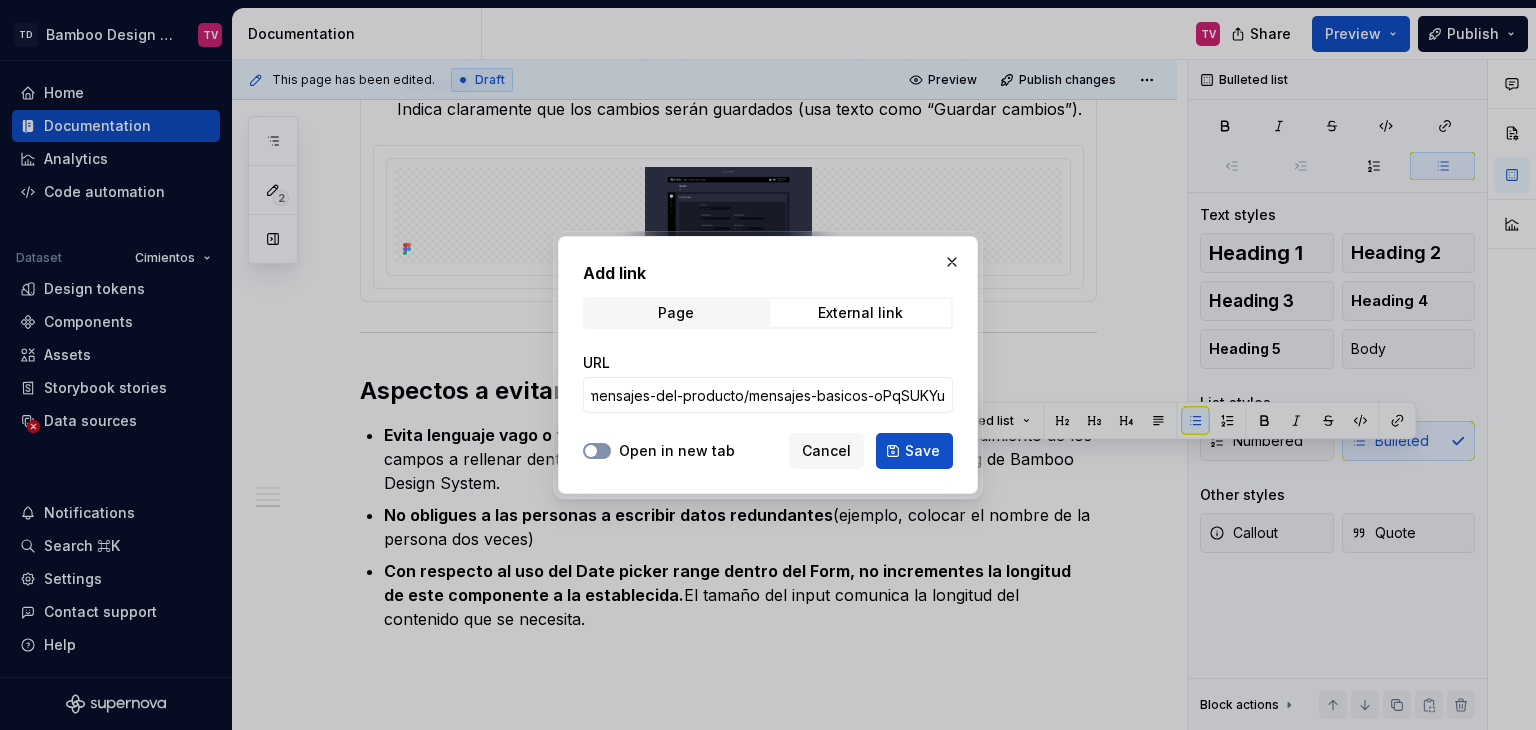 click on "Open in new tab" at bounding box center (597, 451) 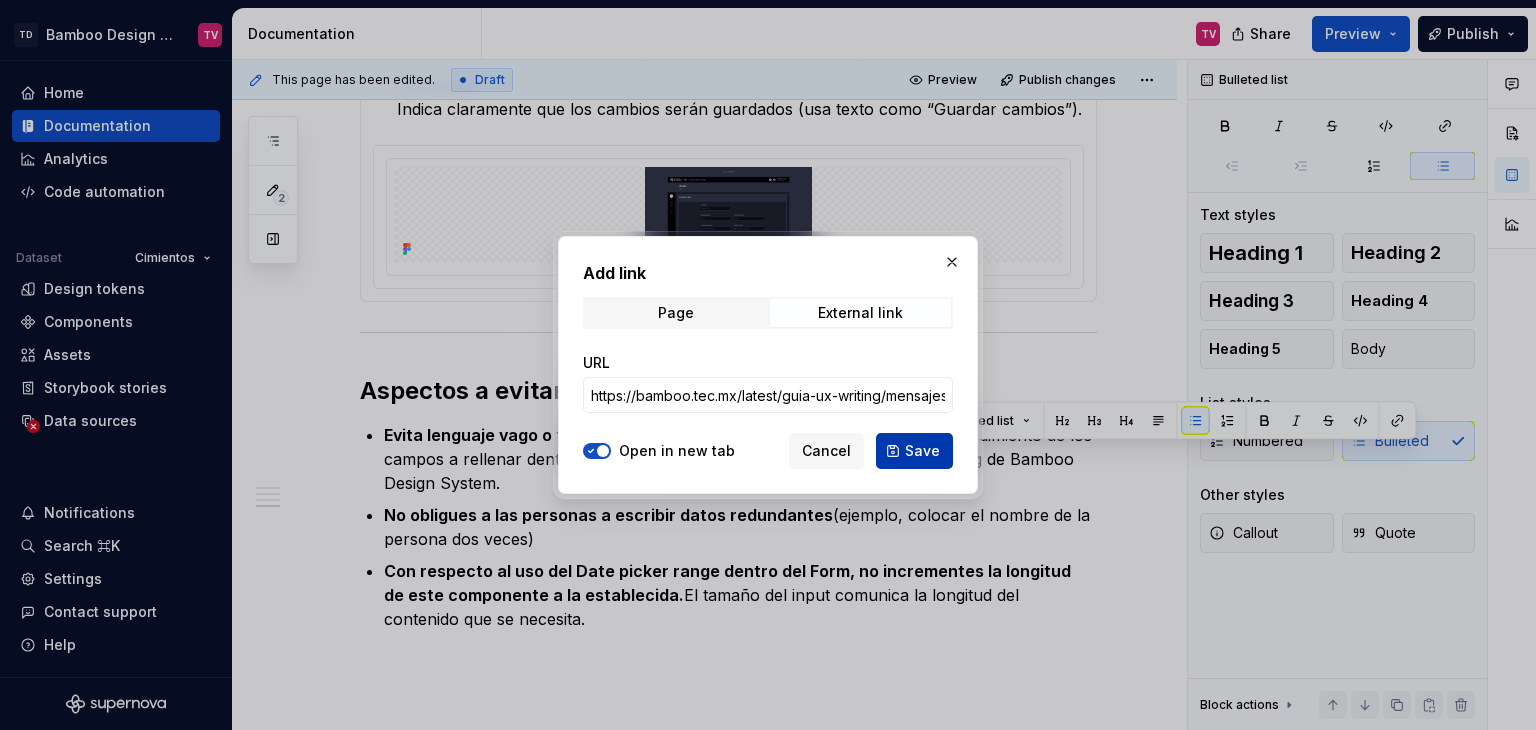 click on "Save" at bounding box center (914, 451) 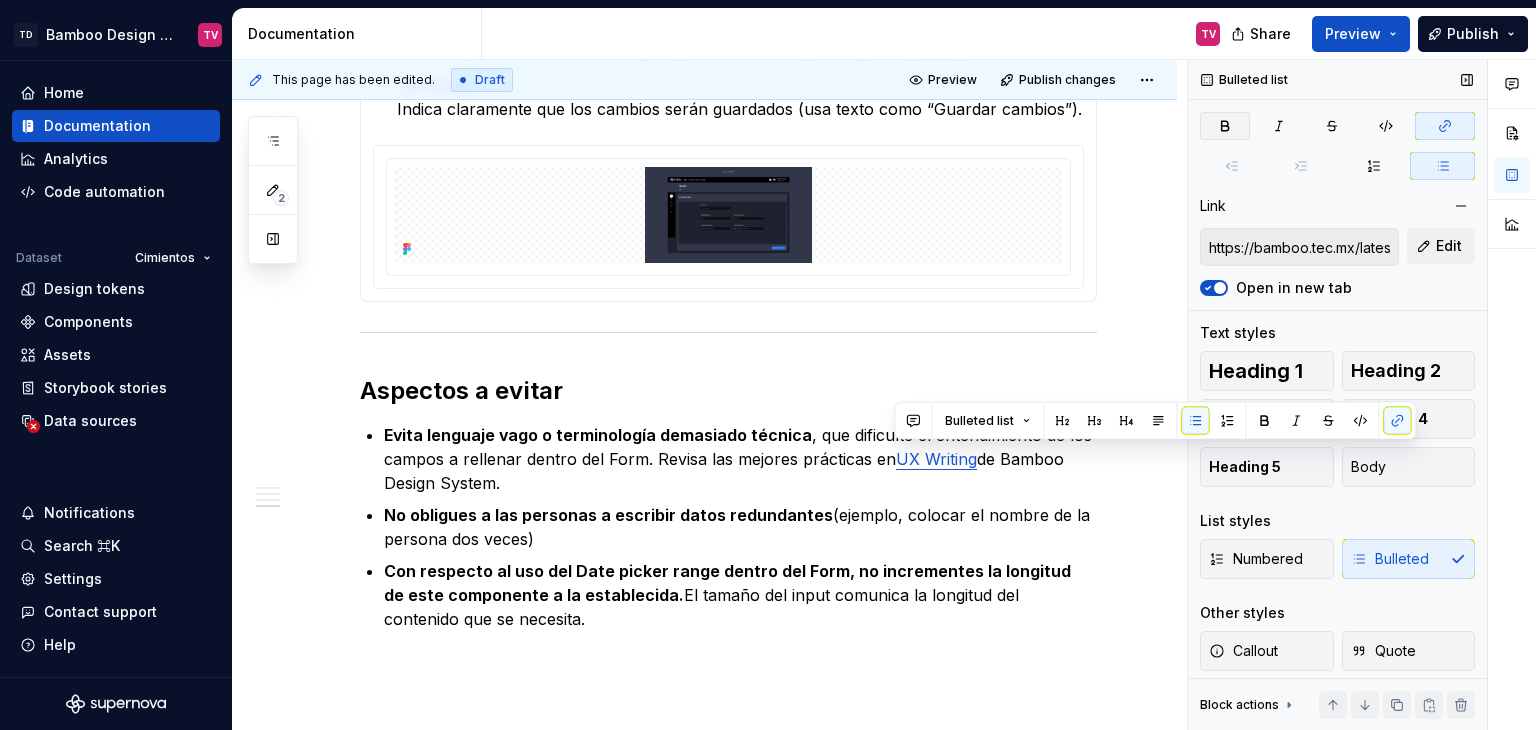 click 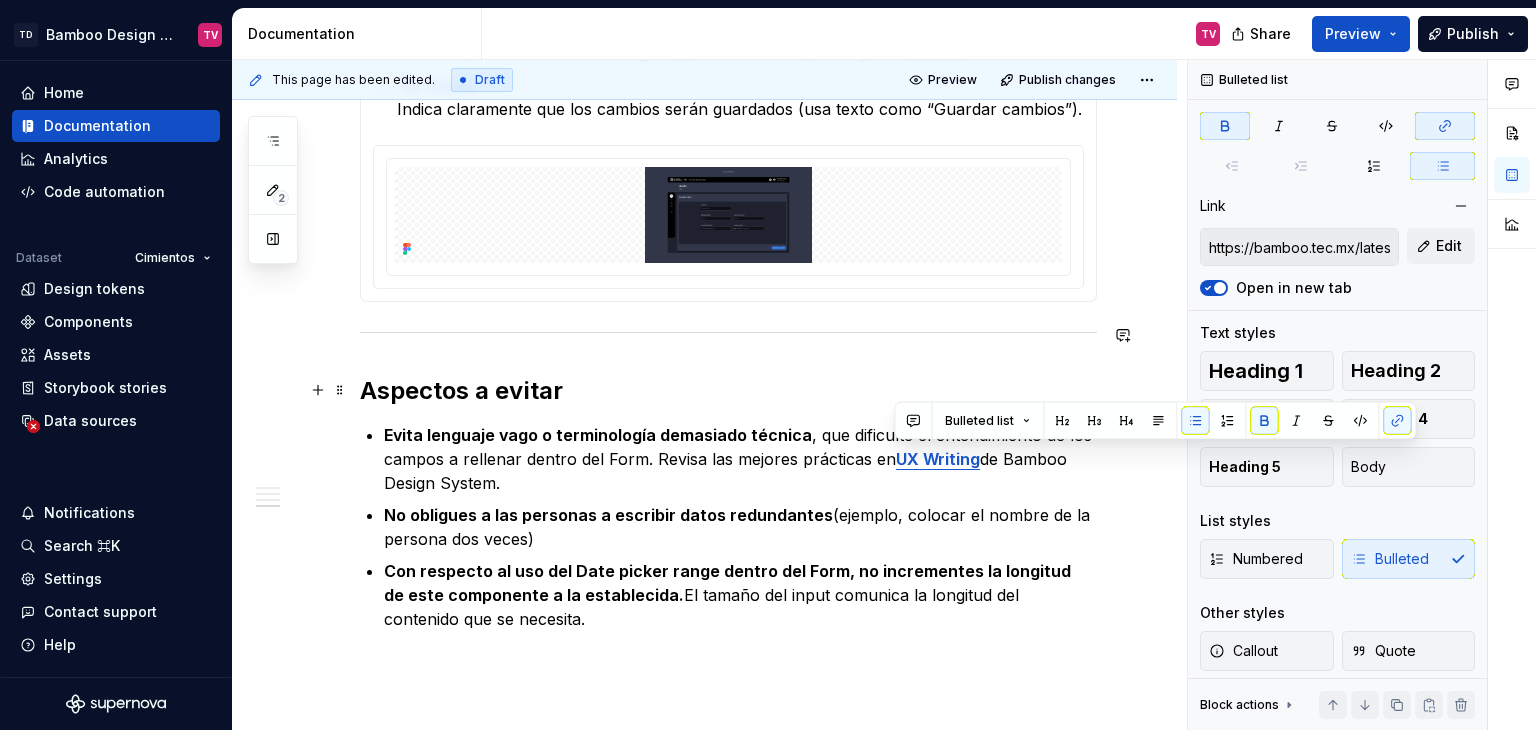 click on "Aspectos a evitar" at bounding box center (728, 391) 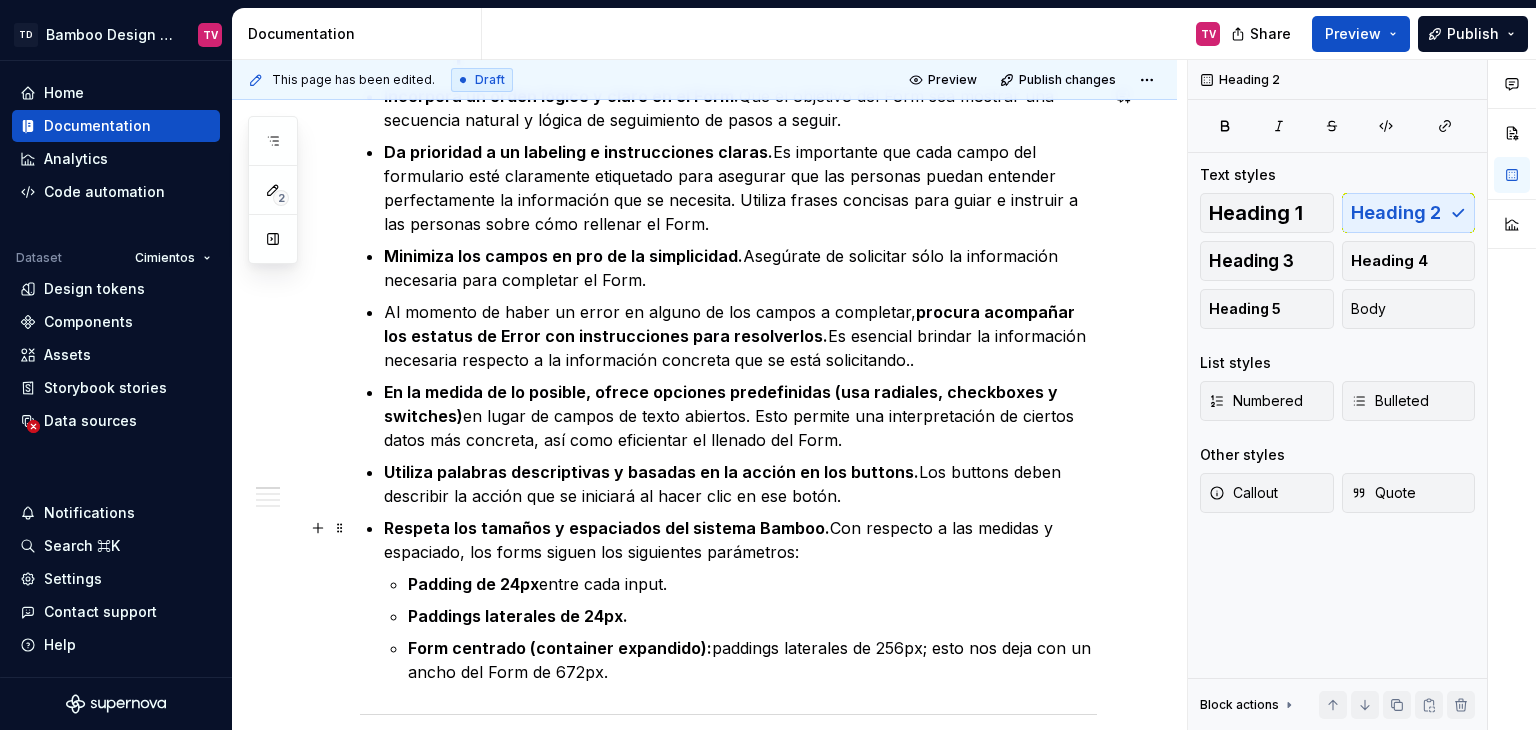 scroll, scrollTop: 540, scrollLeft: 0, axis: vertical 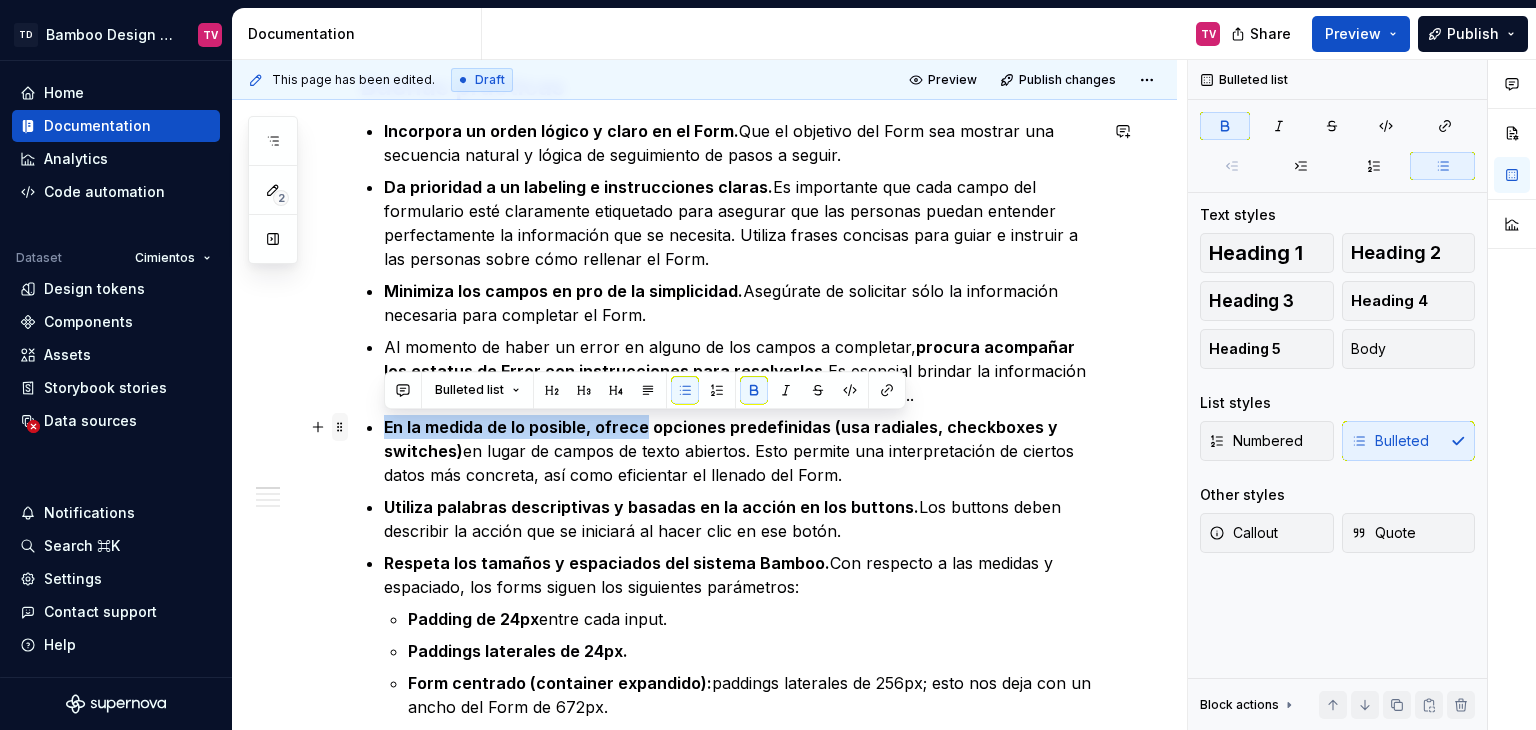 drag, startPoint x: 644, startPoint y: 425, endPoint x: 347, endPoint y: 425, distance: 297 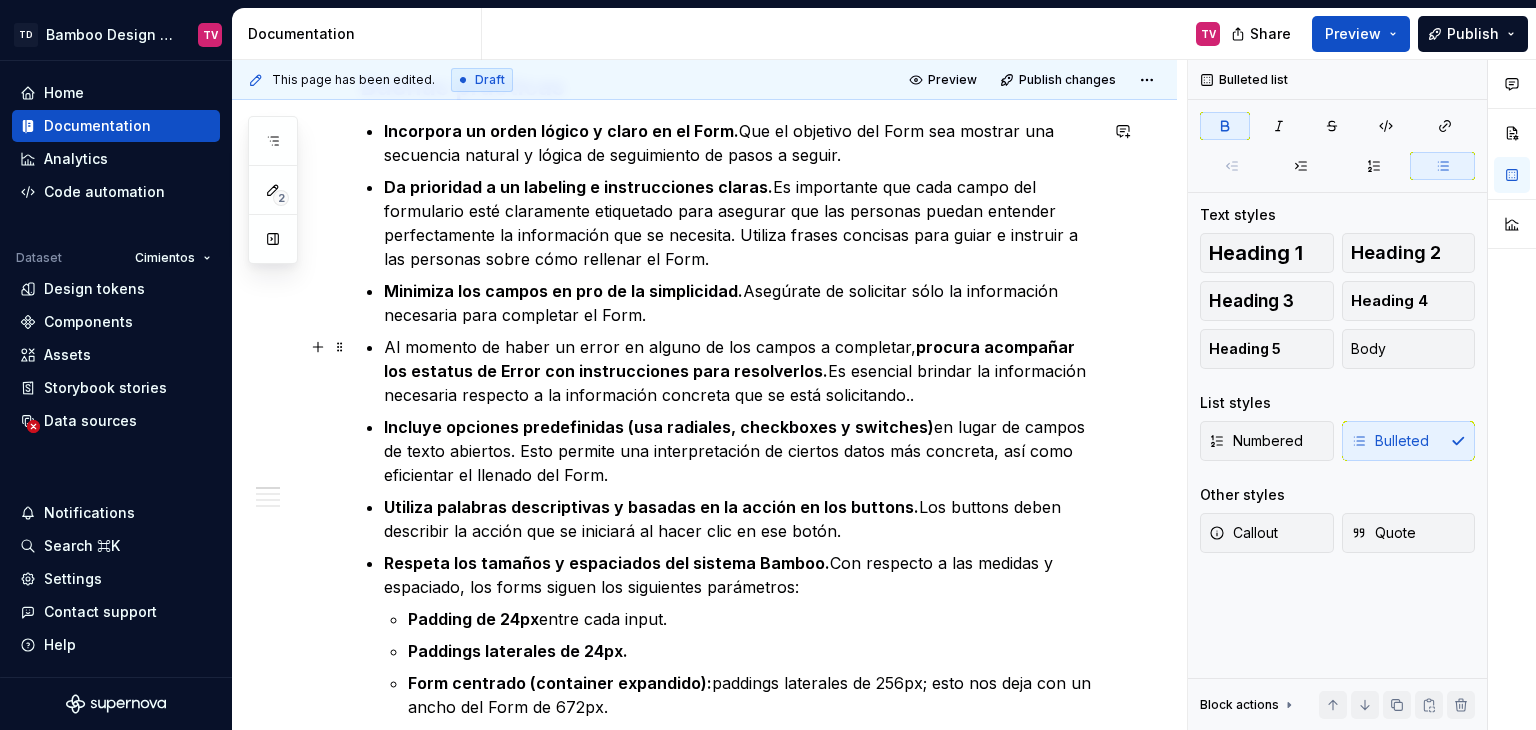 click on "procura acompañar los estatus de Error con instrucciones para resolverlos." at bounding box center [731, 359] 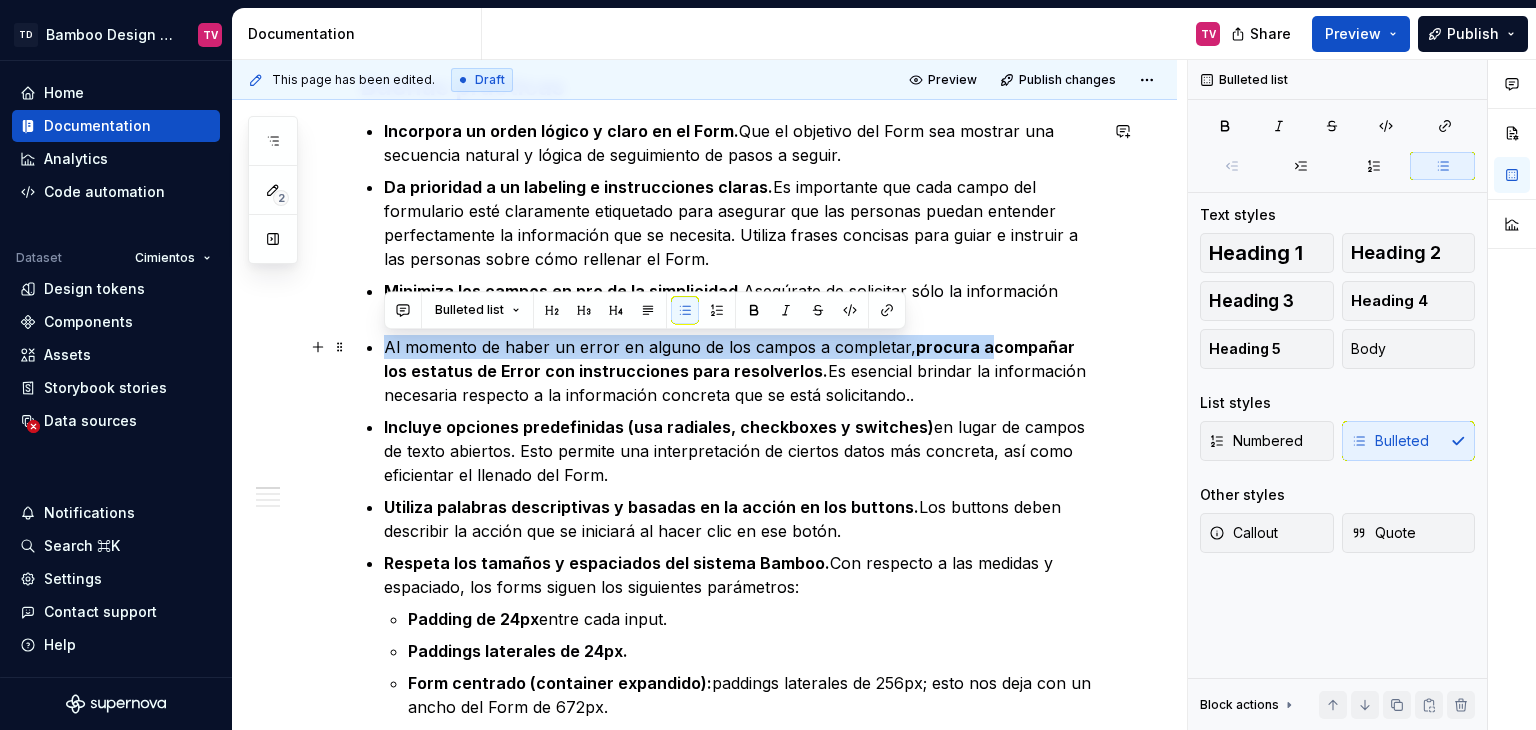 drag, startPoint x: 980, startPoint y: 345, endPoint x: 378, endPoint y: 333, distance: 602.11957 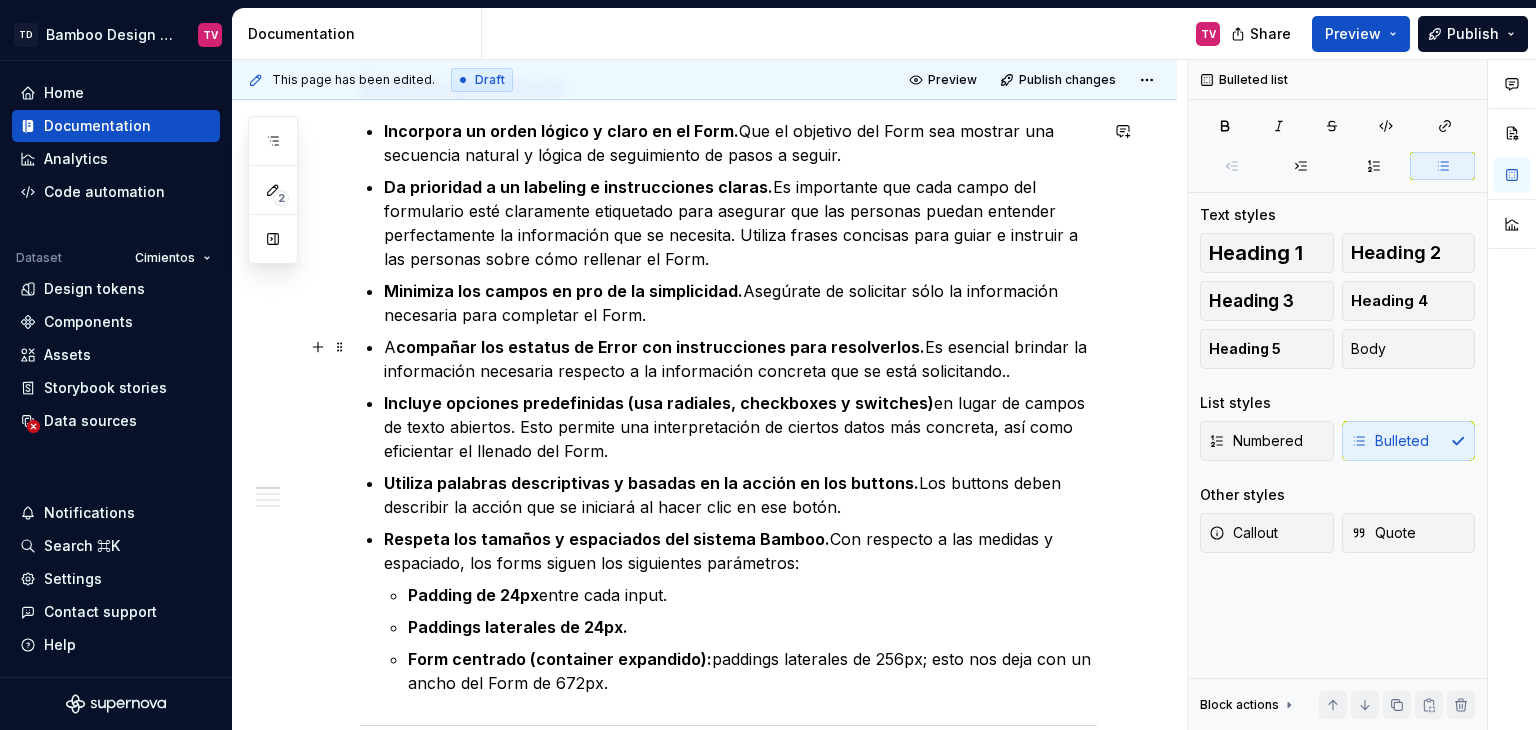 click on "compañar los estatus de Error con instrucciones para resolverlos." at bounding box center (660, 347) 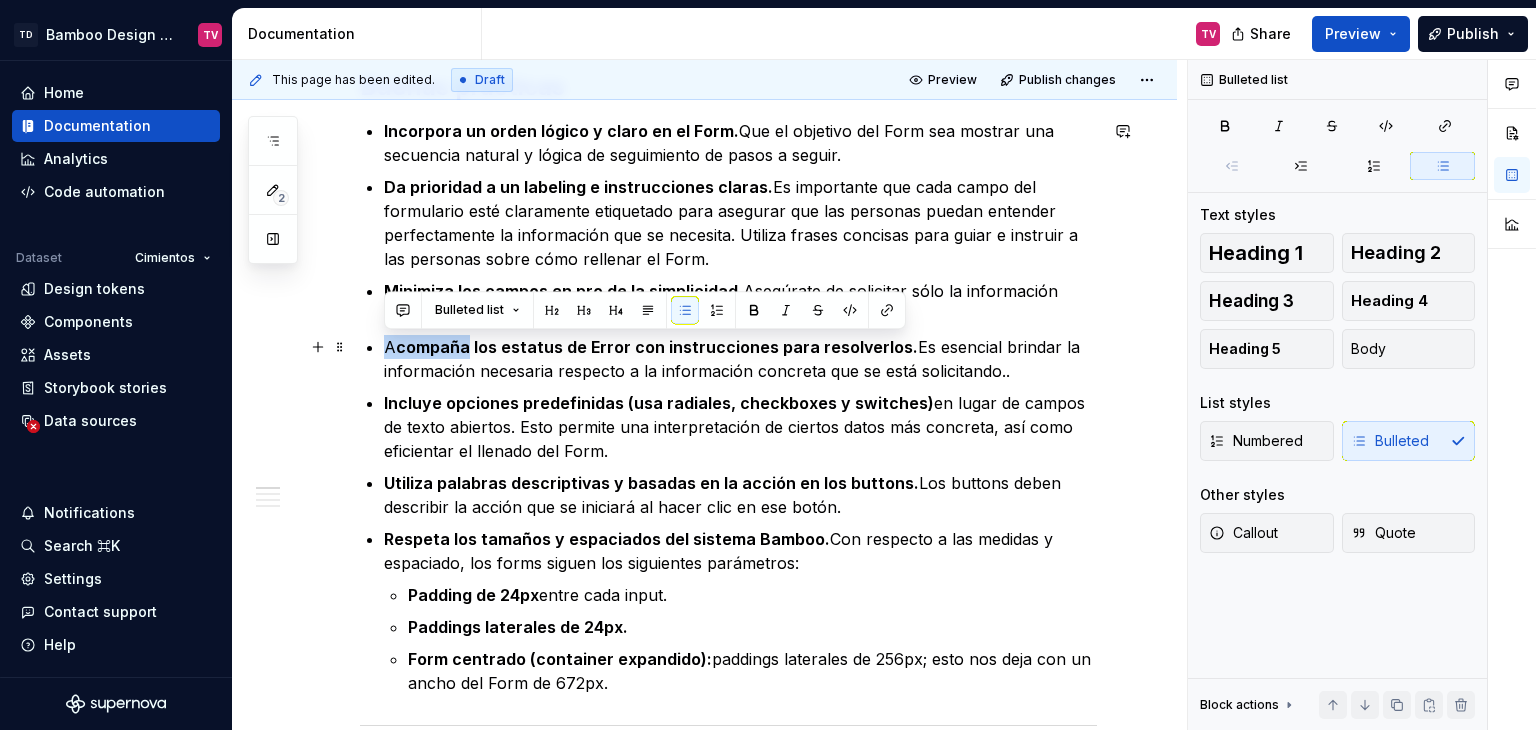 drag, startPoint x: 466, startPoint y: 346, endPoint x: 382, endPoint y: 353, distance: 84.29116 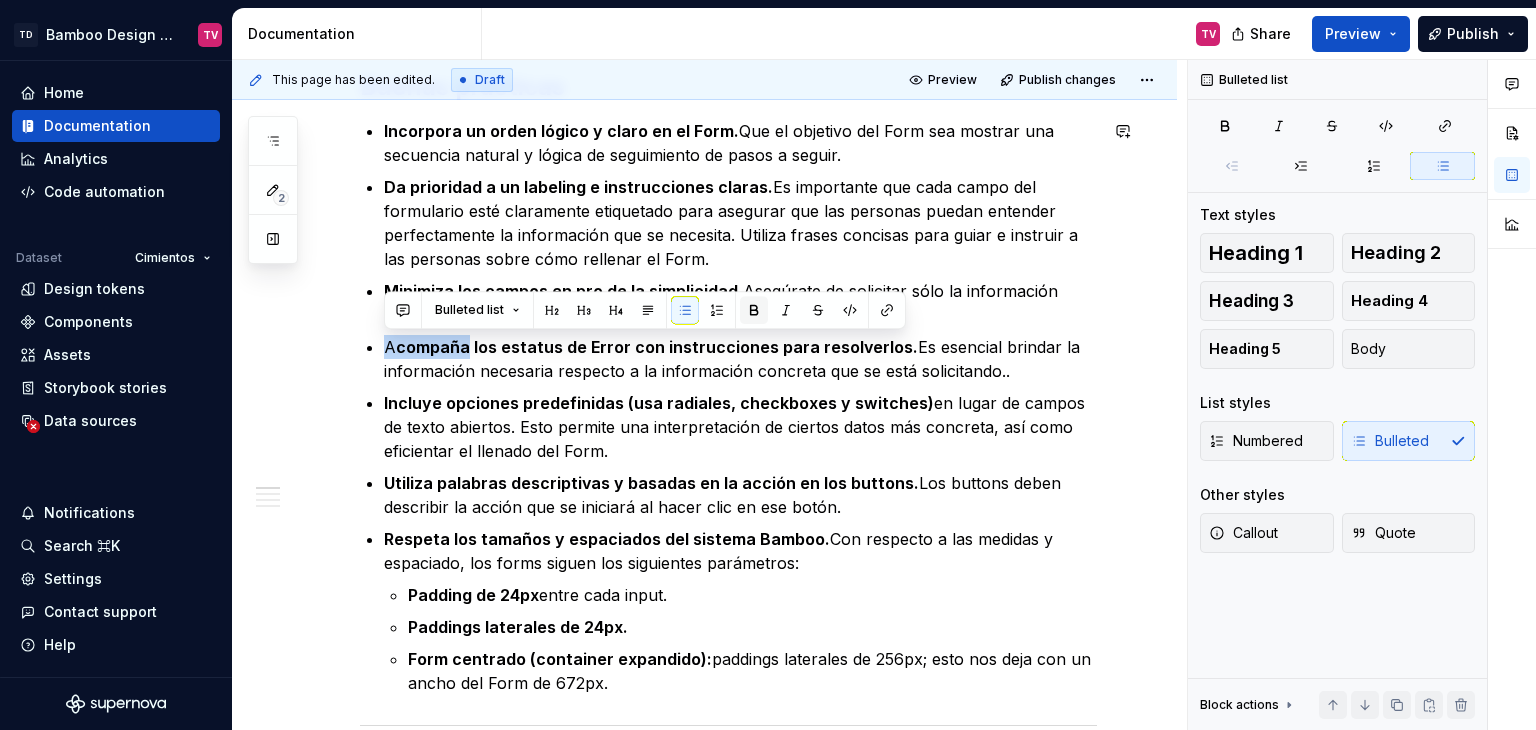click at bounding box center [754, 310] 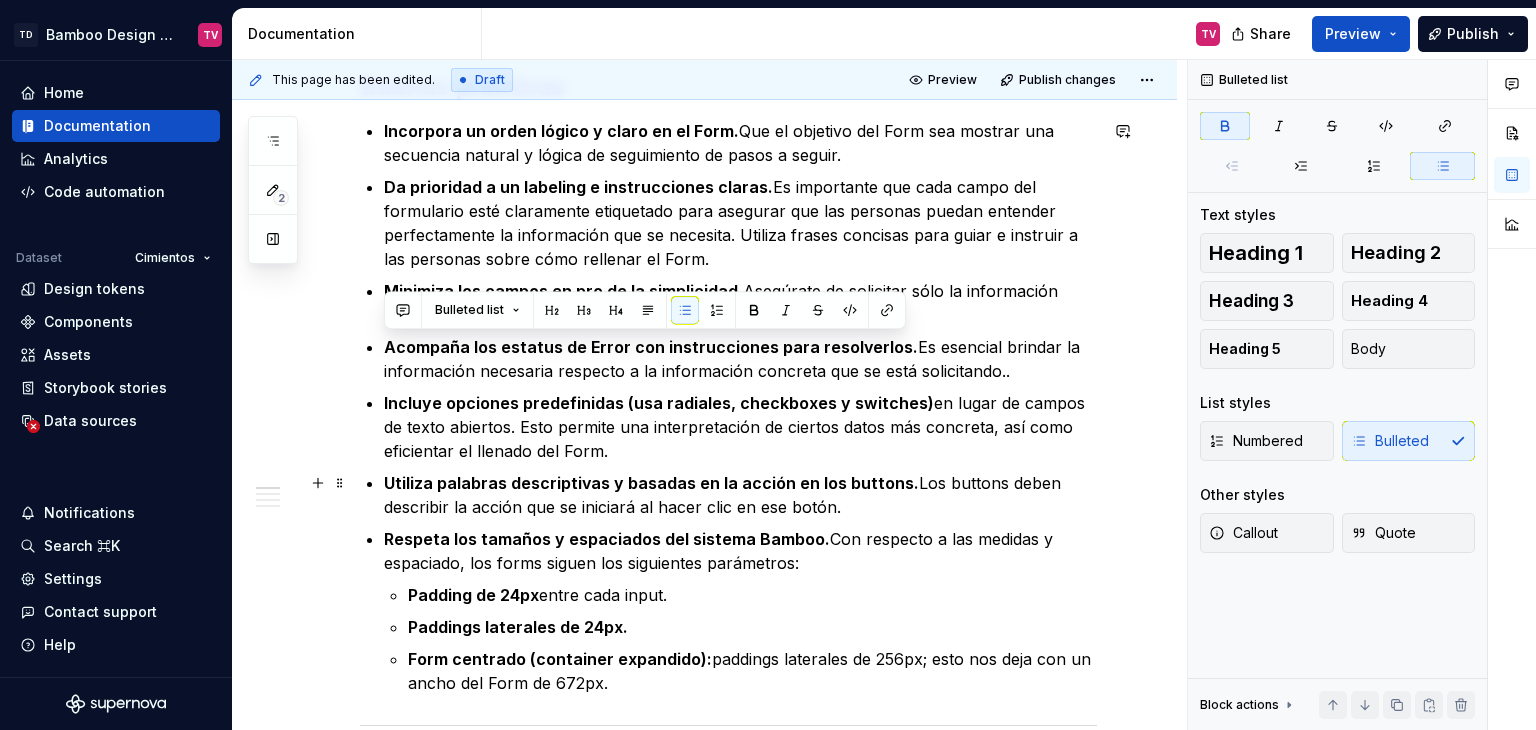 click on "Utiliza palabras descriptivas y basadas en la acción en los buttons.  Los buttons deben describir la acción que se iniciará al hacer clic en ese botón." at bounding box center [740, 495] 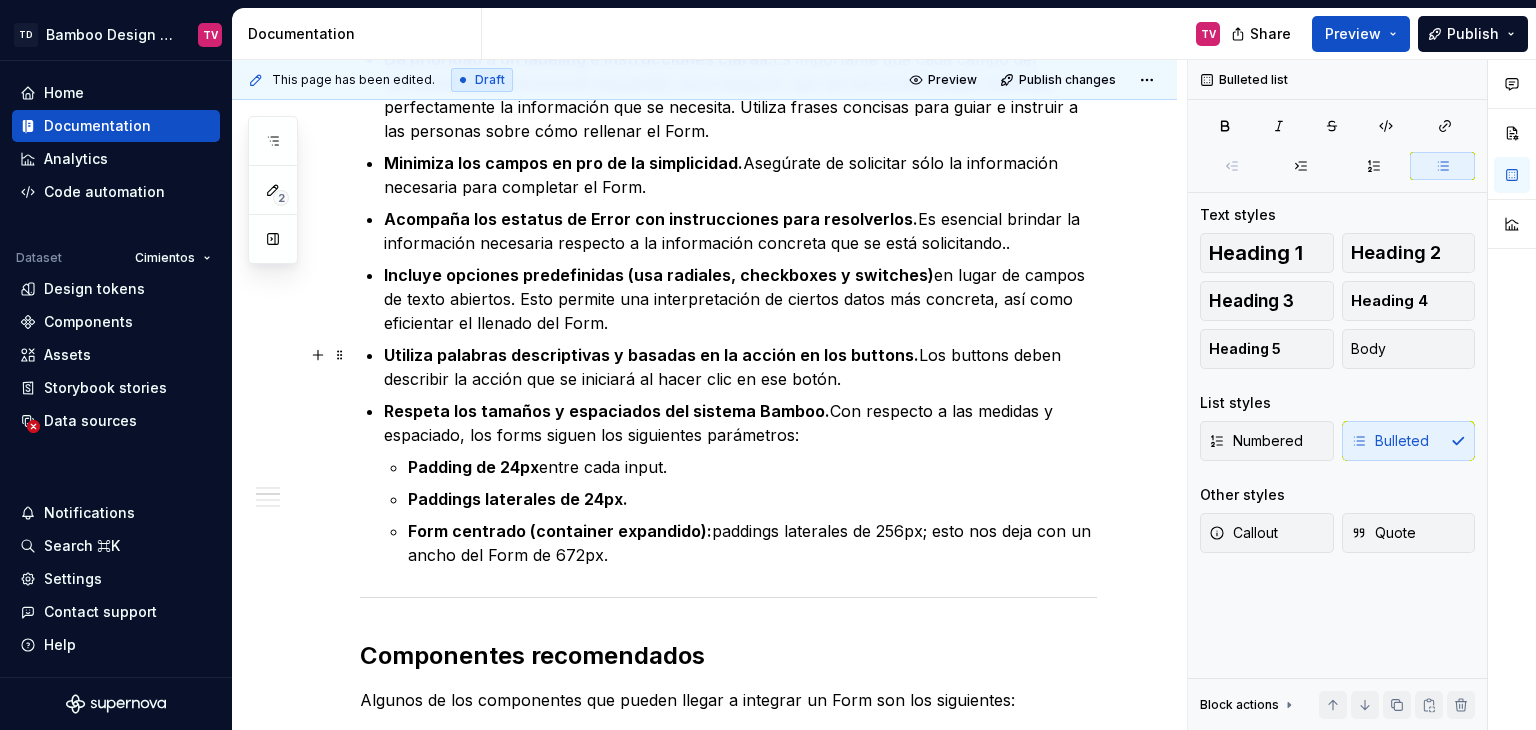 scroll, scrollTop: 740, scrollLeft: 0, axis: vertical 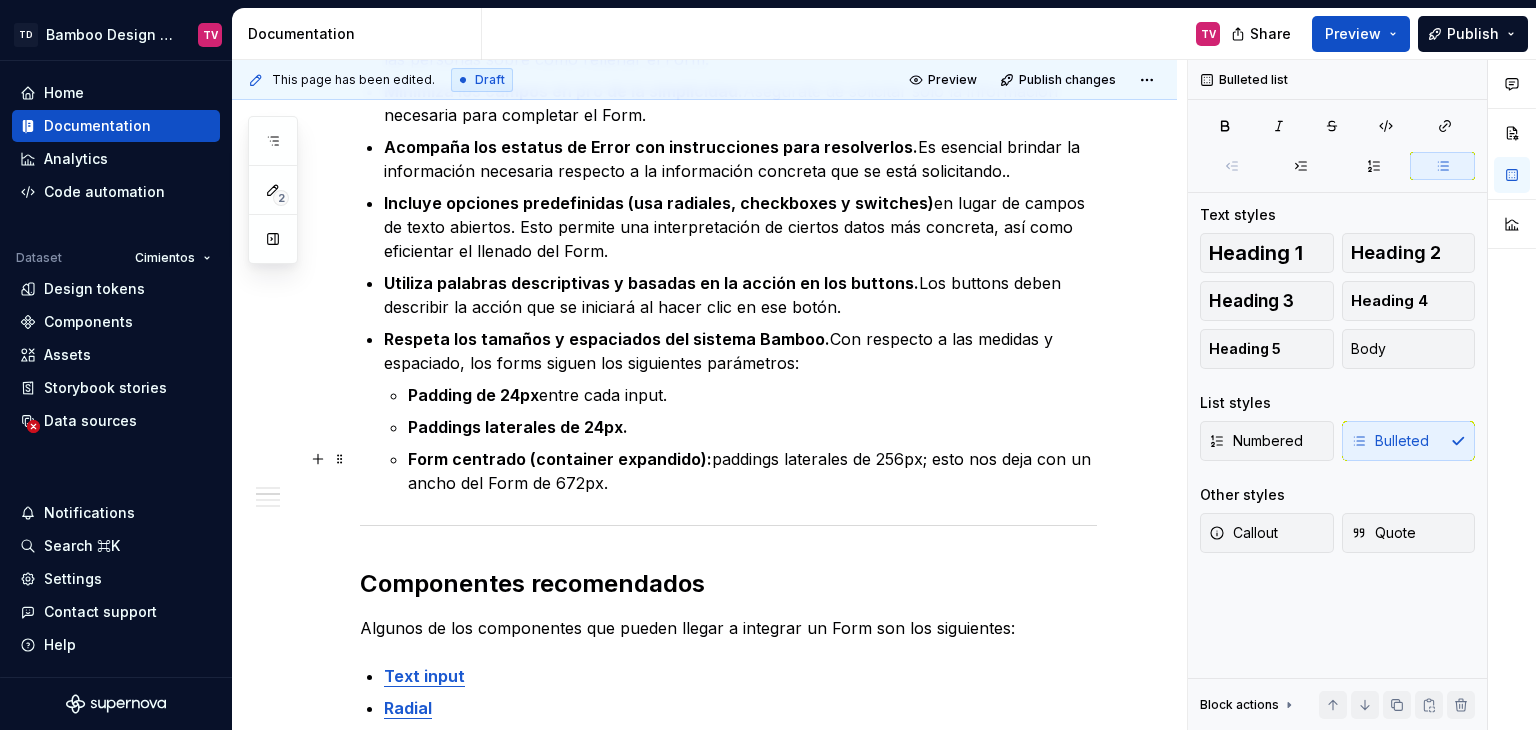 click on "Form centrado (container expandido):  paddings laterales de 256px; esto nos deja con un ancho del Form de 672px." at bounding box center [752, 471] 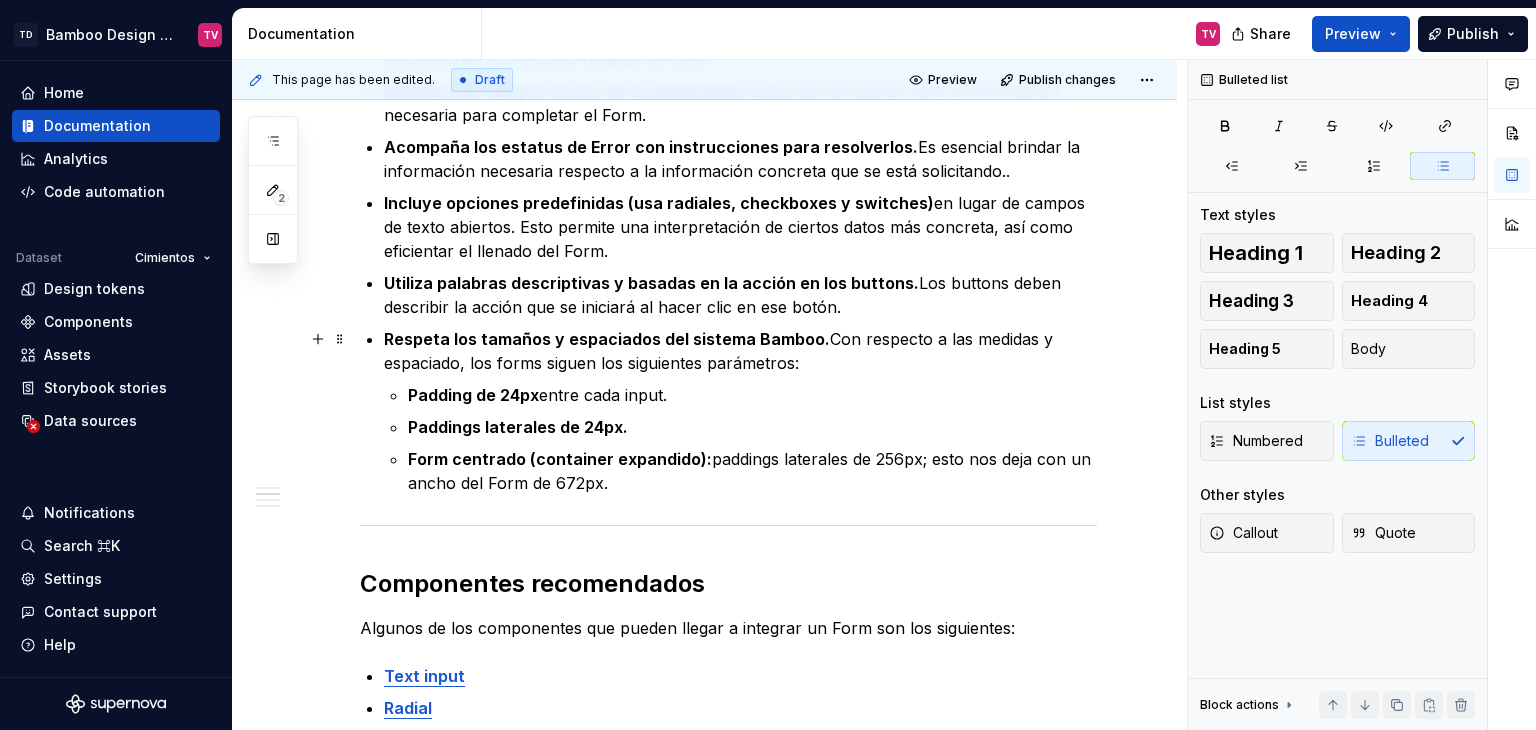 click on "Respeta los tamaños y espaciados del sistema Bamboo." at bounding box center [607, 339] 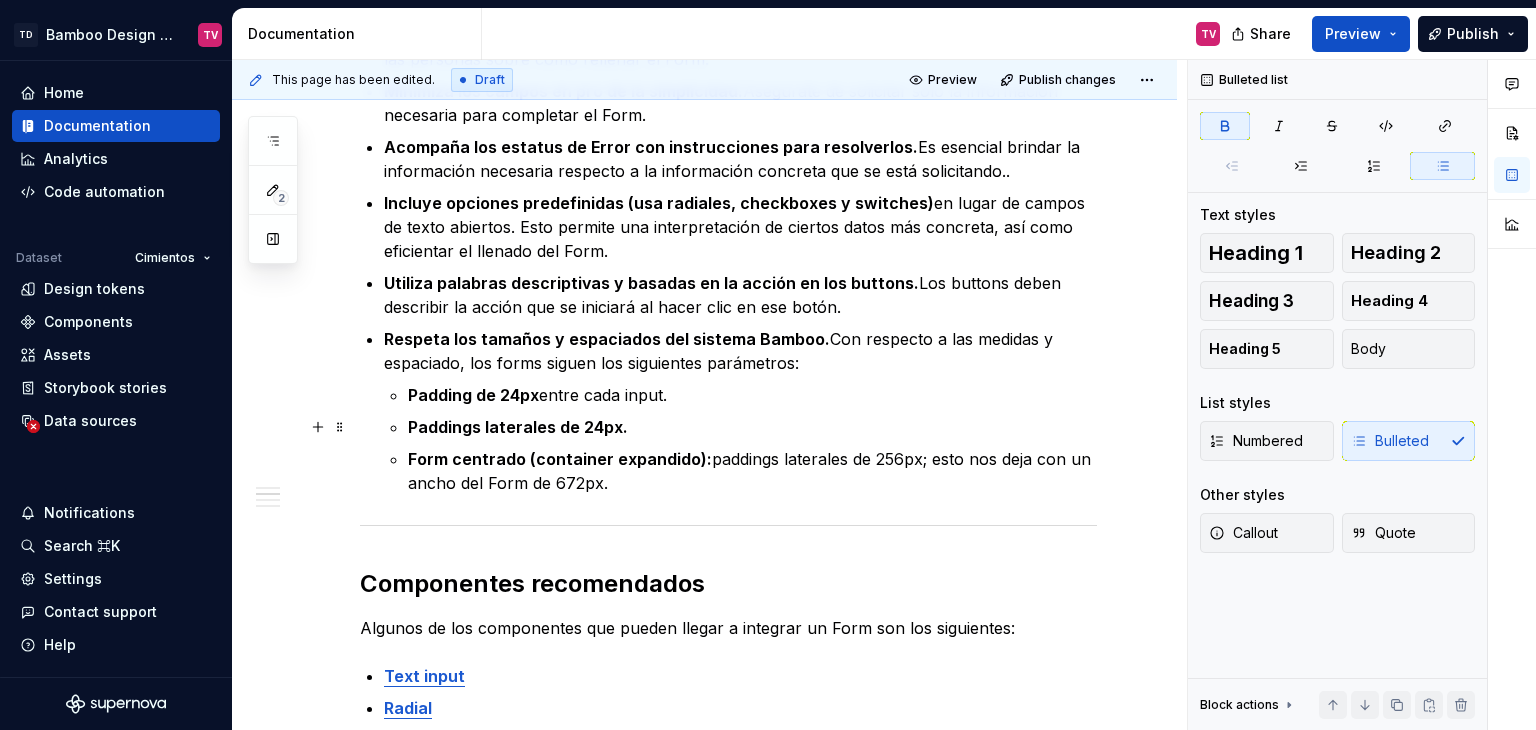 click on "Paddings laterales de 24px." at bounding box center [752, 427] 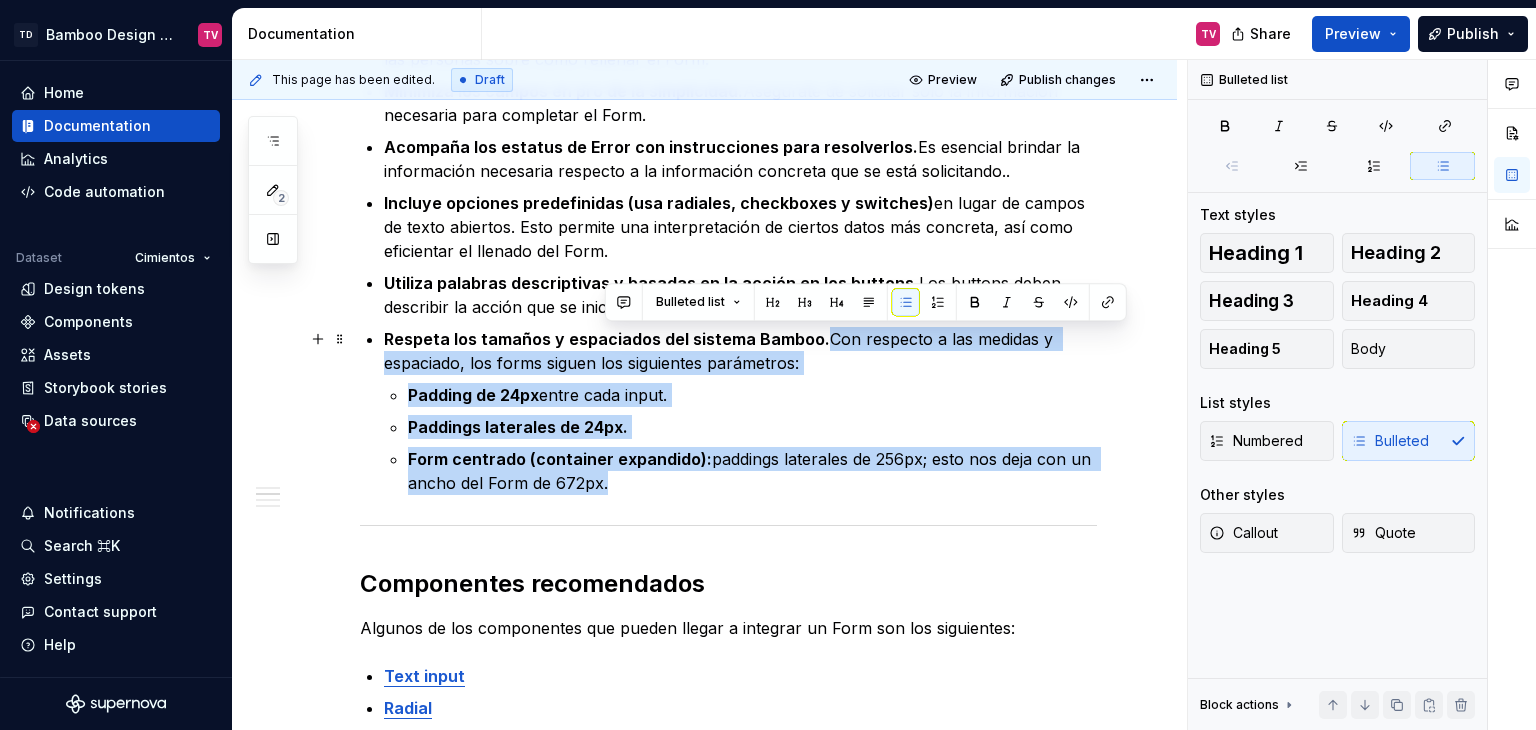 drag, startPoint x: 644, startPoint y: 488, endPoint x: 825, endPoint y: 341, distance: 233.17375 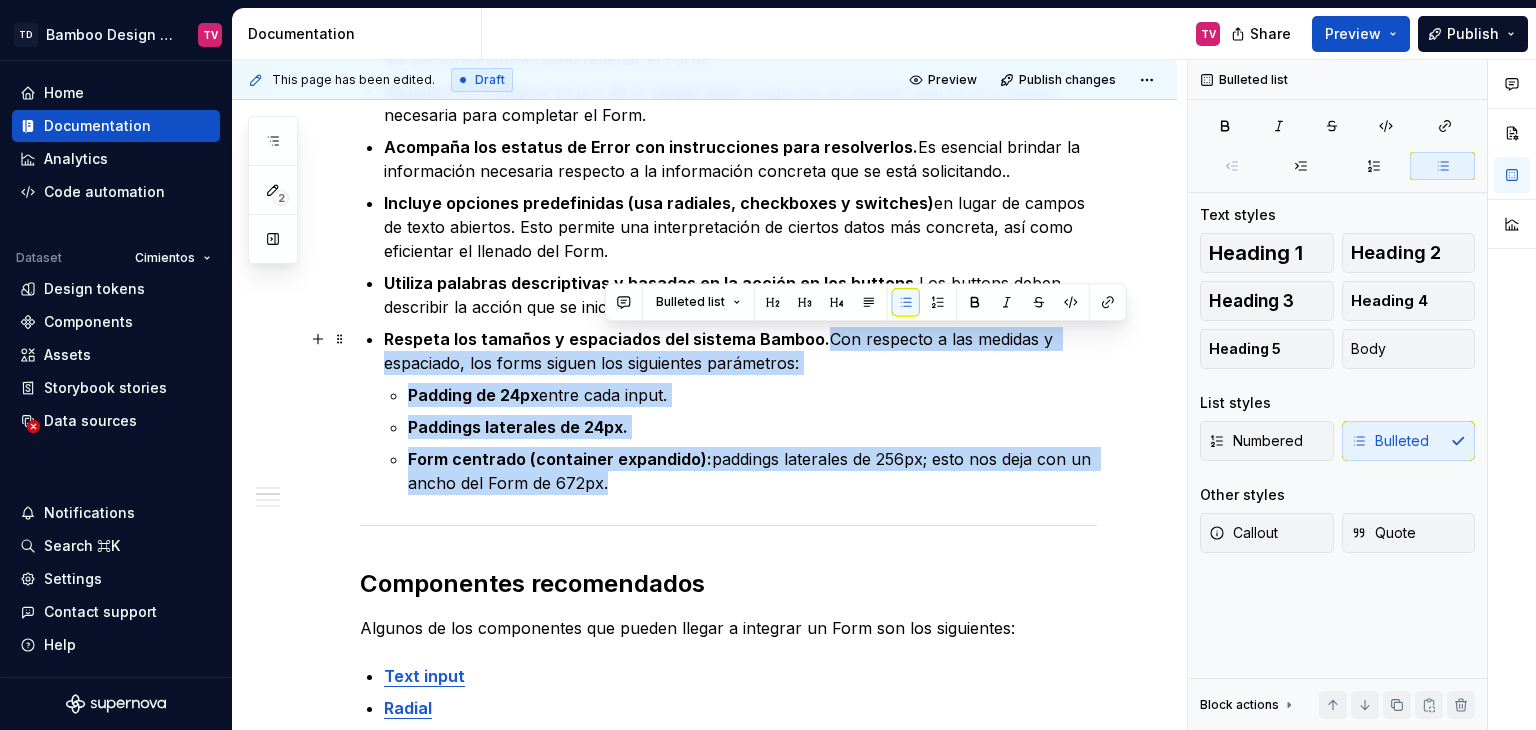 click on "Respeta los tamaños y espaciados del sistema Bamboo.  Con respecto a las medidas y espaciado, los forms siguen los siguientes parámetros: Padding de 24px  entre cada input. Paddings laterales de 24px. Form centrado (container expandido):  paddings laterales de 256px; esto nos deja con un ancho del Form de 672px." at bounding box center (740, 411) 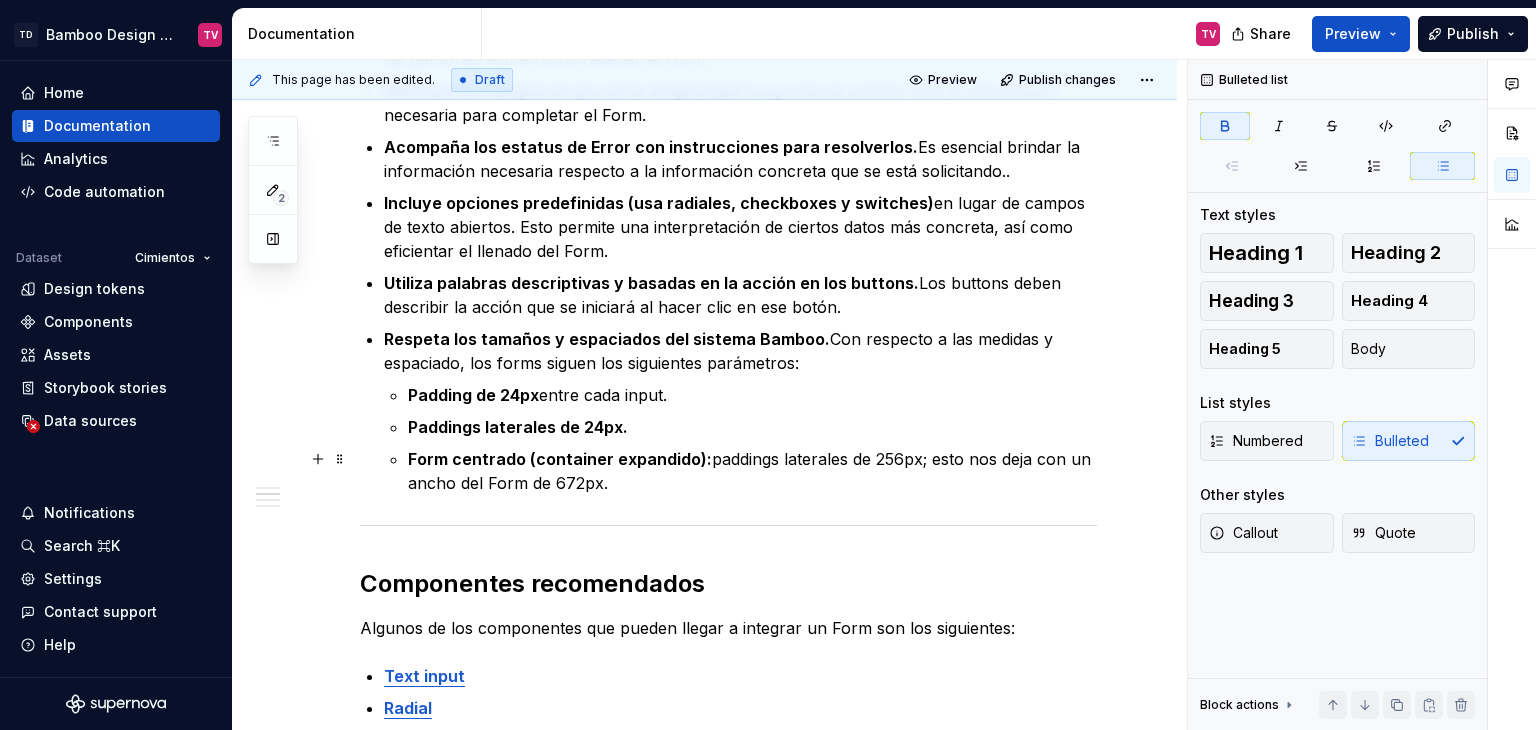 click on "Form centrado (container expandido):  paddings laterales de 256px; esto nos deja con un ancho del Form de 672px." at bounding box center (752, 471) 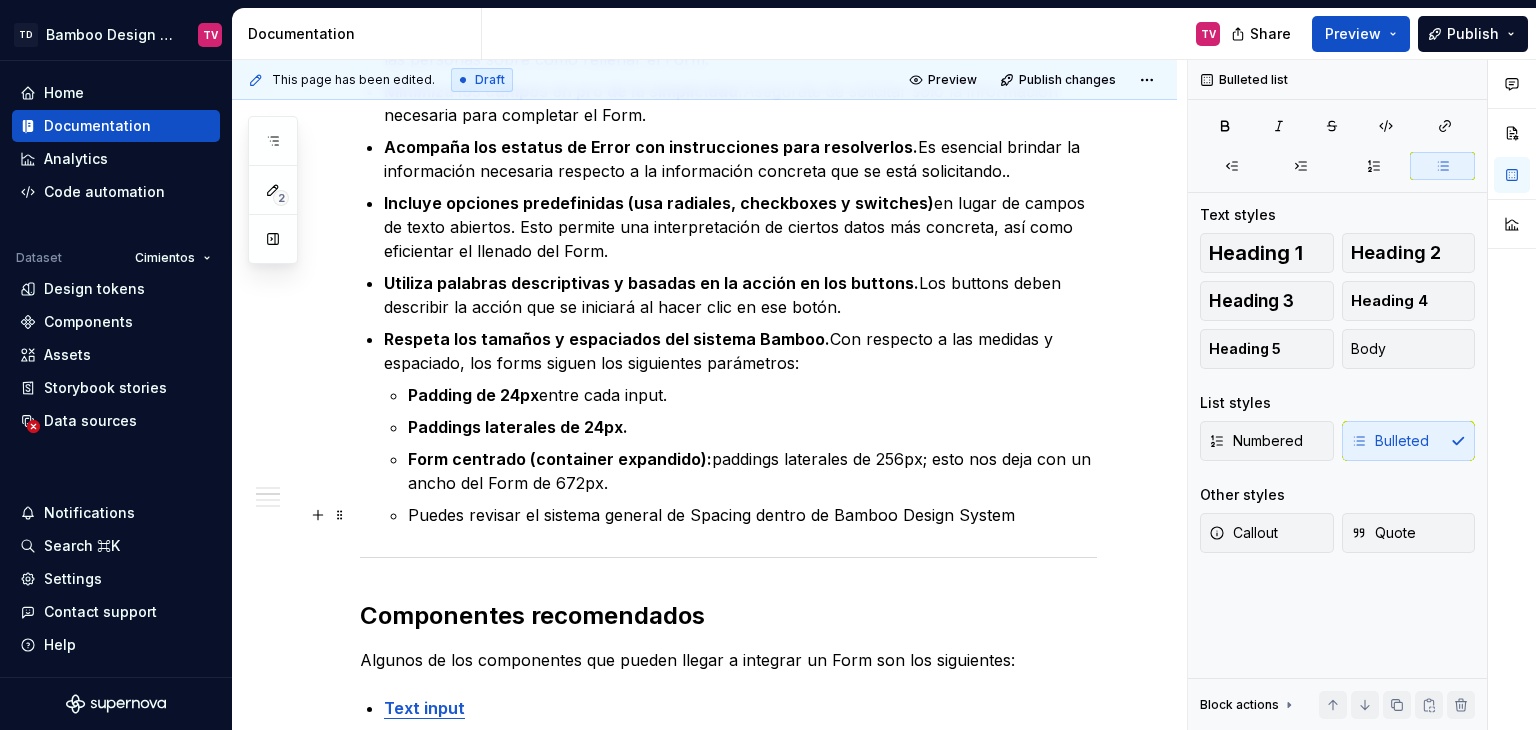 click on "Puedes revisar el sistema general de Spacing dentro de Bamboo Design System" at bounding box center [752, 515] 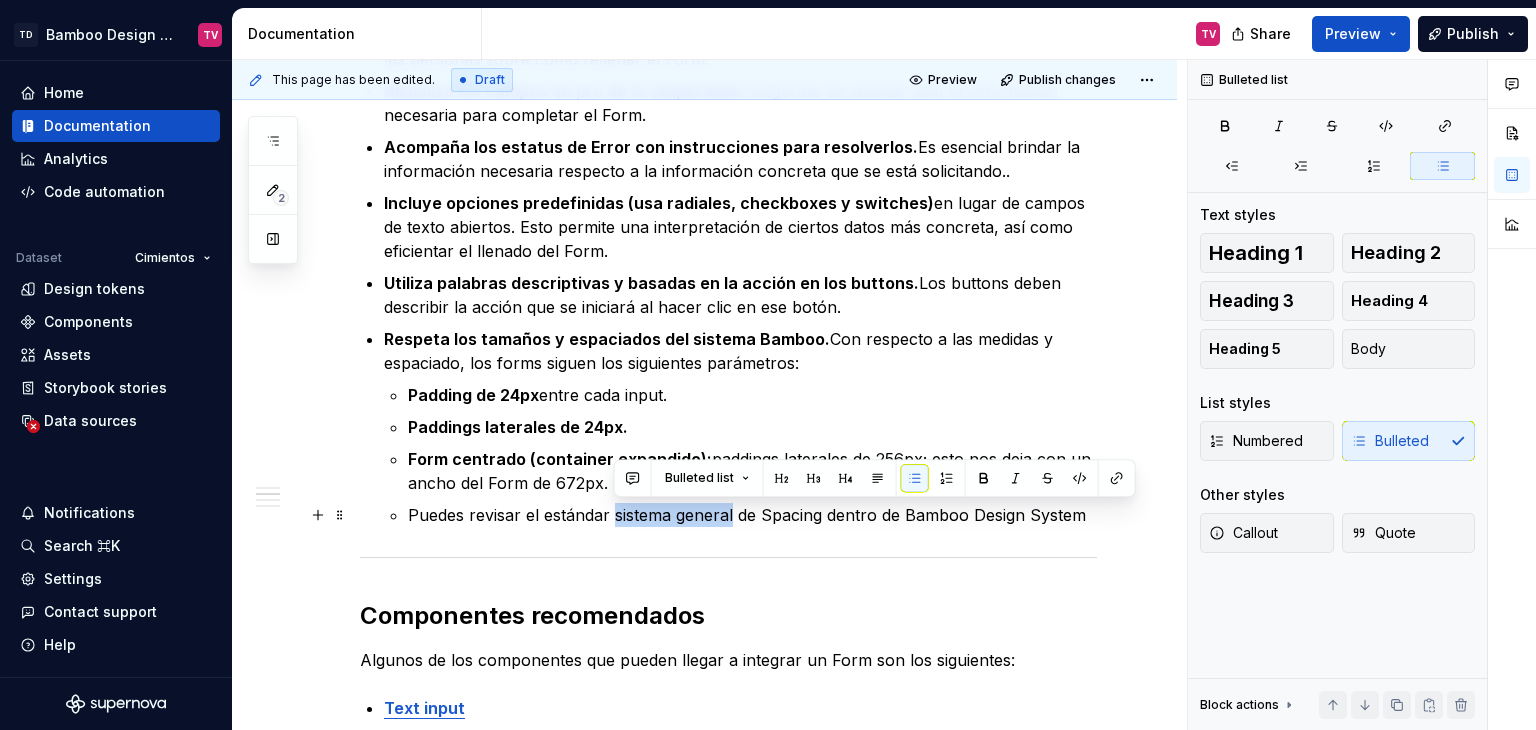 drag, startPoint x: 733, startPoint y: 509, endPoint x: 612, endPoint y: 522, distance: 121.69634 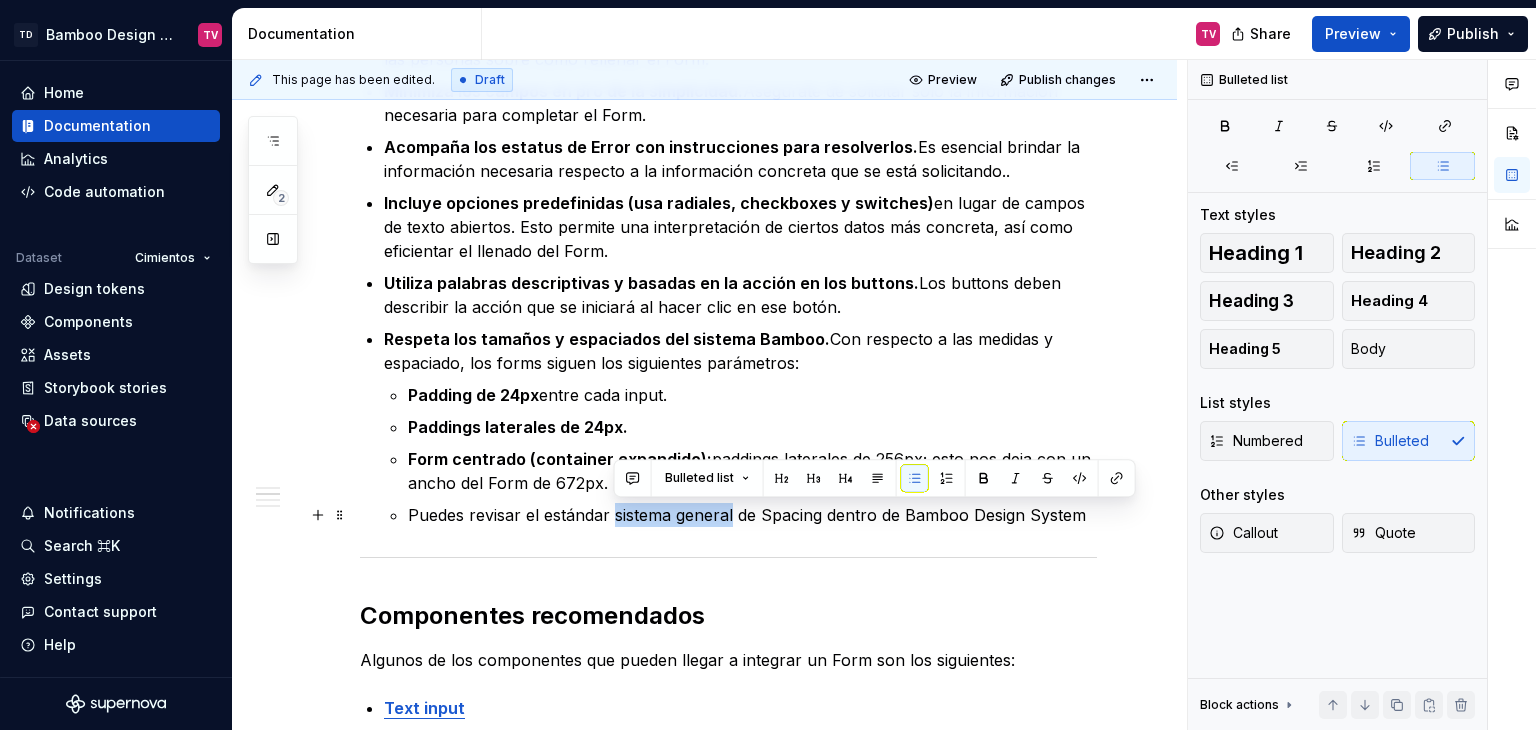 click on "Puedes revisar el estándar sistema general de Spacing dentro de Bamboo Design System" at bounding box center [752, 515] 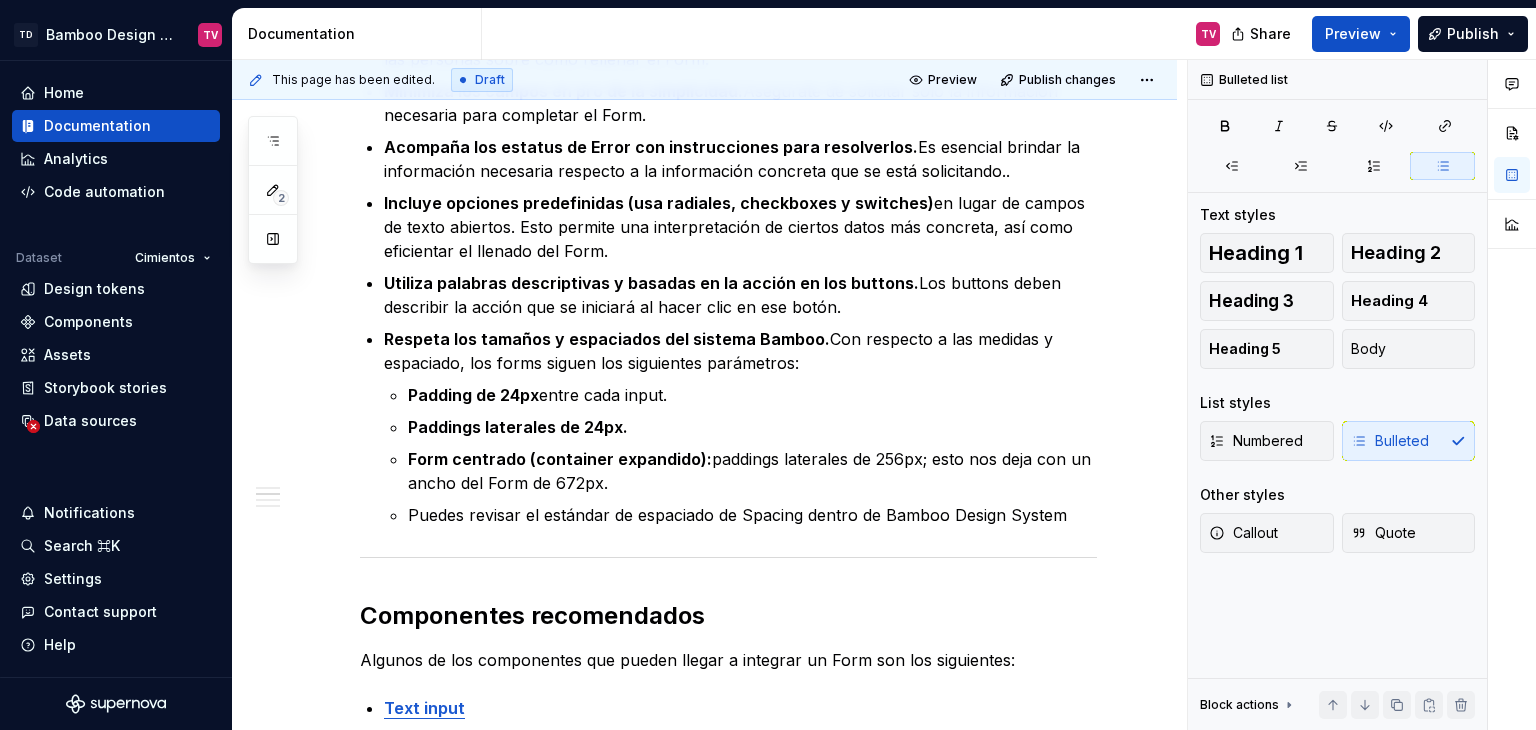 click on "Los  forms  (formularios) son un elemento que permite a las personas enviar información requerida dentro de un servidor.  Estos actúan como puentes entre la interfaz y la personas, permitiendo el ingreso de información, y básicamente se encargan de permitir interacciones. El diseño de los formularios es un aspecto sumamente importante dentro de Bamboo Design System, que, al igual que el resto de categorías de componentes, incluye sus propias guías, reglas de uso y mejores prácticas.   Buenas prácticas Incorpora un orden lógico y claro en el Form.  Que el objetivo del Form sea mostrar una secuencia natural y lógica de seguimiento de pasos a seguir. Da prioridad a un labeling e instrucciones claras.  Es importante que cada campo del formulario esté claramente etiquetado para asegurar que las personas puedan entender perfectamente la información que se necesita. Utiliza frases concisas para guiar e instruir a las personas sobre cómo rellenar el Form. Minimiza los campos en pro de la simplicidad." at bounding box center [728, 875] 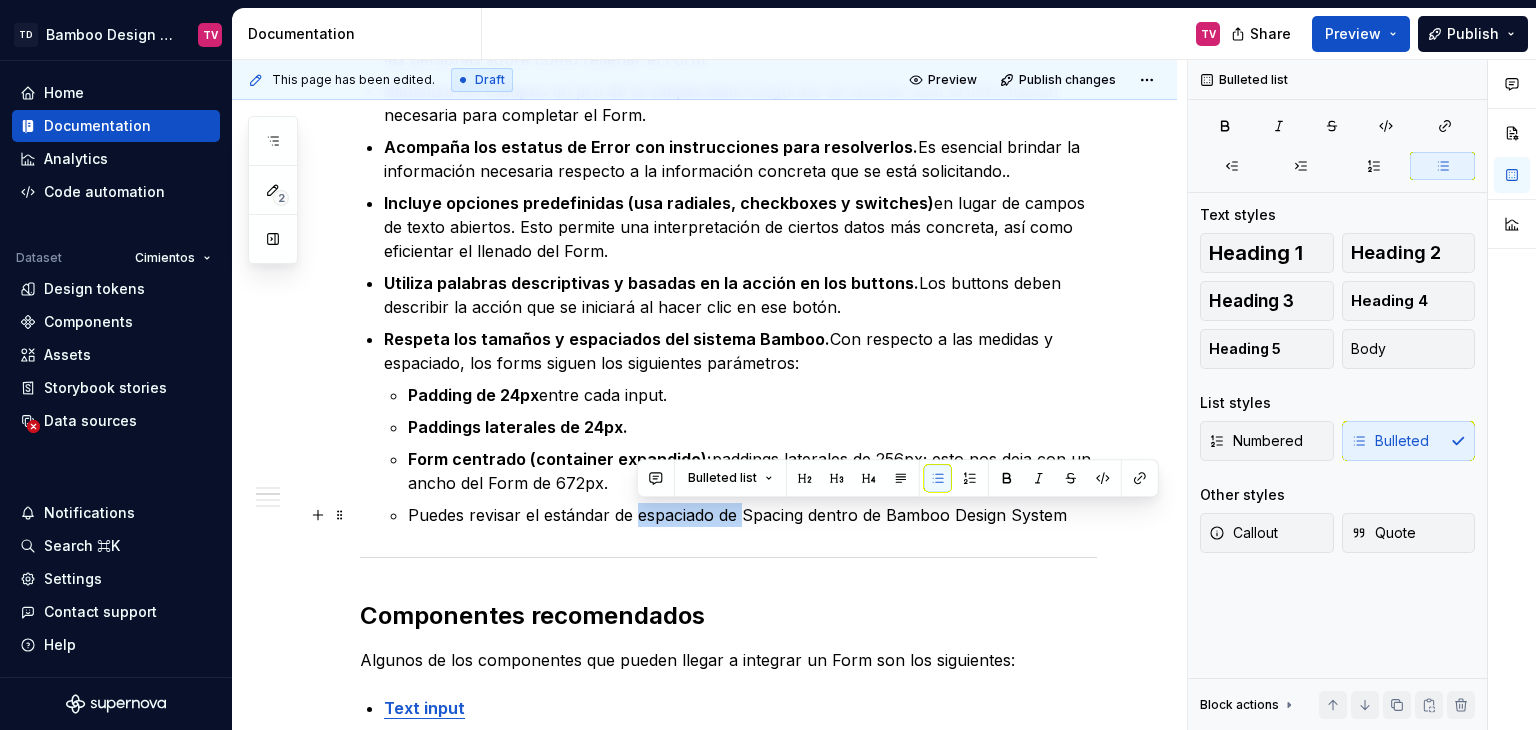 drag, startPoint x: 746, startPoint y: 513, endPoint x: 636, endPoint y: 512, distance: 110.00455 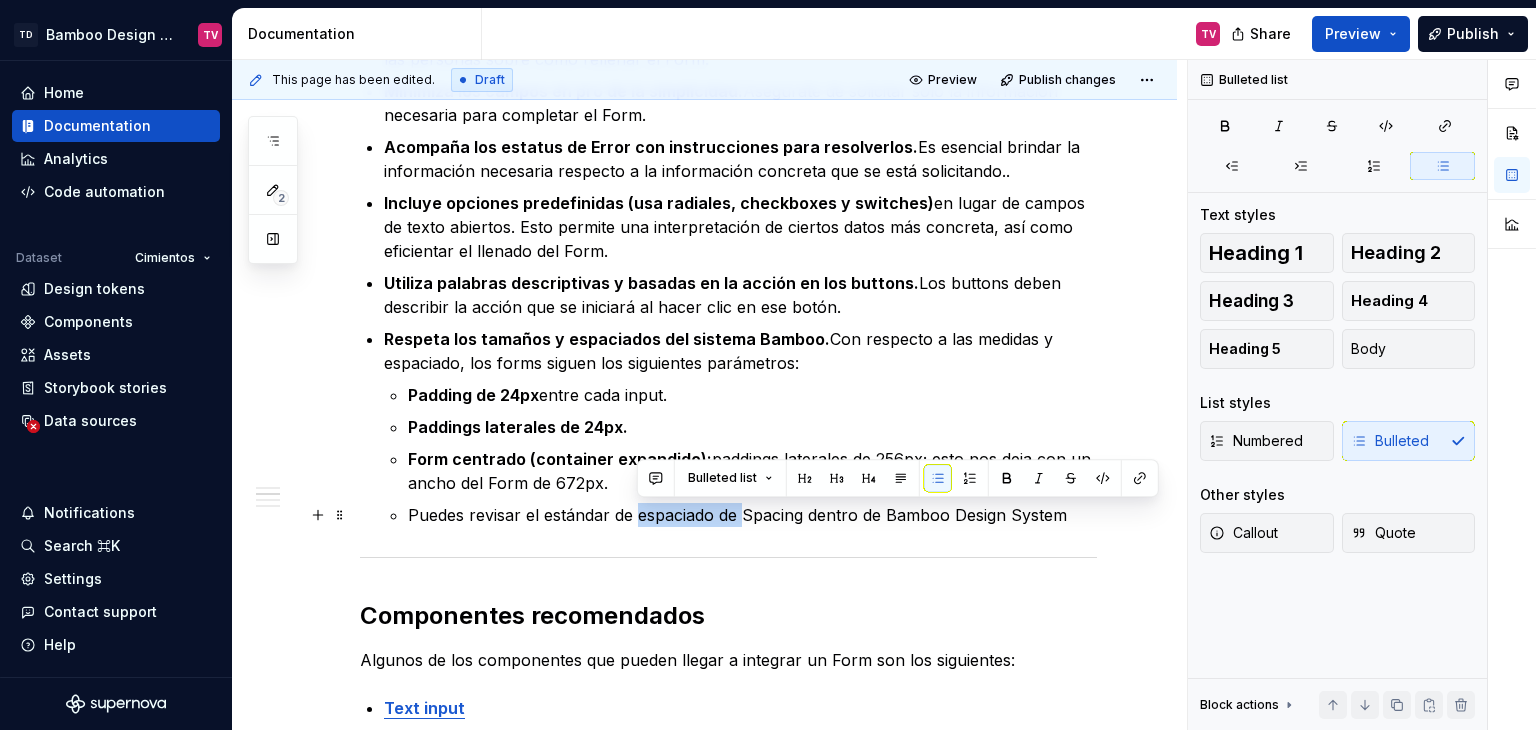 click on "Puedes revisar el estándar de espaciado de Spacing dentro de Bamboo Design System" at bounding box center [752, 515] 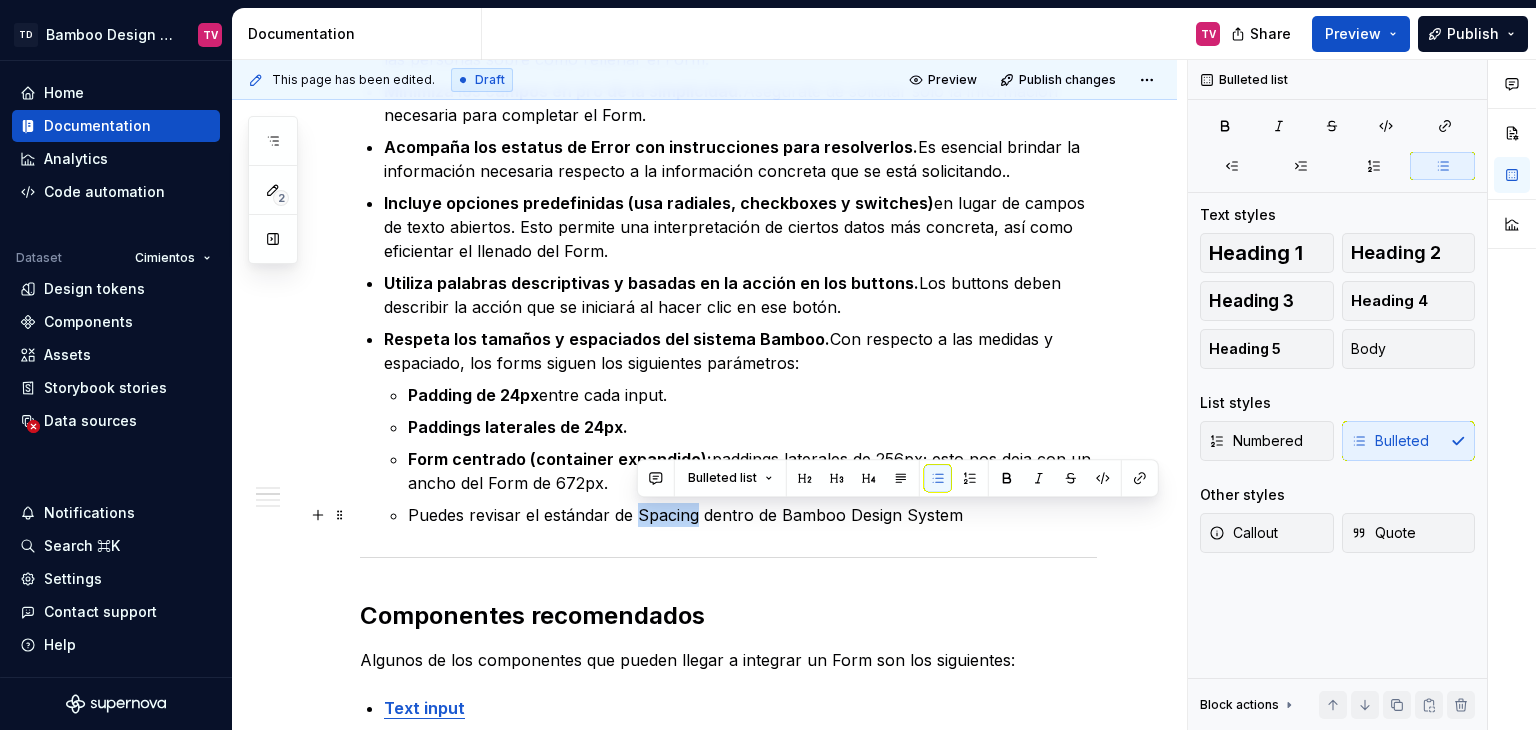 drag, startPoint x: 693, startPoint y: 513, endPoint x: 637, endPoint y: 513, distance: 56 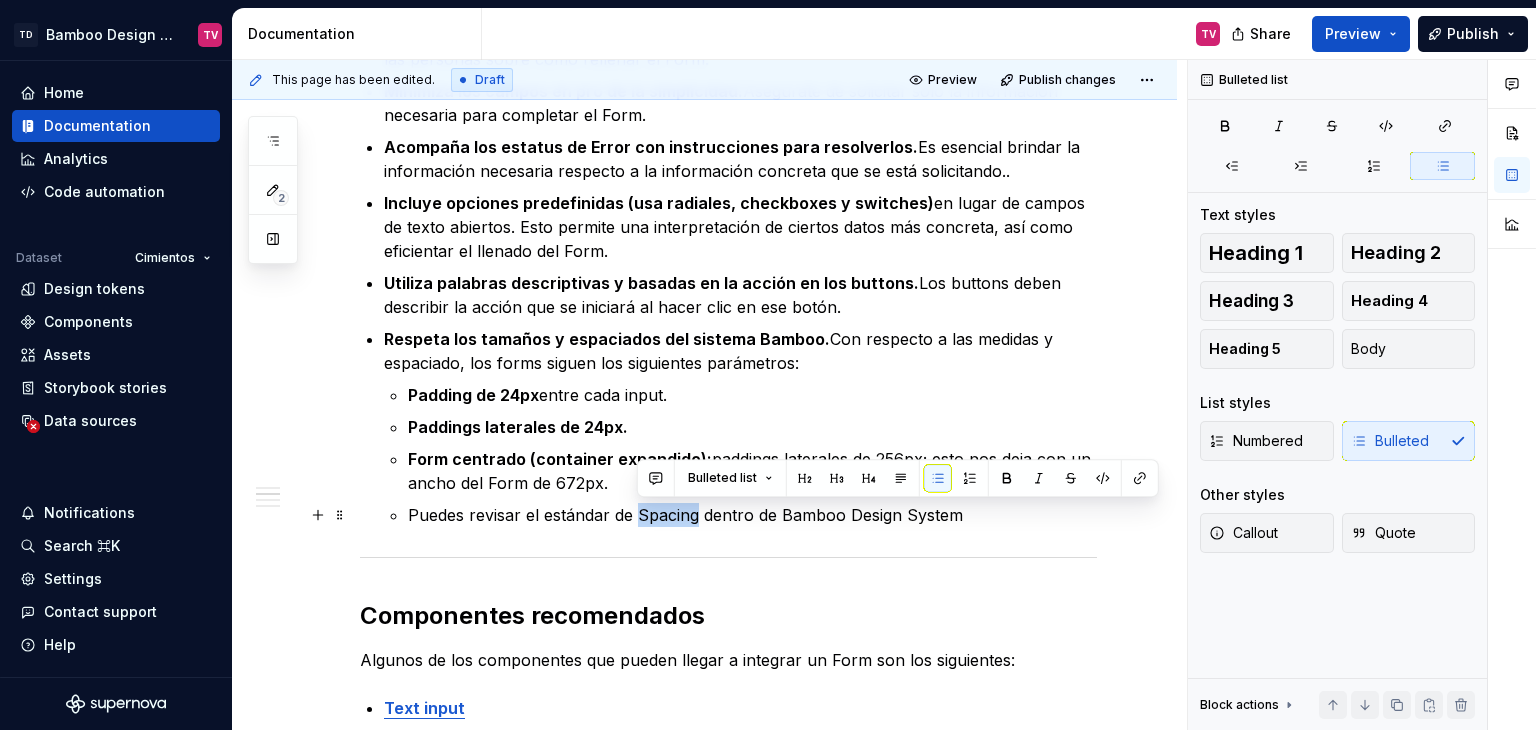 click on "Puedes revisar el estándar de Spacing dentro de Bamboo Design System" at bounding box center (752, 515) 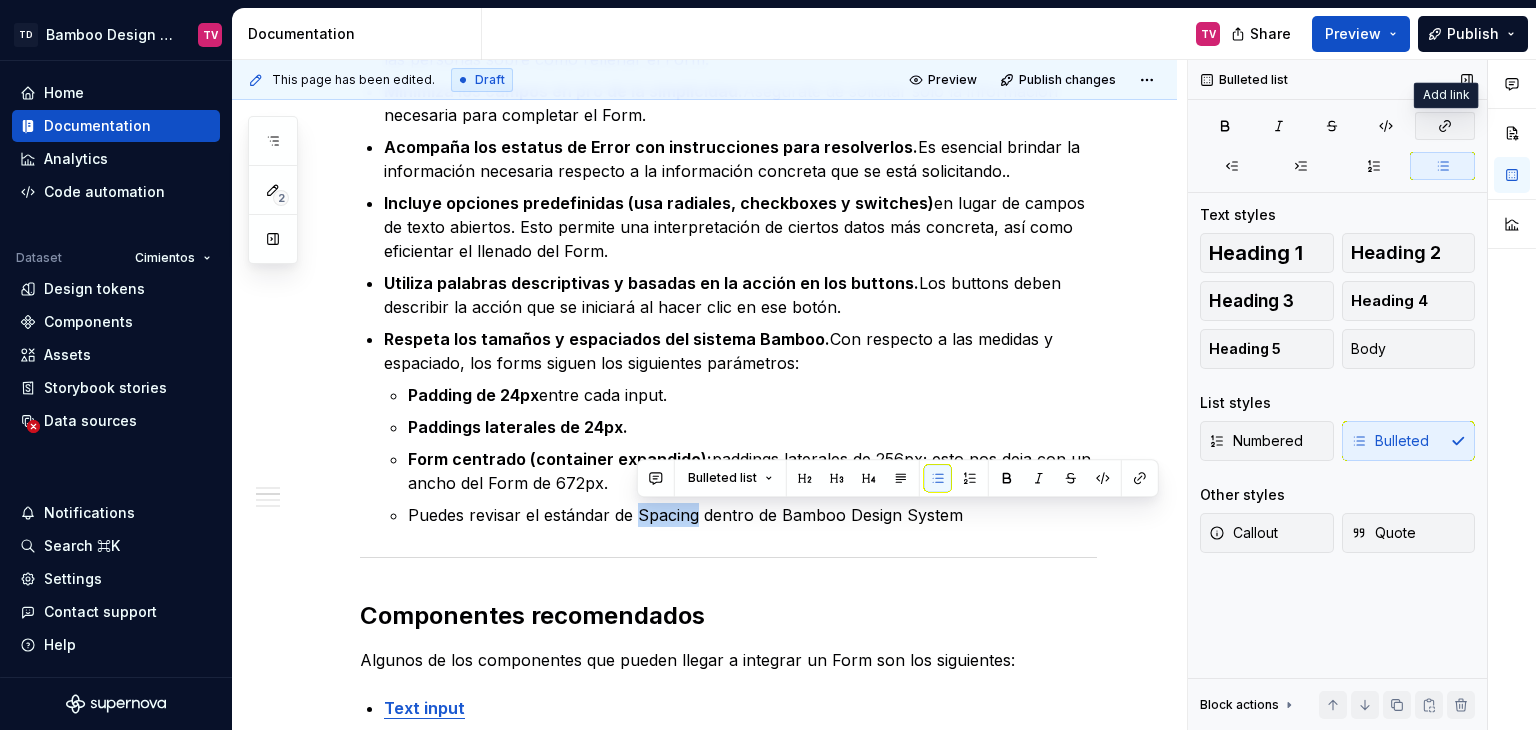 click 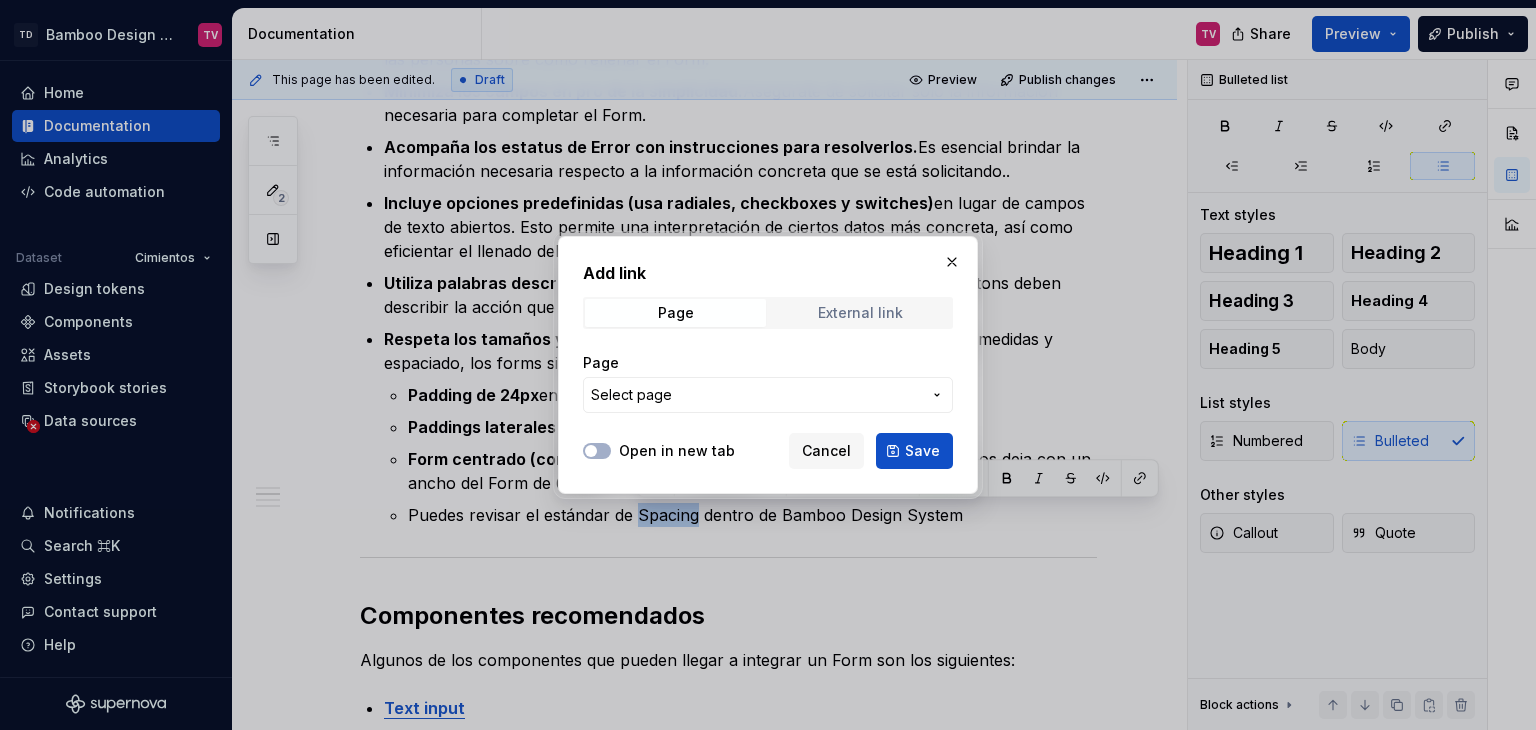 click on "External link" at bounding box center (860, 313) 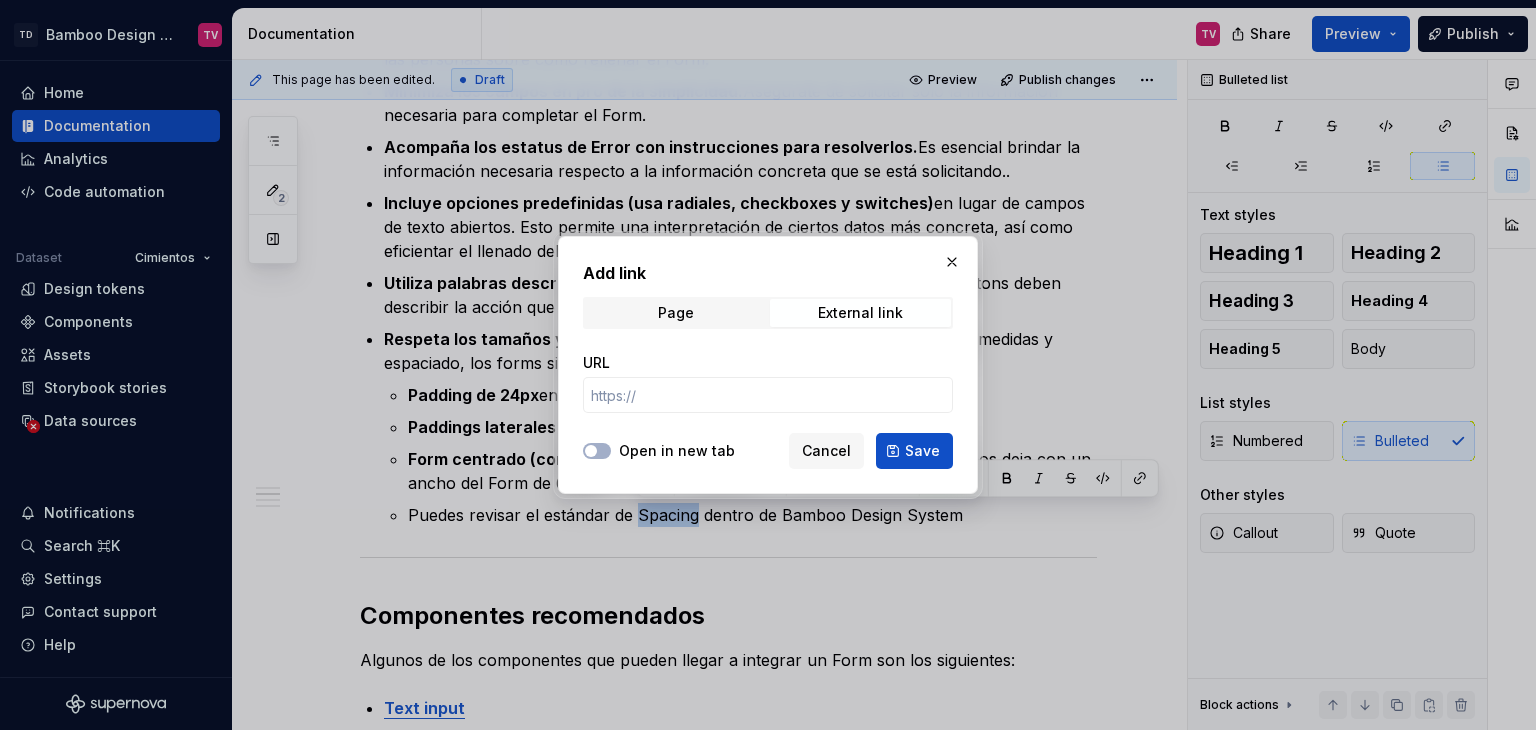 type on "*" 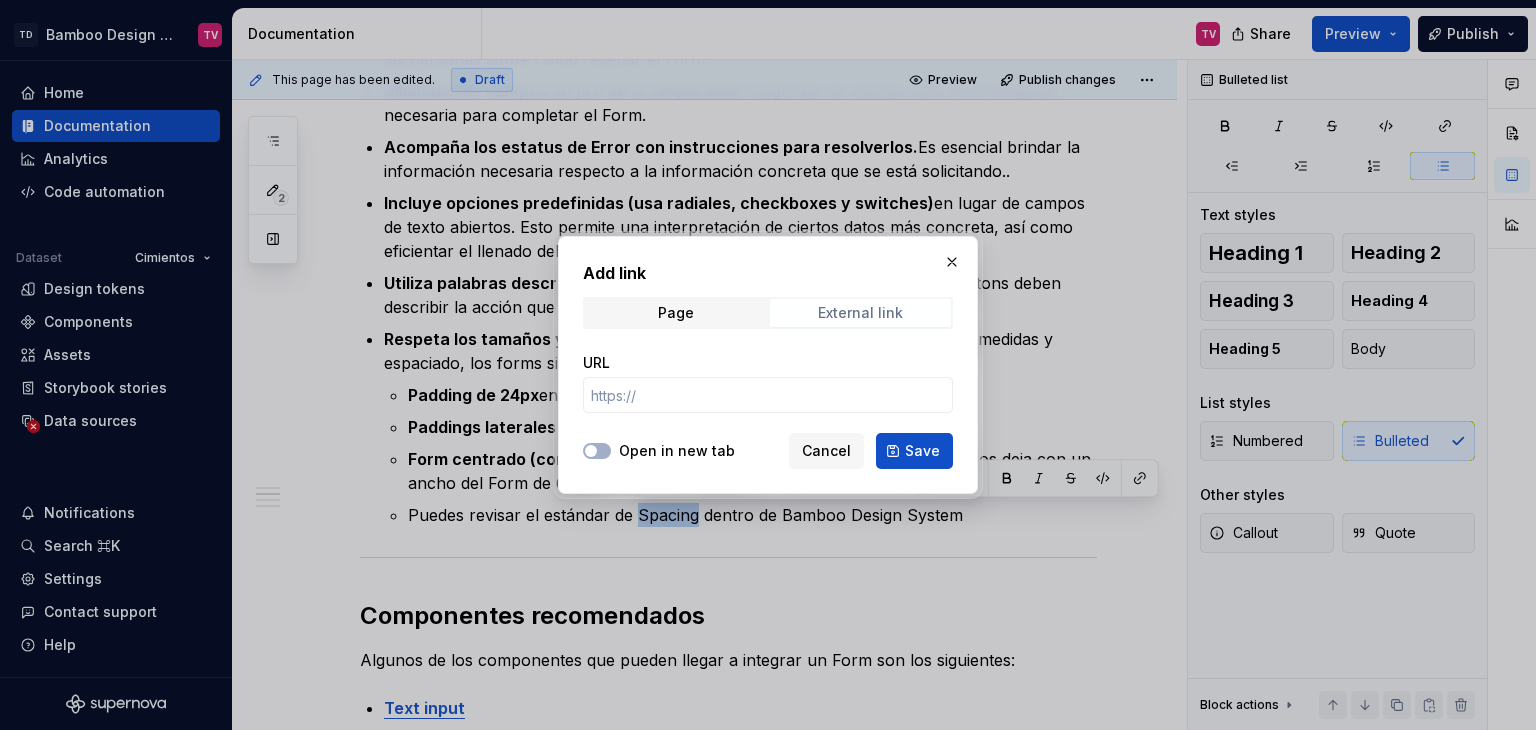 click on "External link" at bounding box center (860, 313) 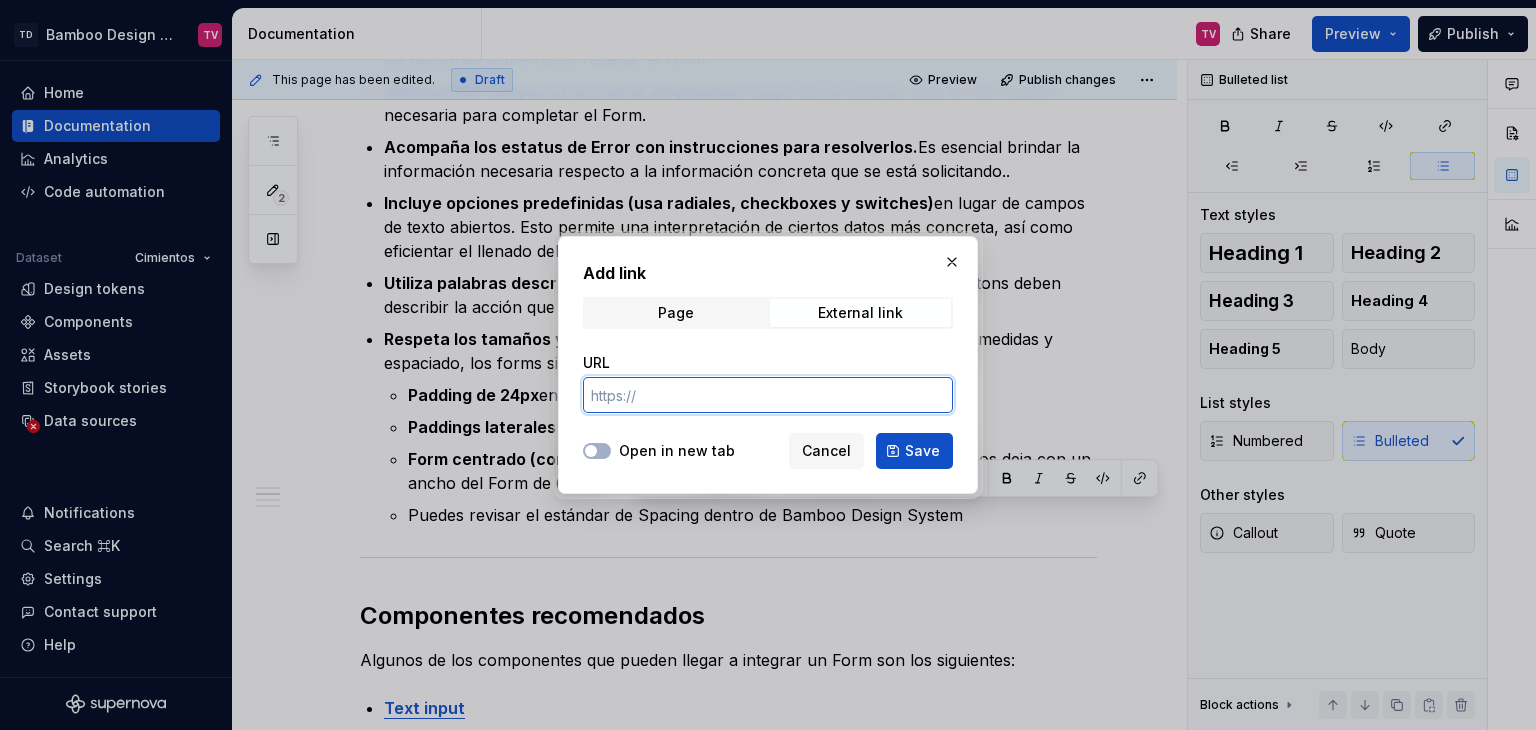 click on "URL" at bounding box center [768, 395] 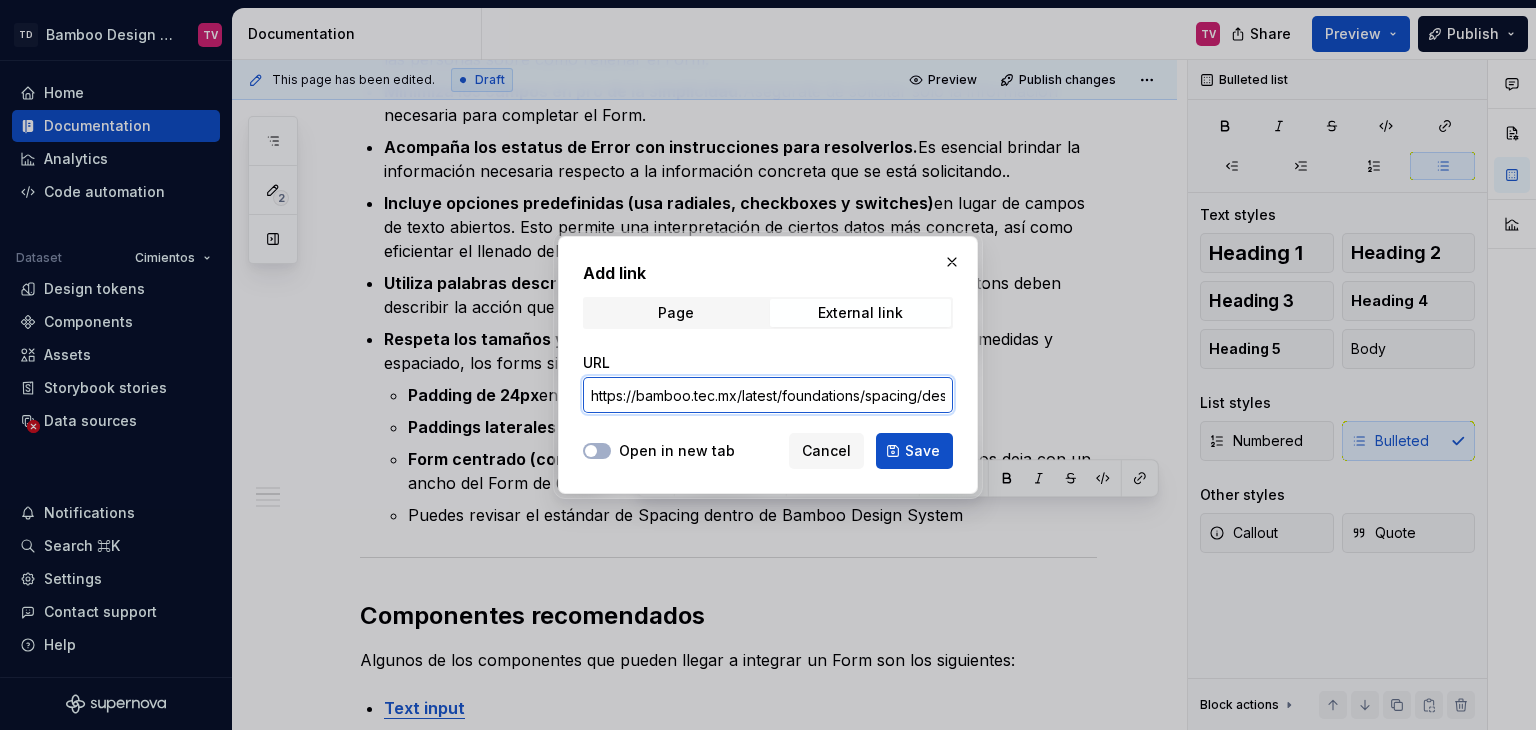 scroll, scrollTop: 0, scrollLeft: 192, axis: horizontal 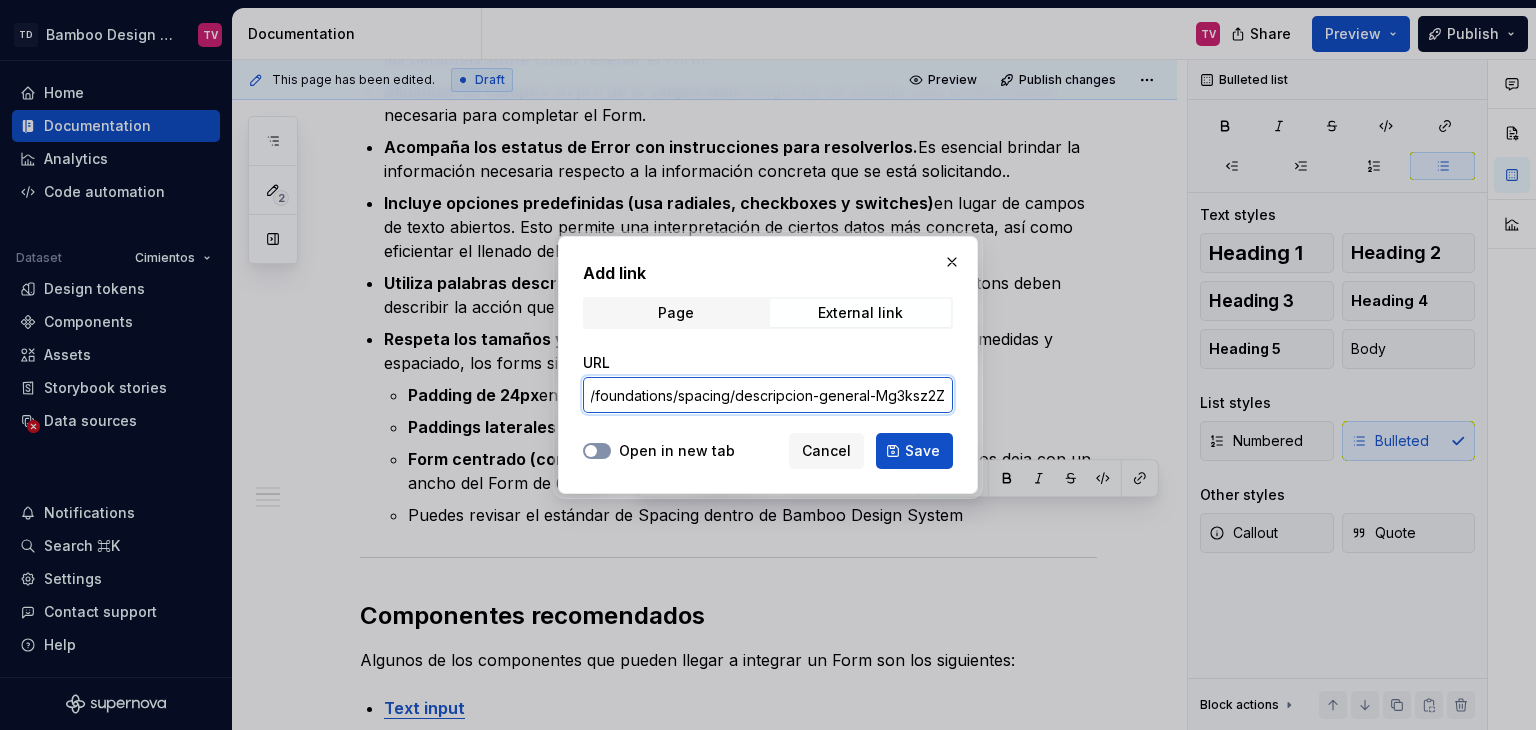 type on "https://bamboo.tec.mx/latest/foundations/spacing/descripcion-general-Mg3ksz2Z" 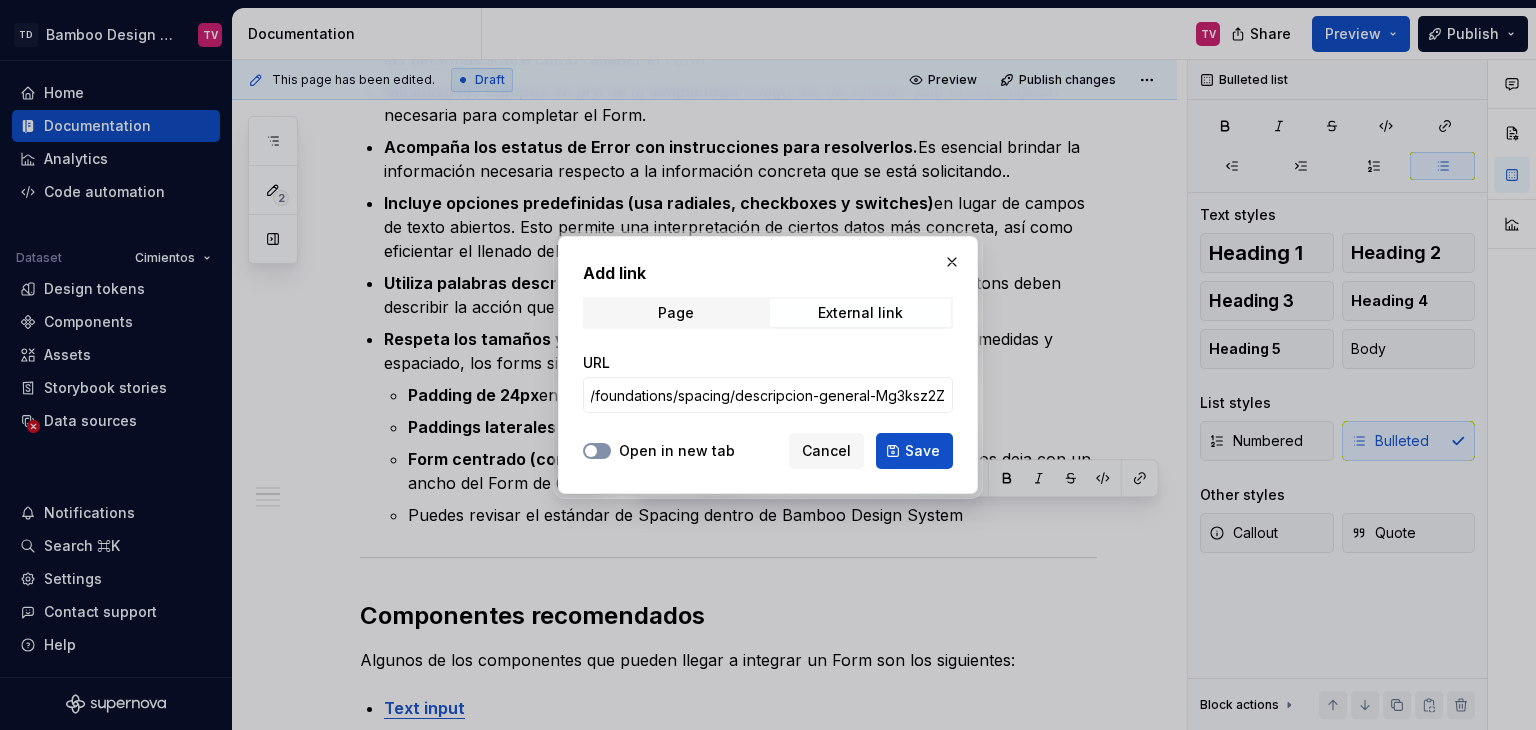 click on "Open in new tab" at bounding box center (597, 451) 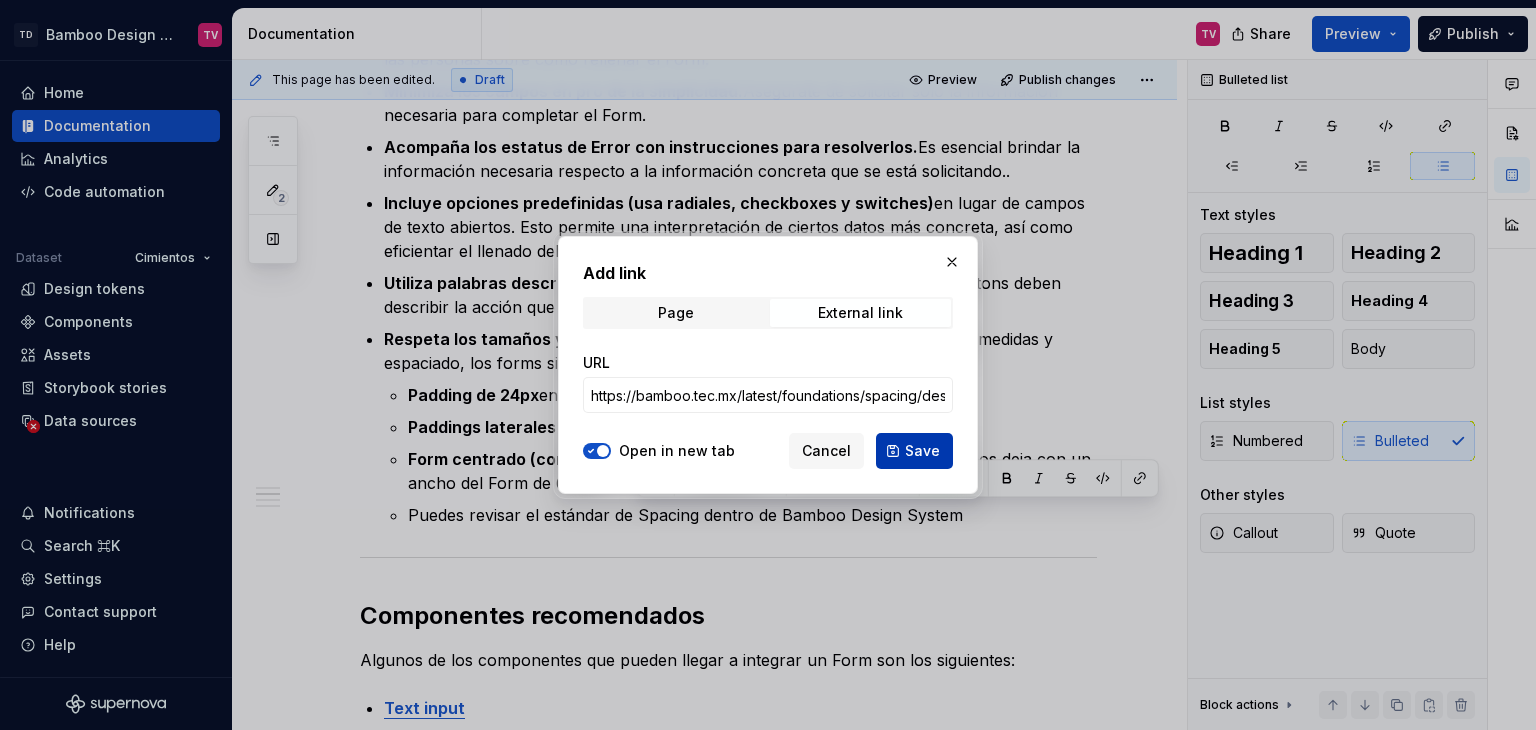 click on "Save" at bounding box center [922, 451] 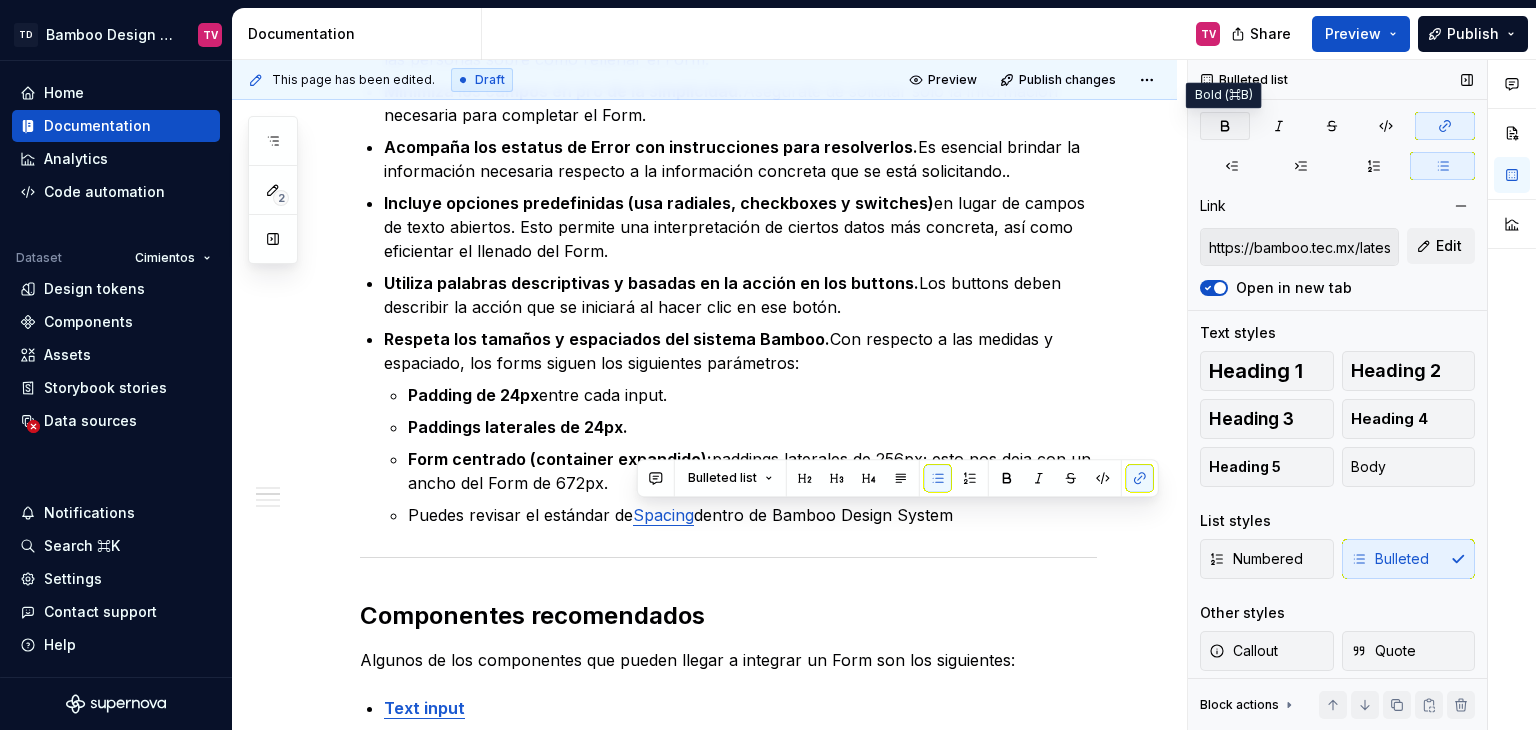 click 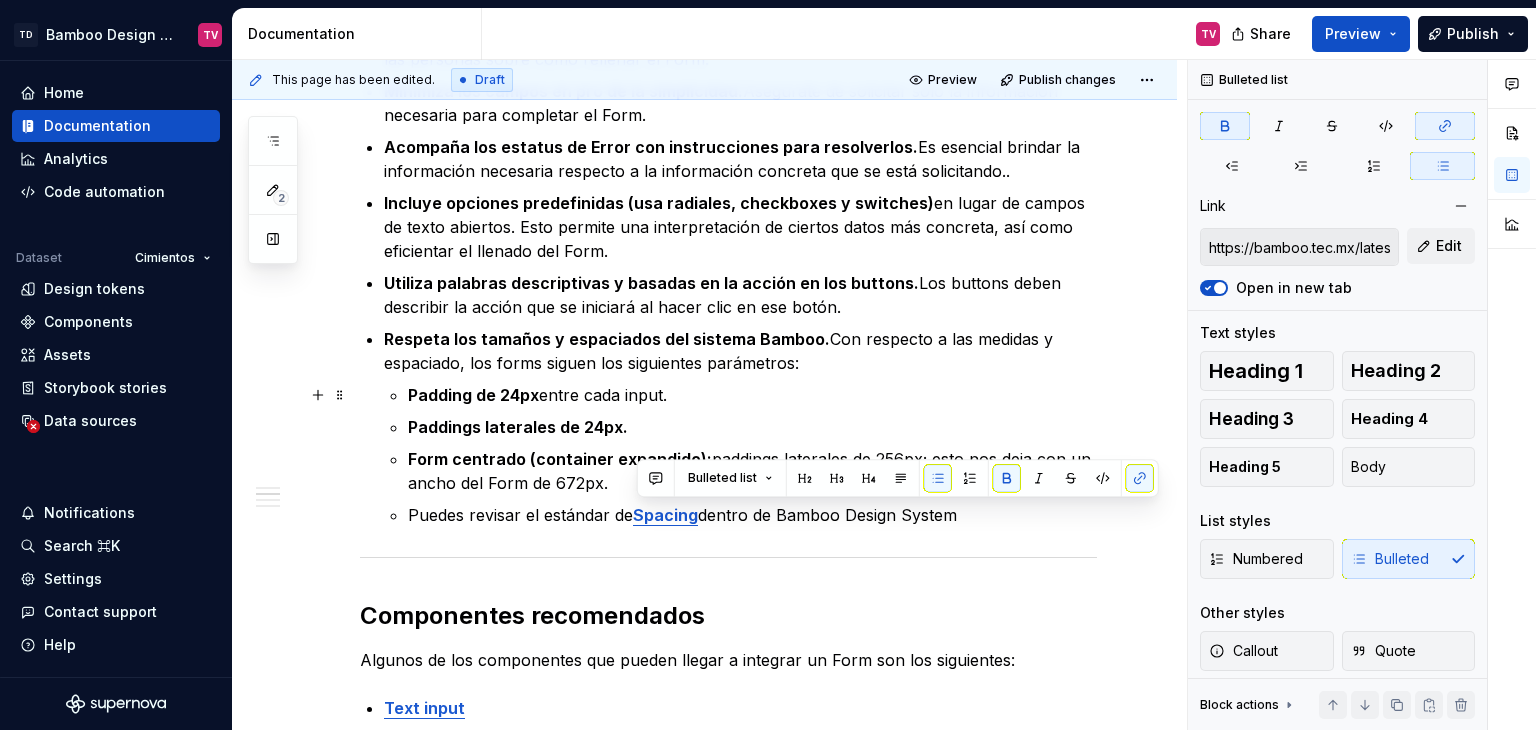 click on "Padding de 24px  entre cada input." at bounding box center (752, 395) 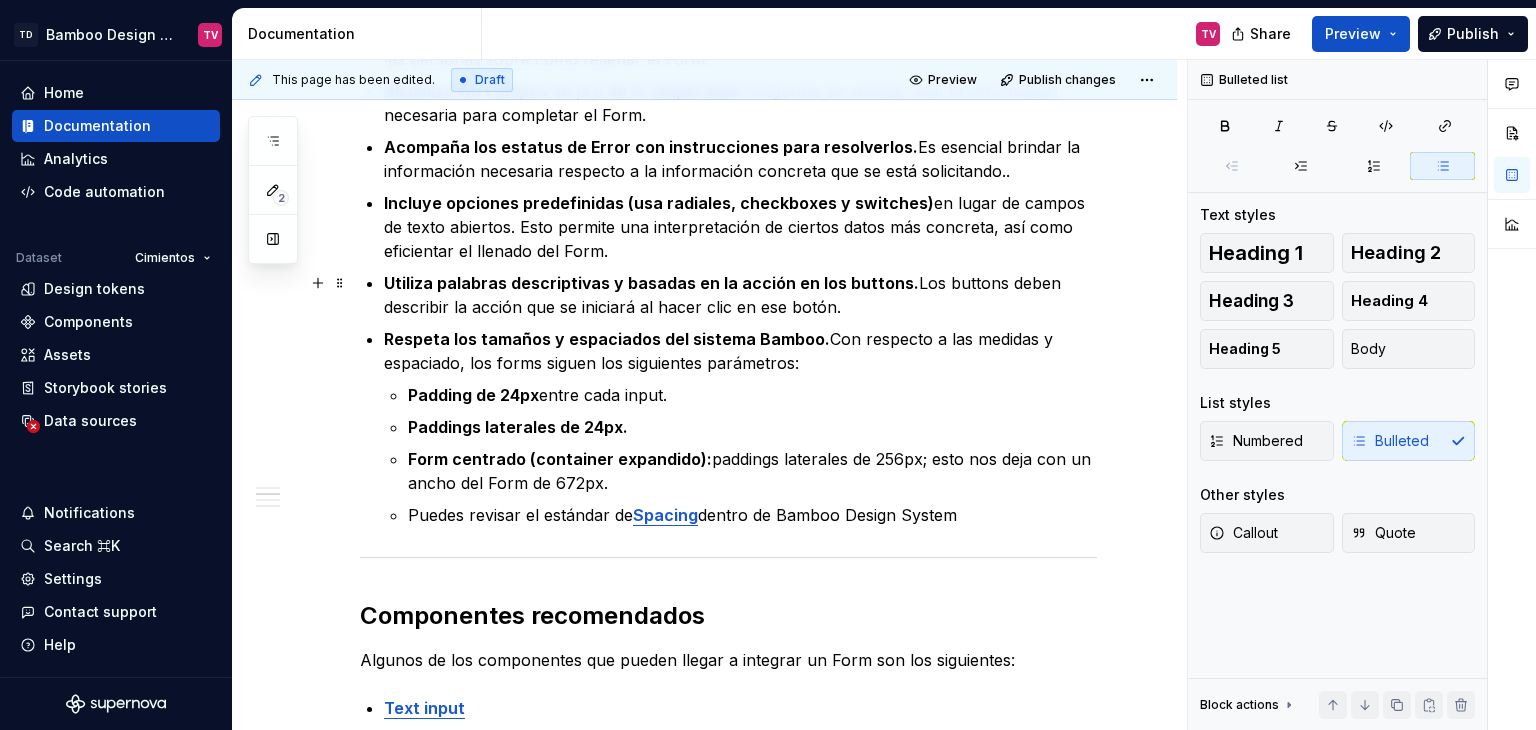 click on "Utiliza palabras descriptivas y basadas en la acción en los buttons.  Los buttons deben describir la acción que se iniciará al hacer clic en ese botón." at bounding box center (740, 295) 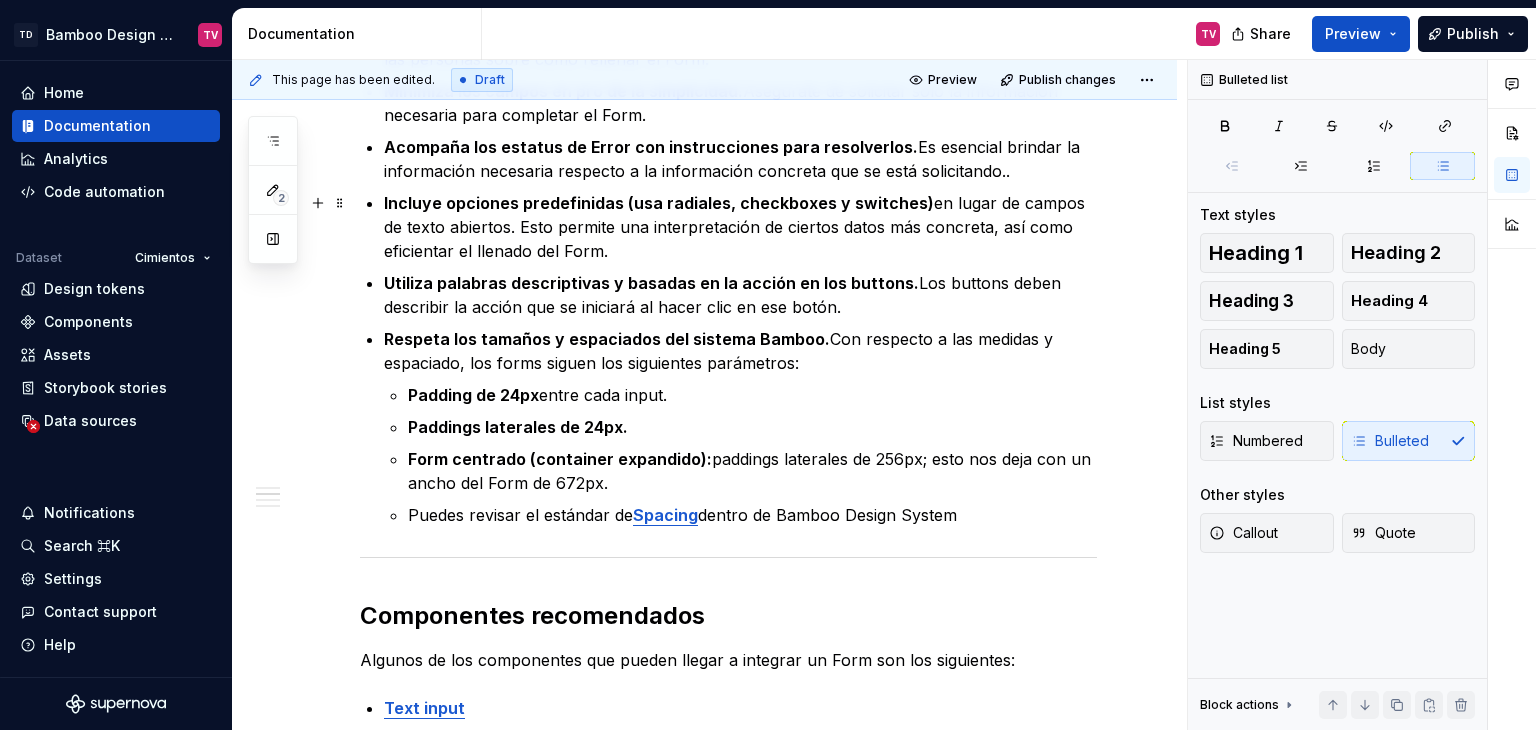 click on "Incluye opciones predefinidas (usa radiales, checkboxes y switches)  en lugar de campos de texto abiertos. Esto permite una interpretación de ciertos datos más concreta, así como eficientar el llenado del Form." at bounding box center [740, 227] 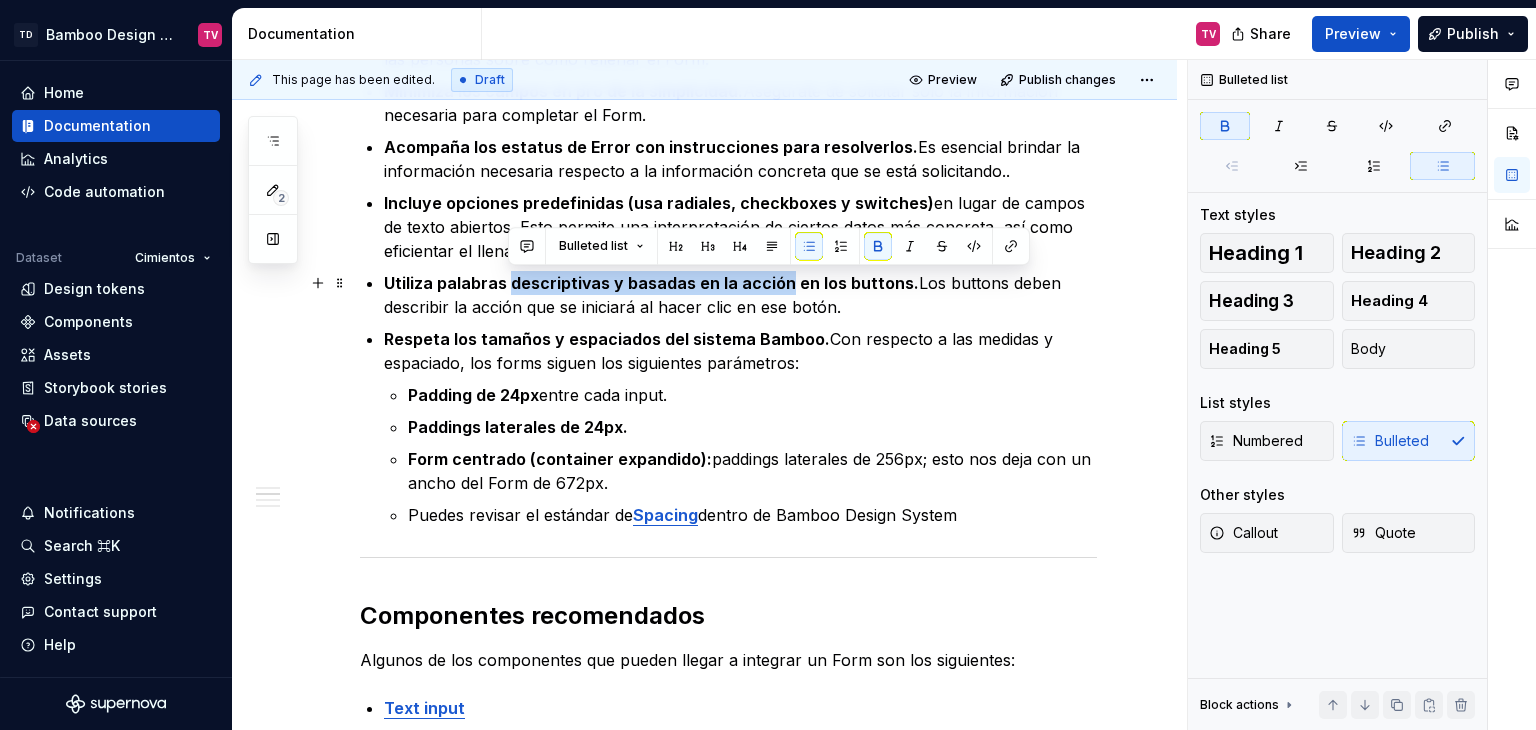 drag, startPoint x: 778, startPoint y: 283, endPoint x: 506, endPoint y: 293, distance: 272.18375 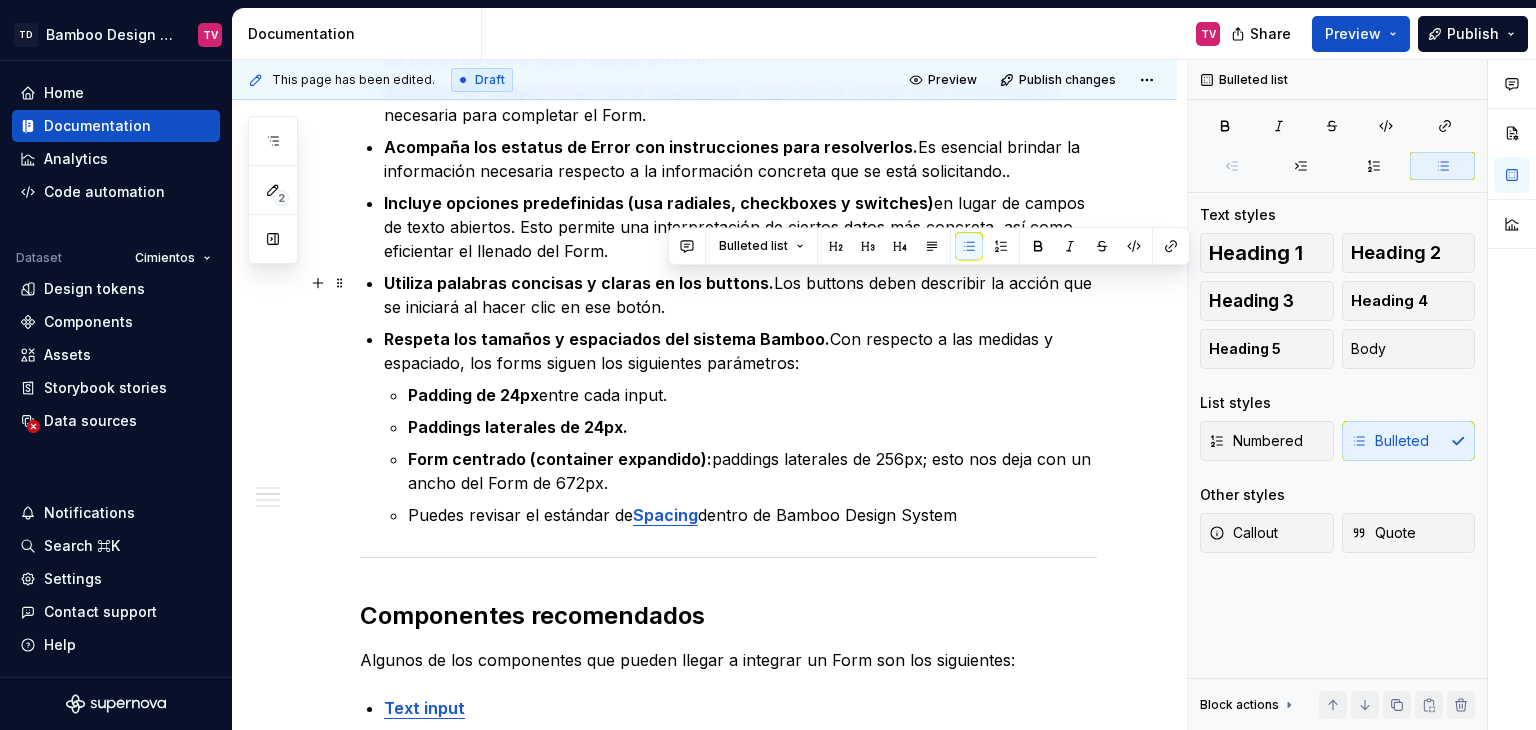drag, startPoint x: 798, startPoint y: 309, endPoint x: 764, endPoint y: 290, distance: 38.948685 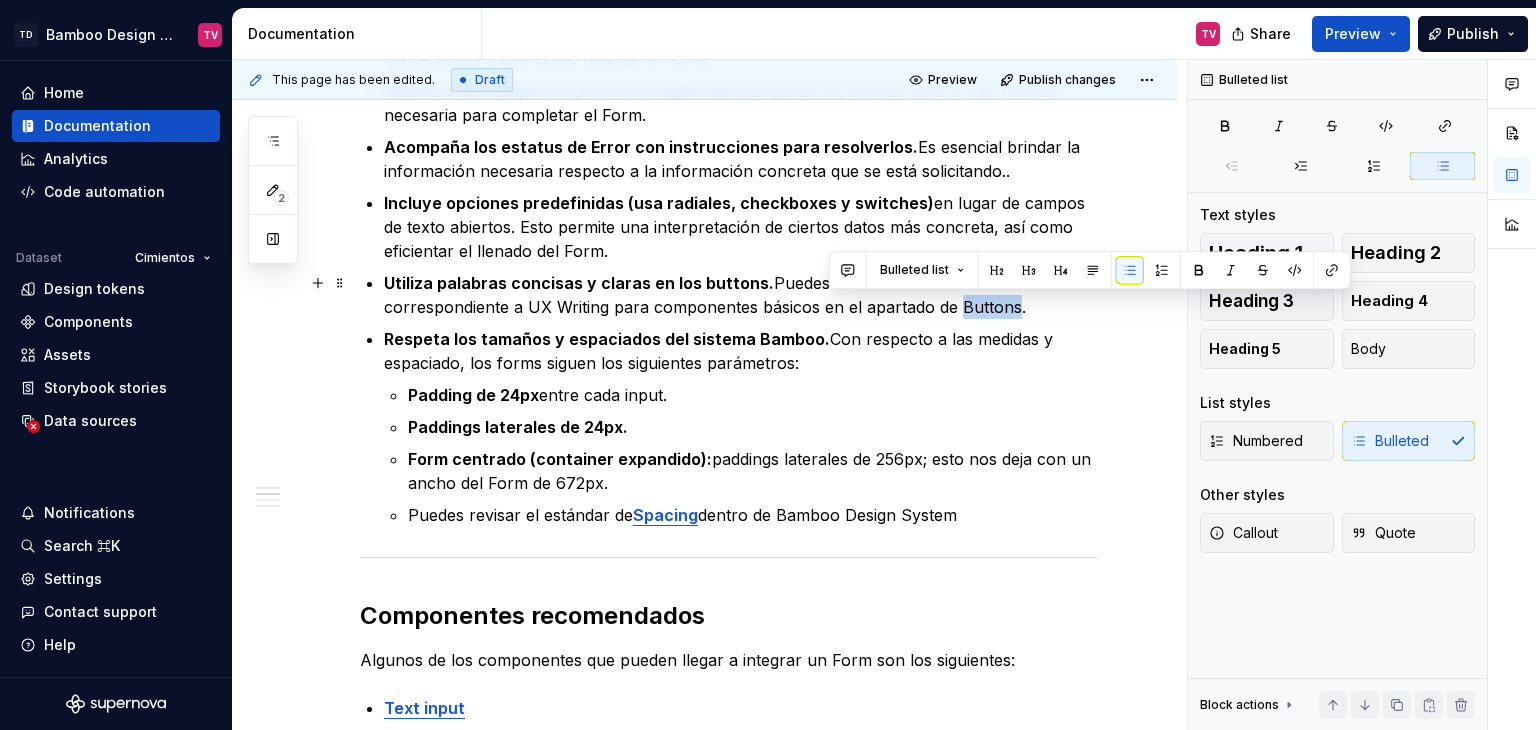 drag, startPoint x: 887, startPoint y: 306, endPoint x: 828, endPoint y: 309, distance: 59.07622 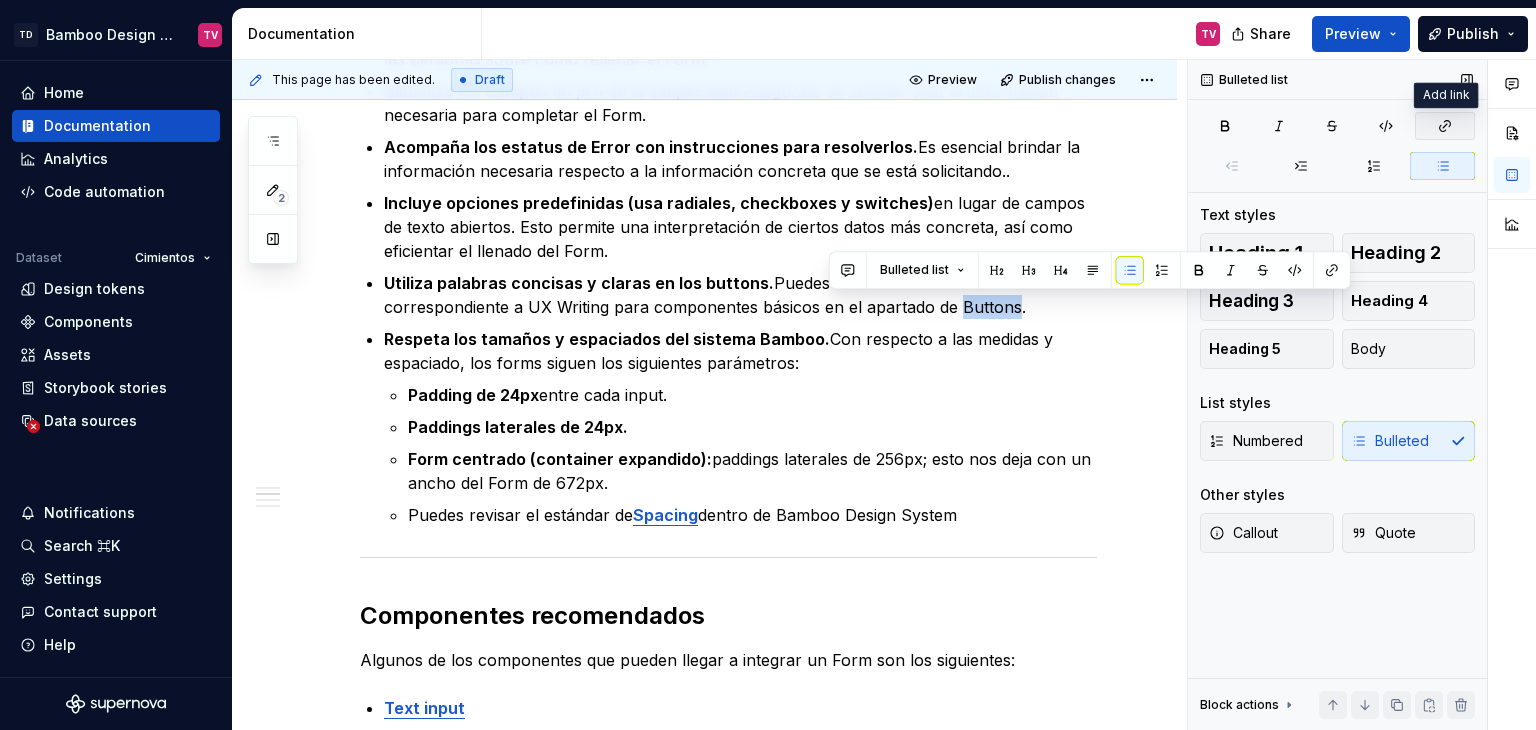 click 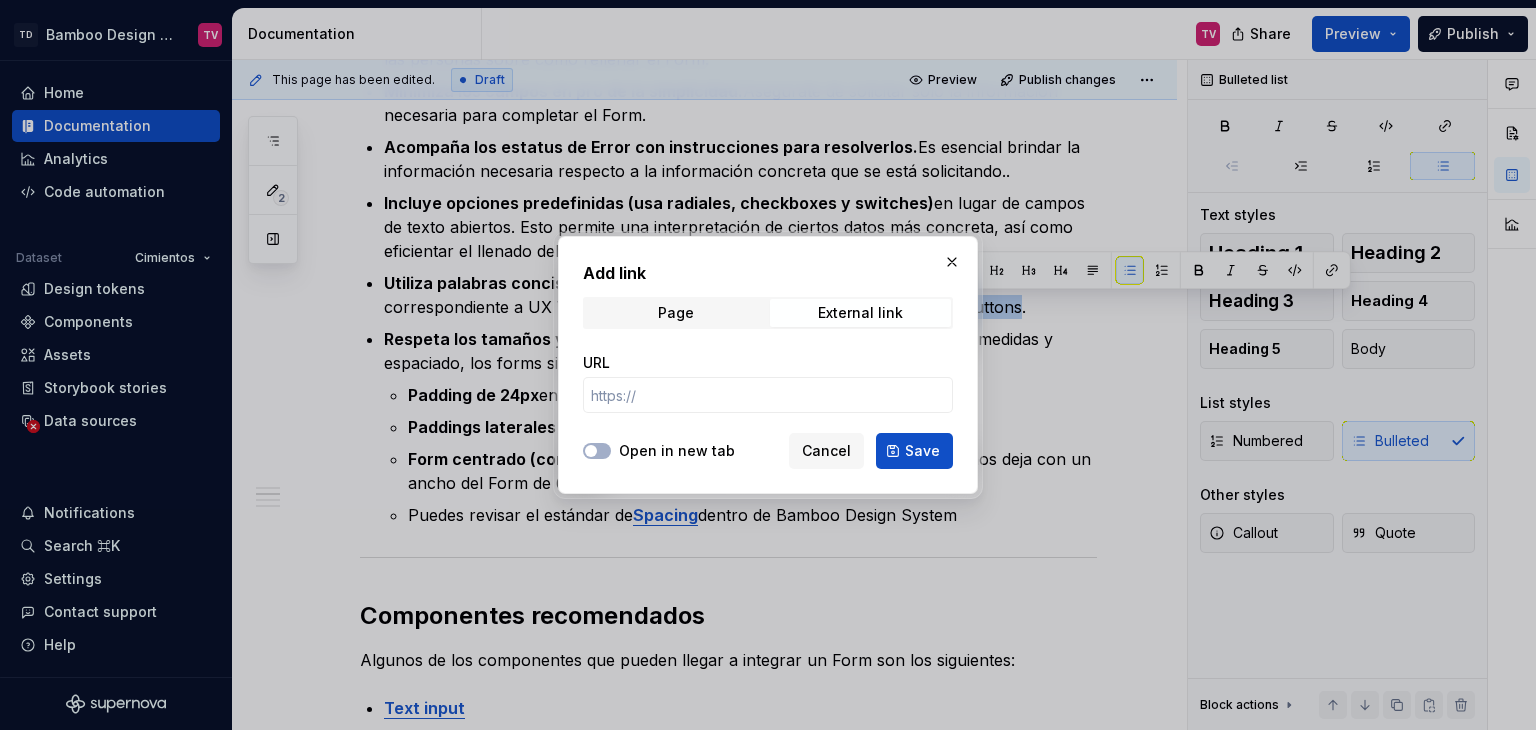 type on "*" 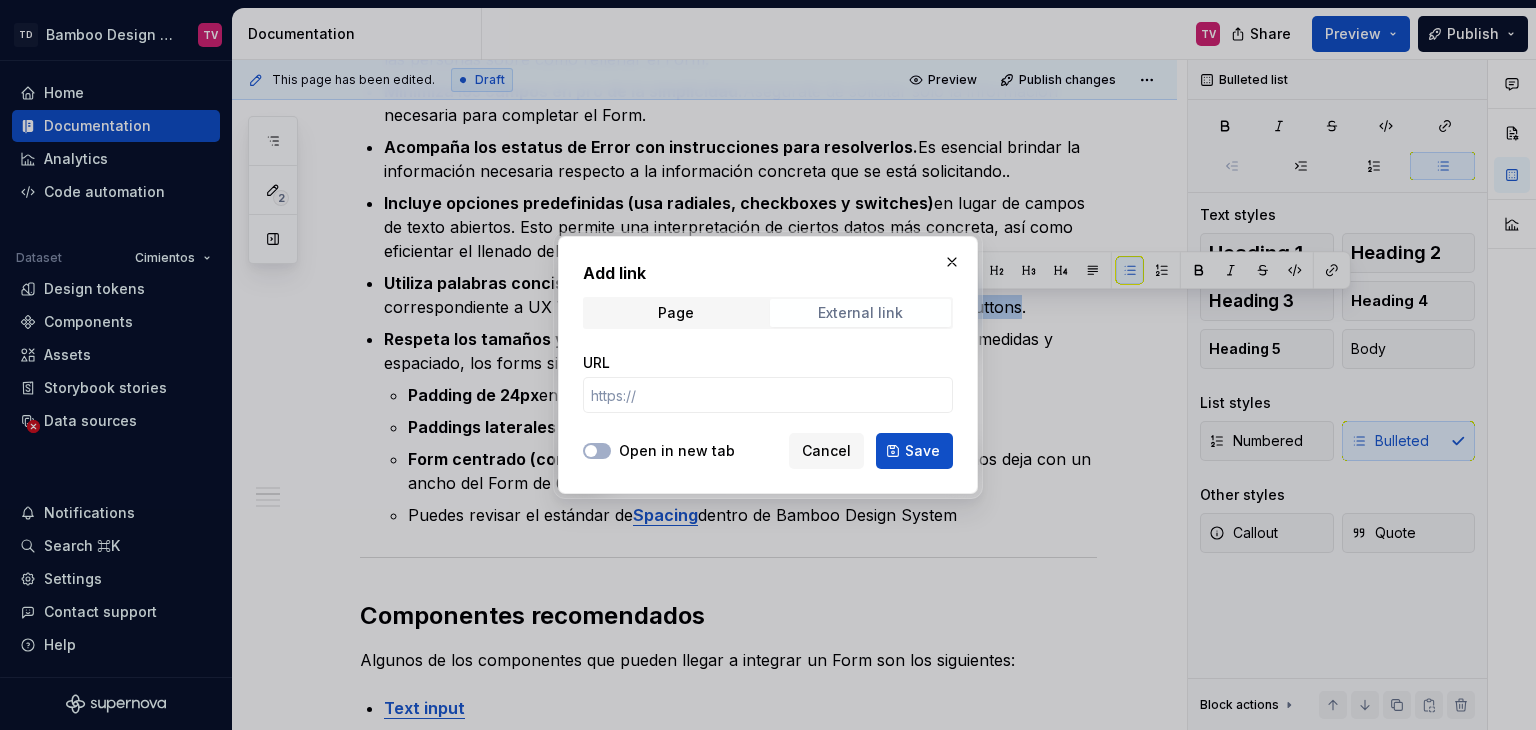 click on "External link" at bounding box center [860, 313] 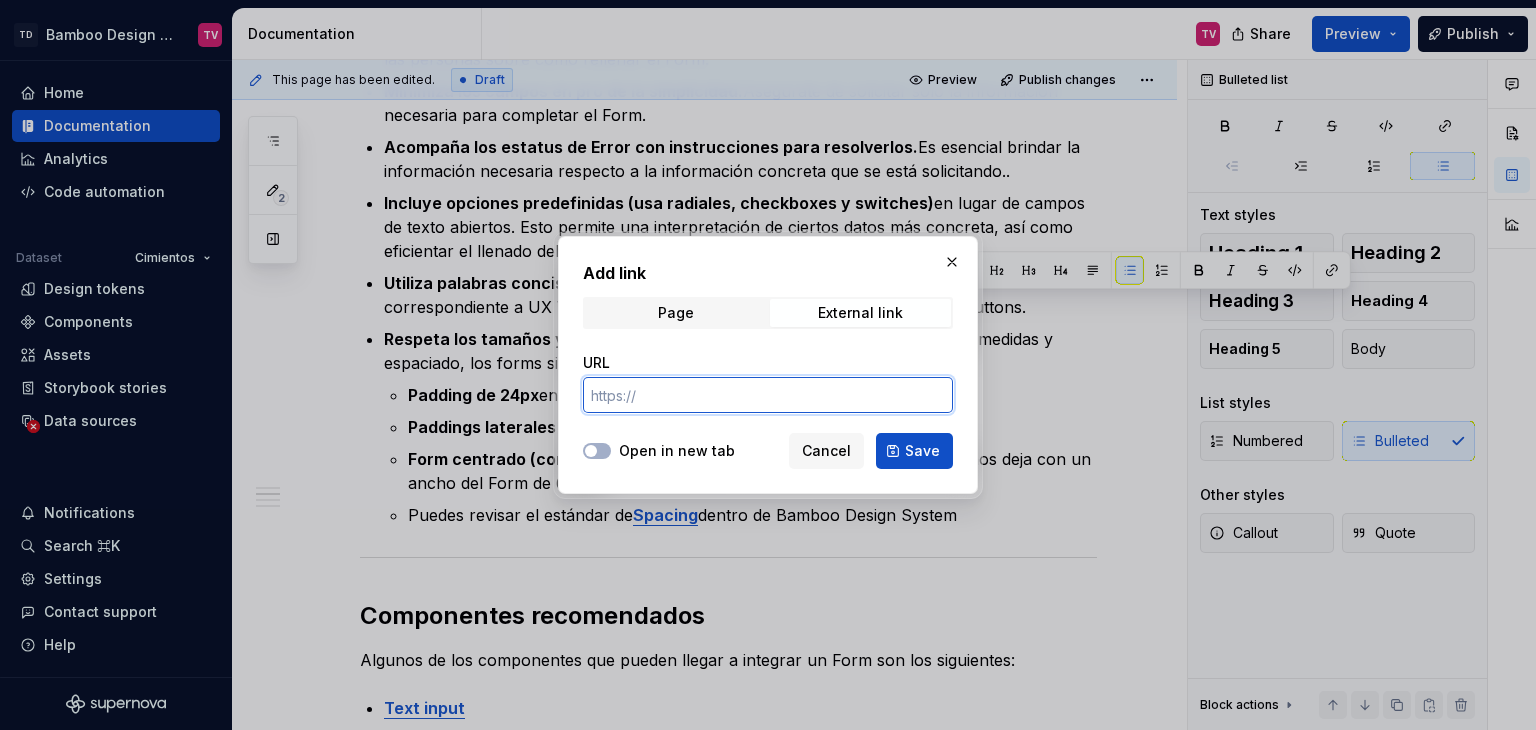 click on "URL" at bounding box center [768, 395] 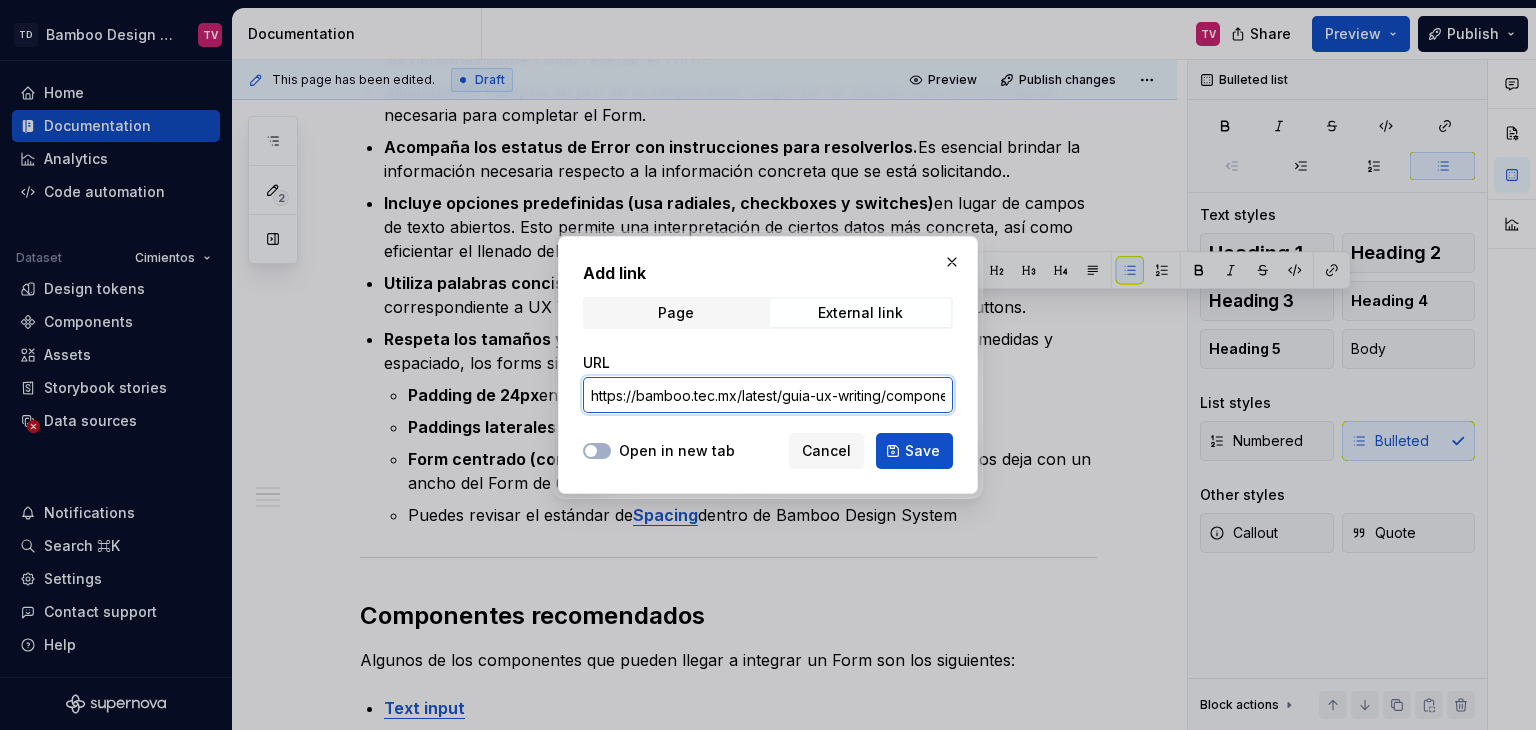 scroll, scrollTop: 0, scrollLeft: 387, axis: horizontal 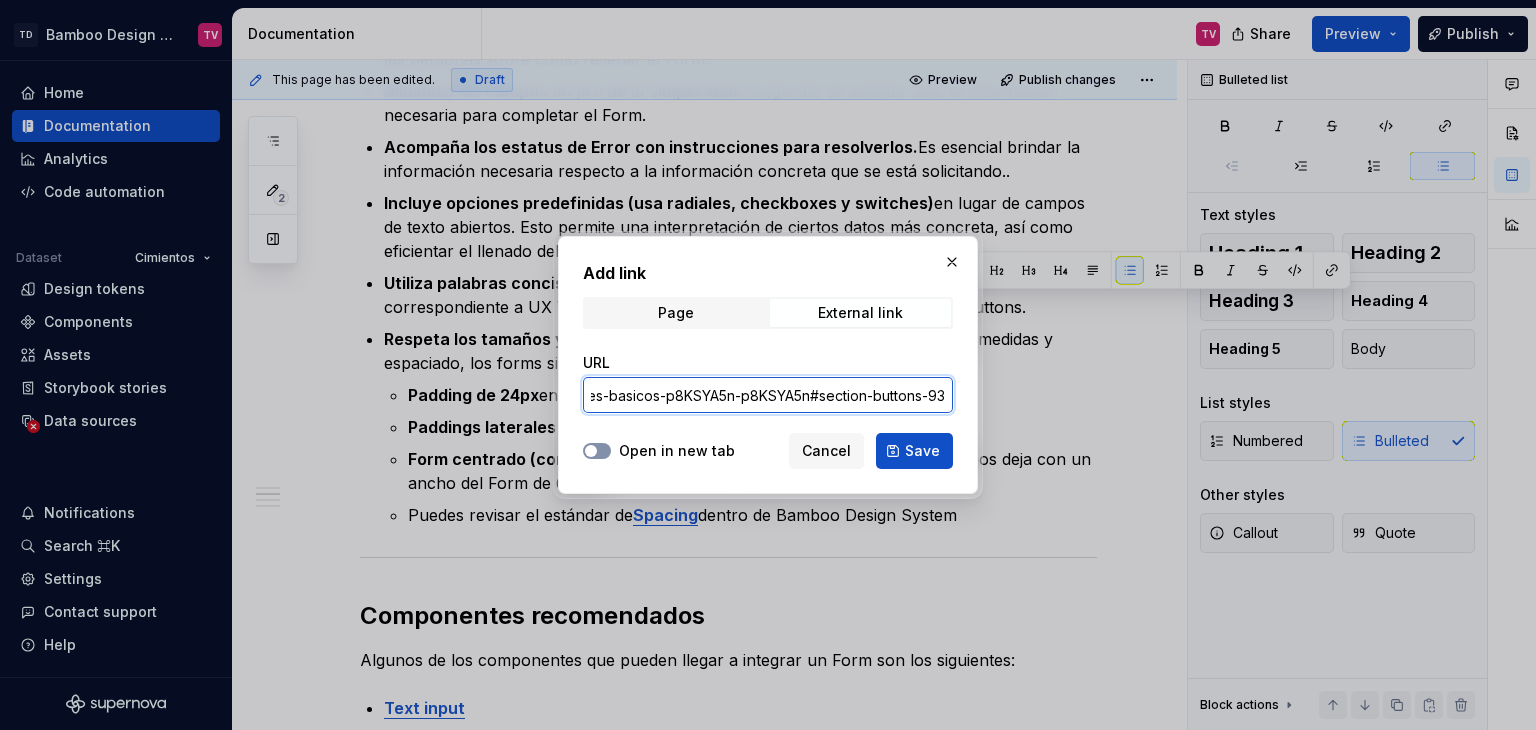 type on "https://bamboo.tec.mx/latest/guia-ux-writing/componentes-basicos-p8KSYA5n-p8KSYA5n#section-buttons-93" 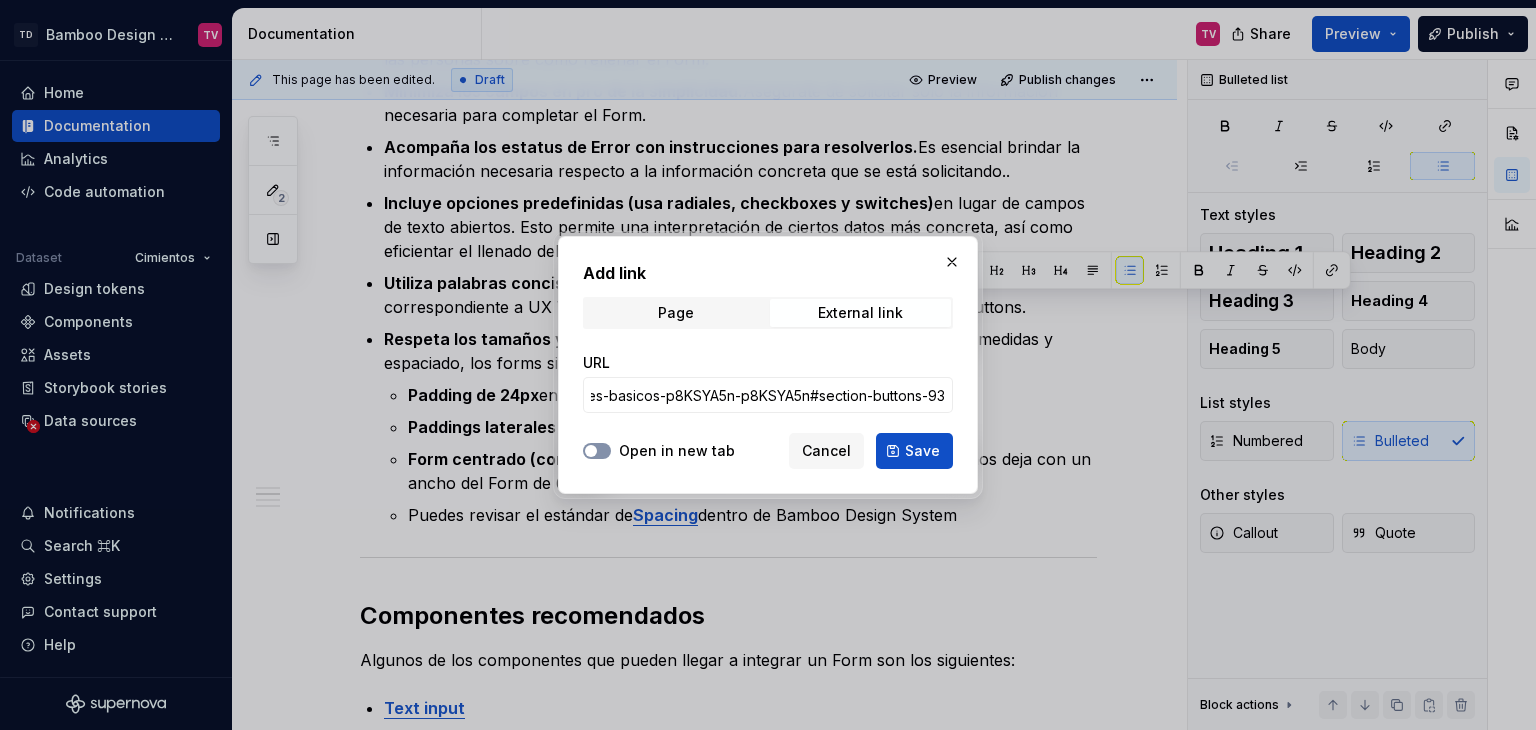 click on "Open in new tab" at bounding box center (597, 451) 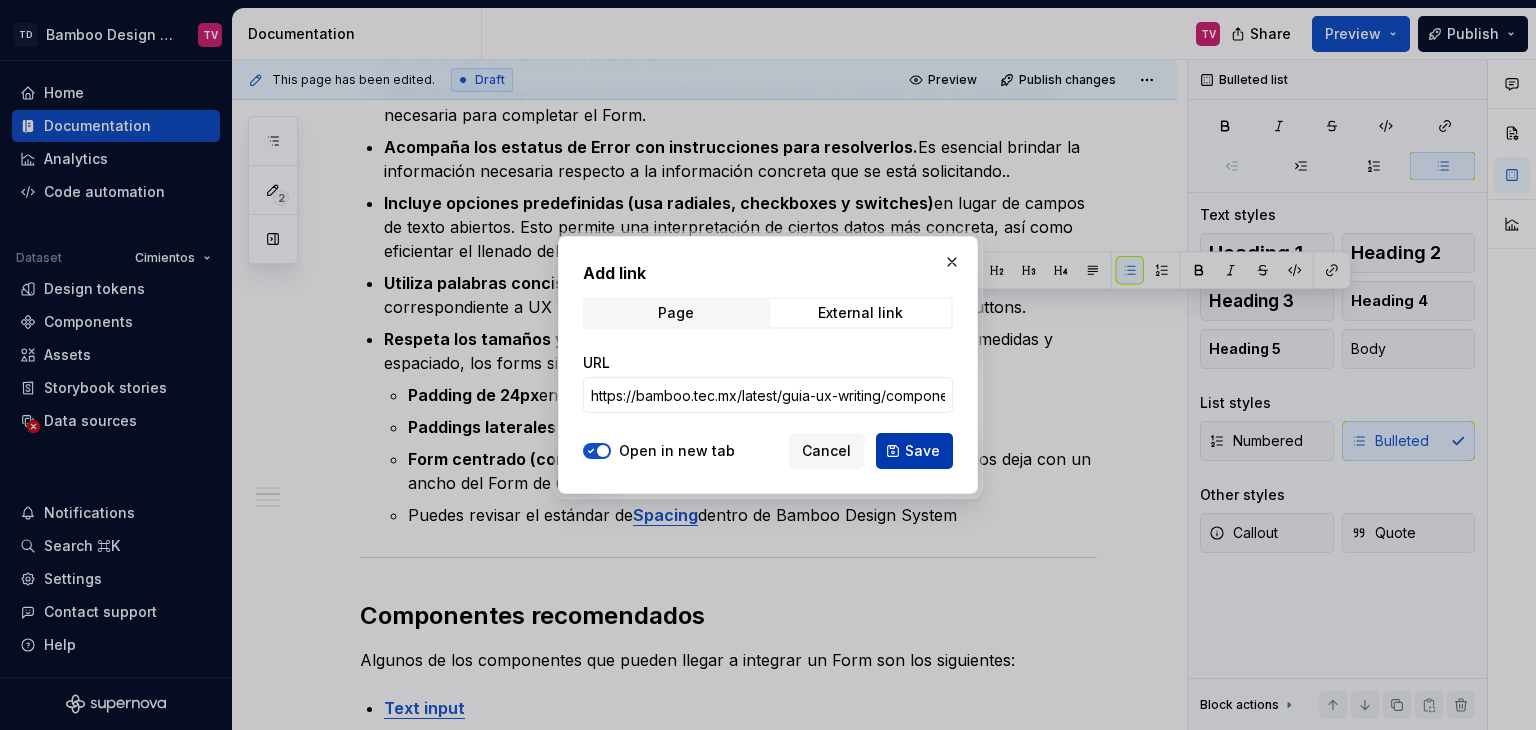 click on "Save" at bounding box center [922, 451] 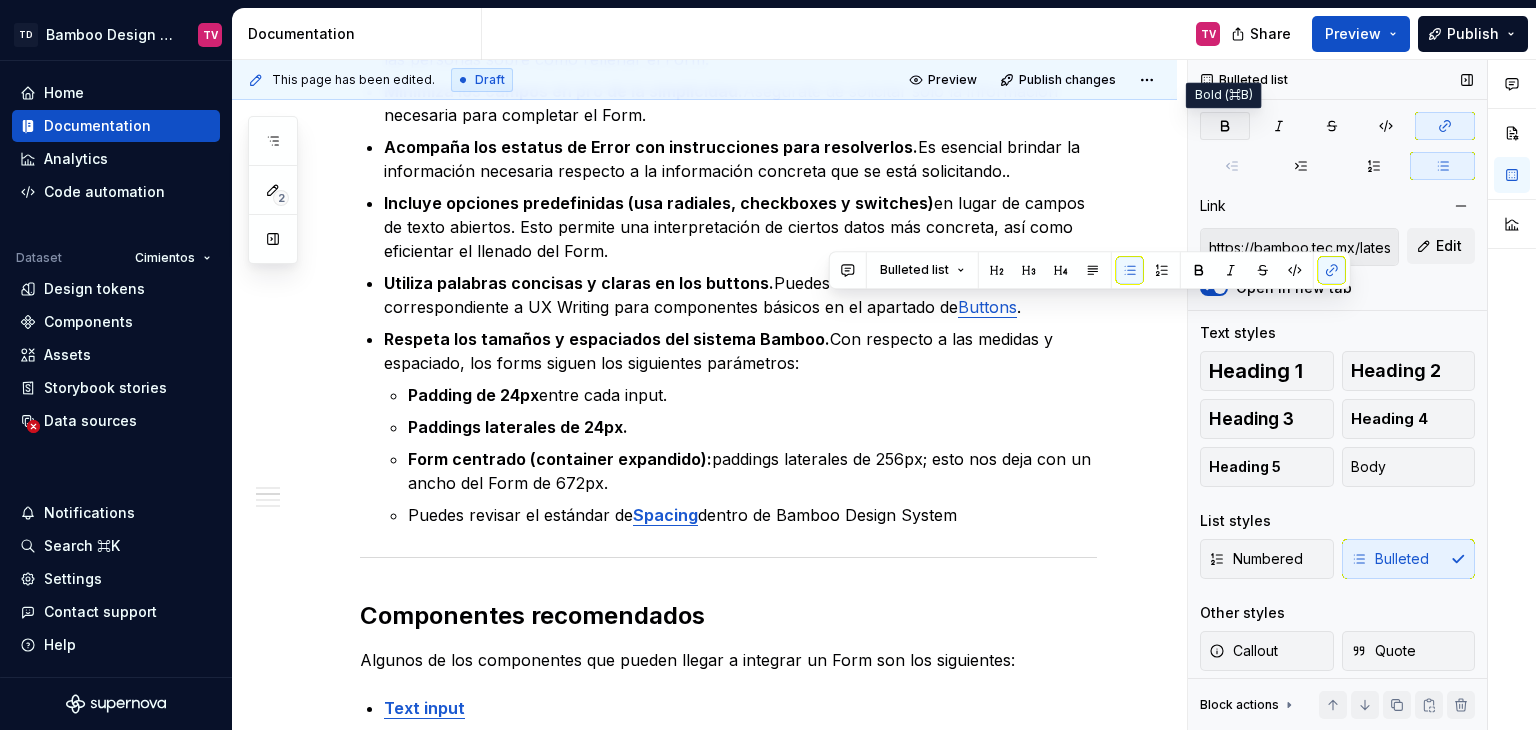 click 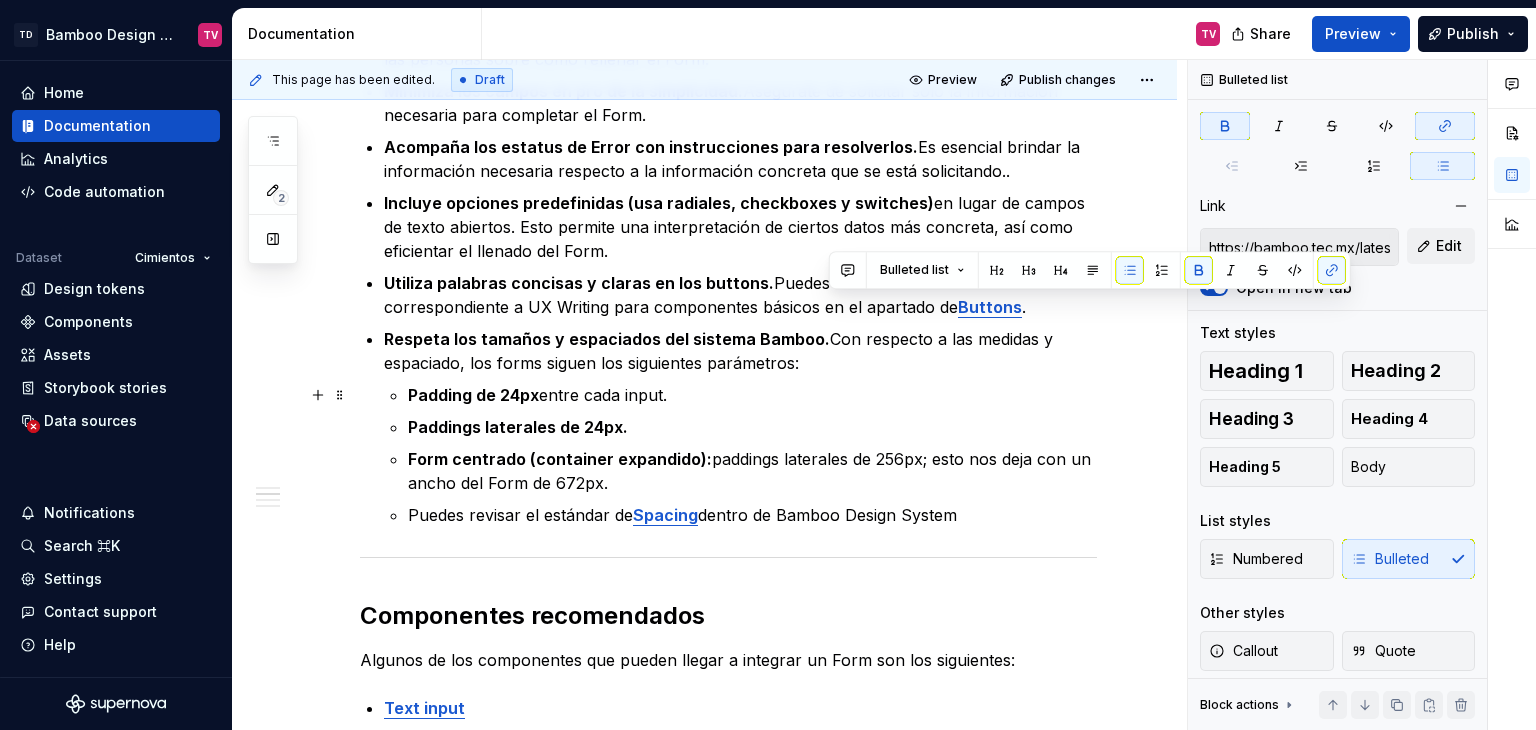 click on "Padding de 24px  entre cada input." at bounding box center (752, 395) 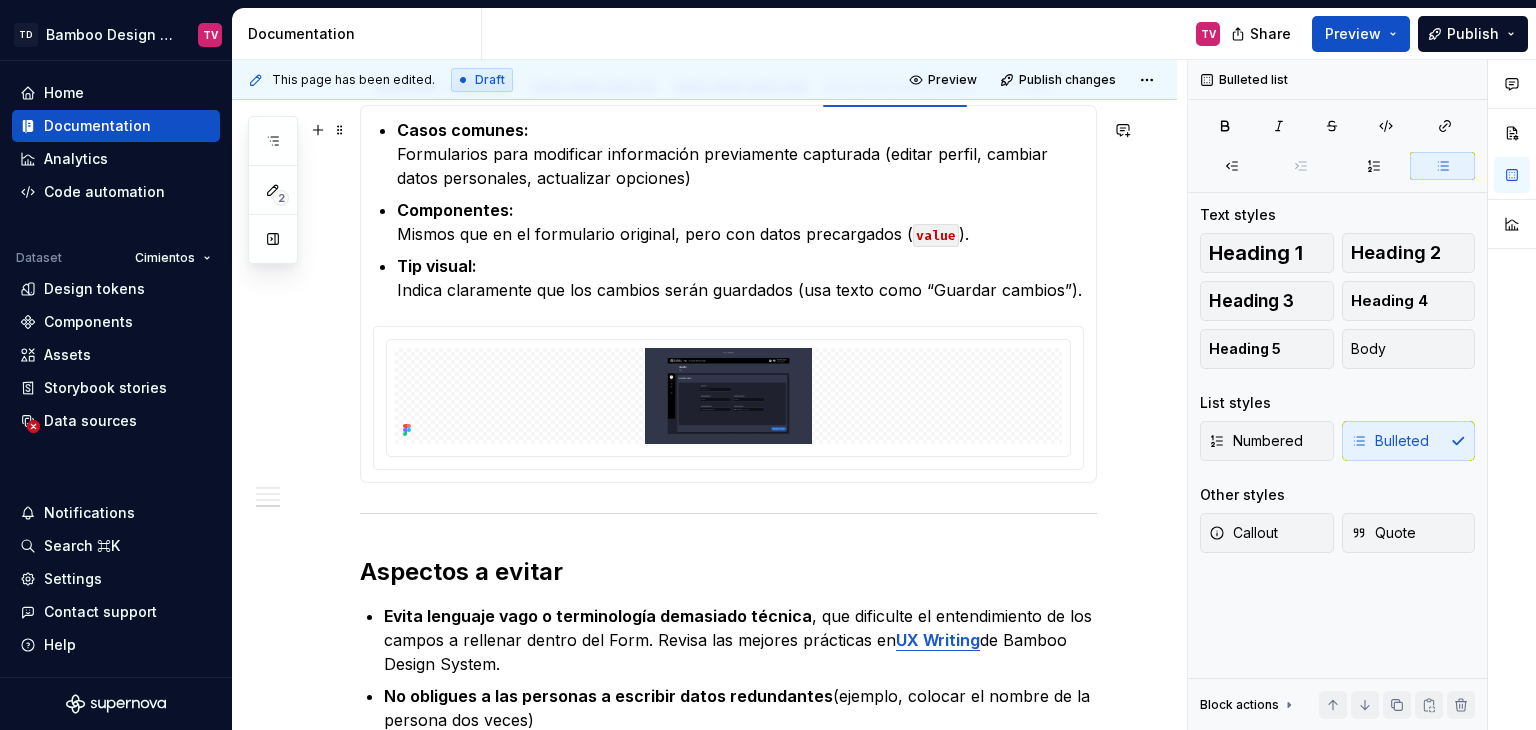 scroll, scrollTop: 1740, scrollLeft: 0, axis: vertical 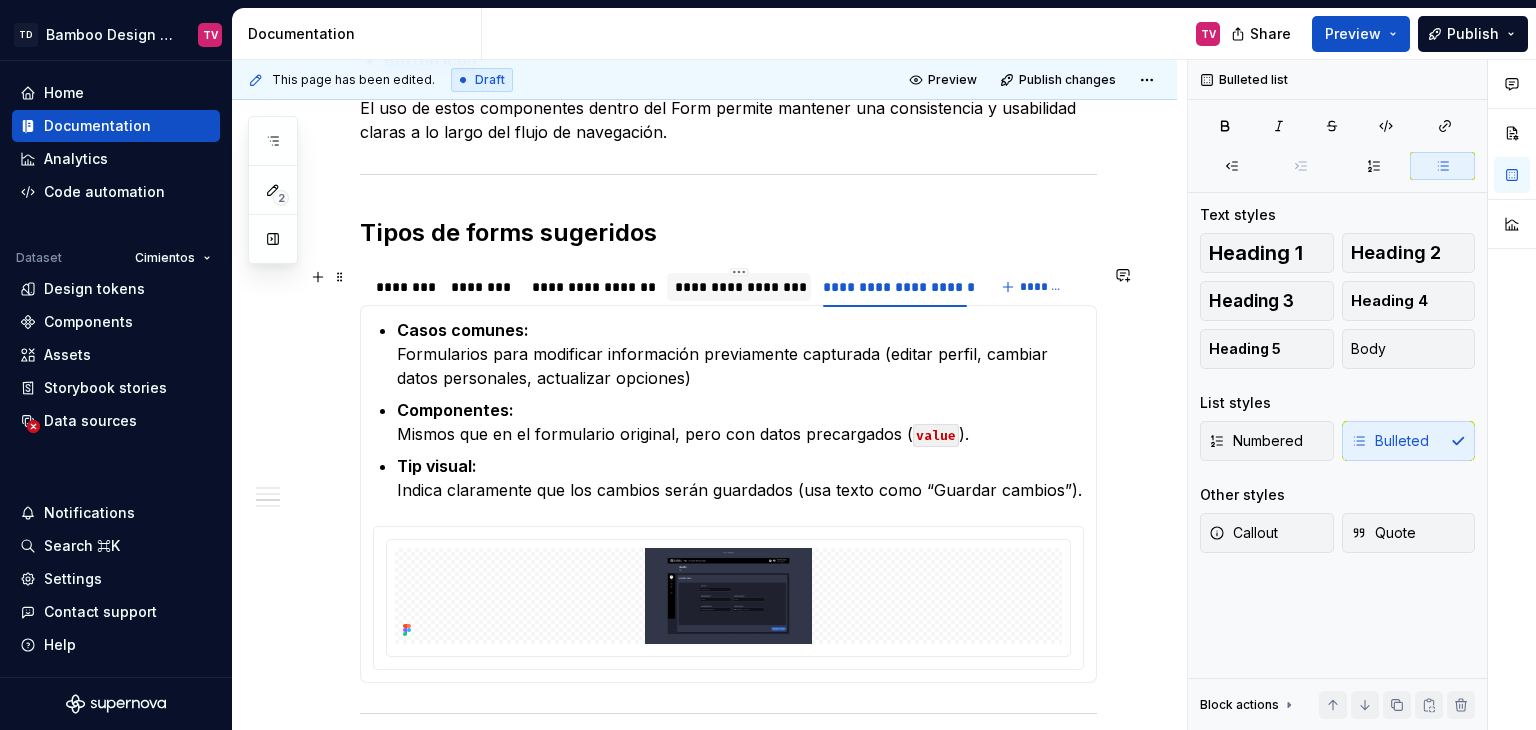 click on "**********" at bounding box center [739, 287] 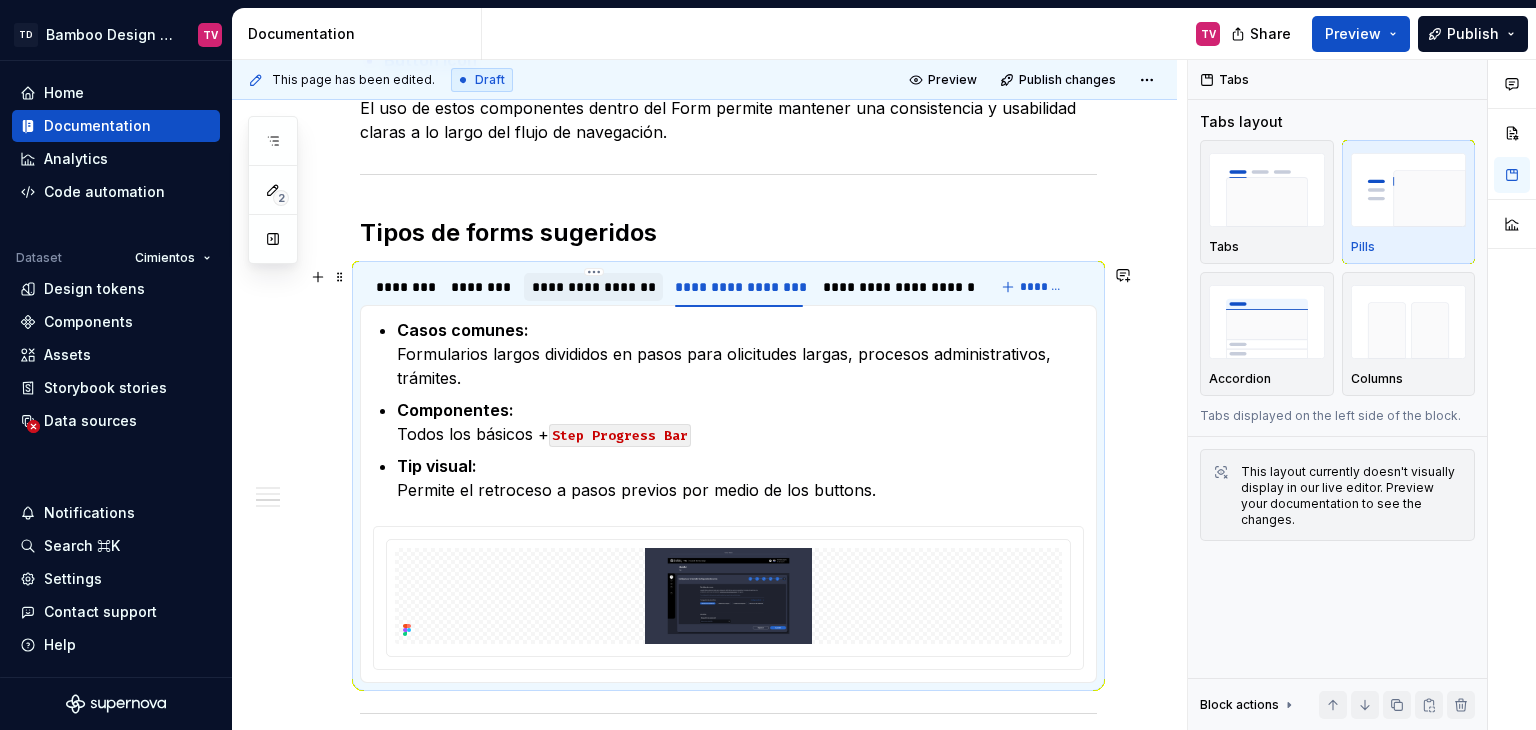 click on "**********" at bounding box center [593, 287] 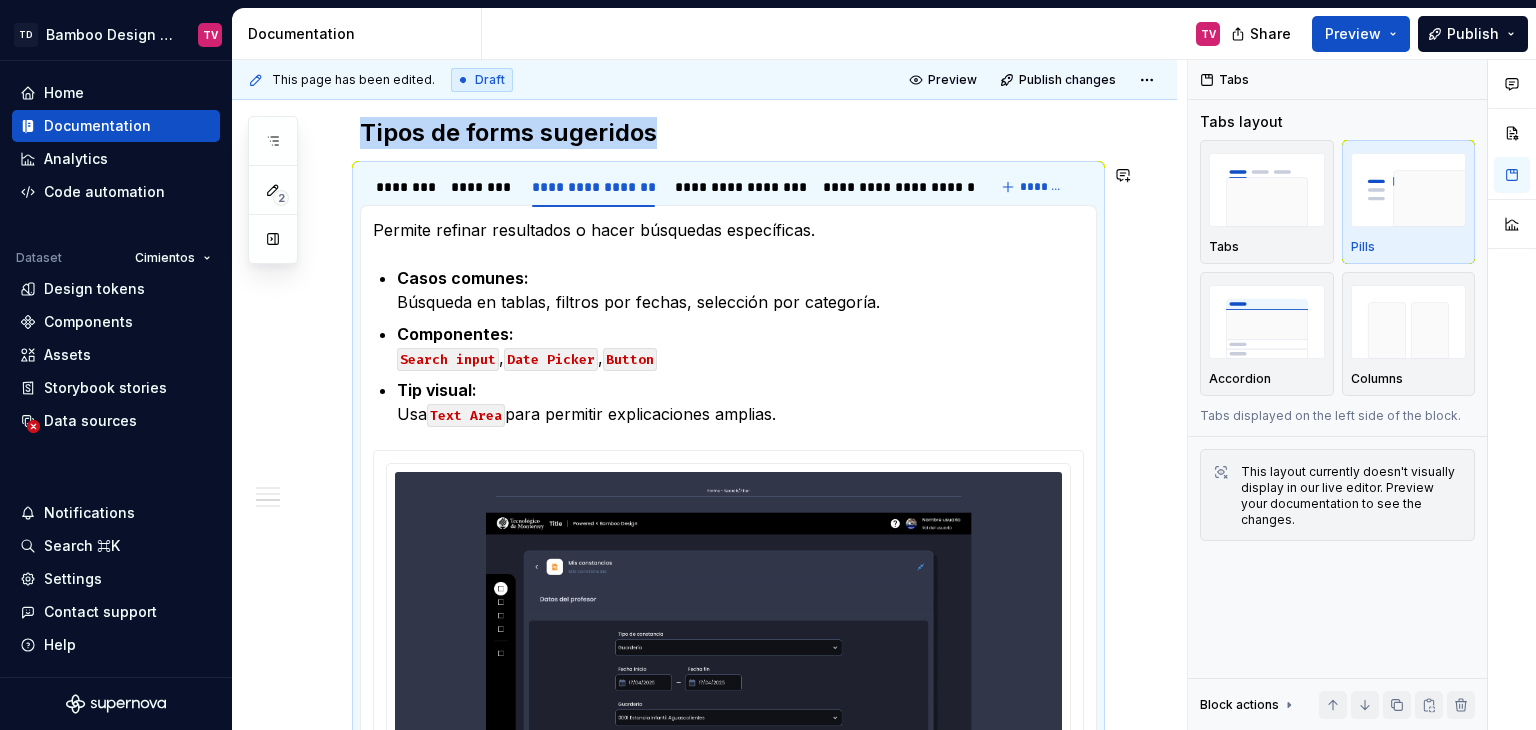 scroll, scrollTop: 1940, scrollLeft: 0, axis: vertical 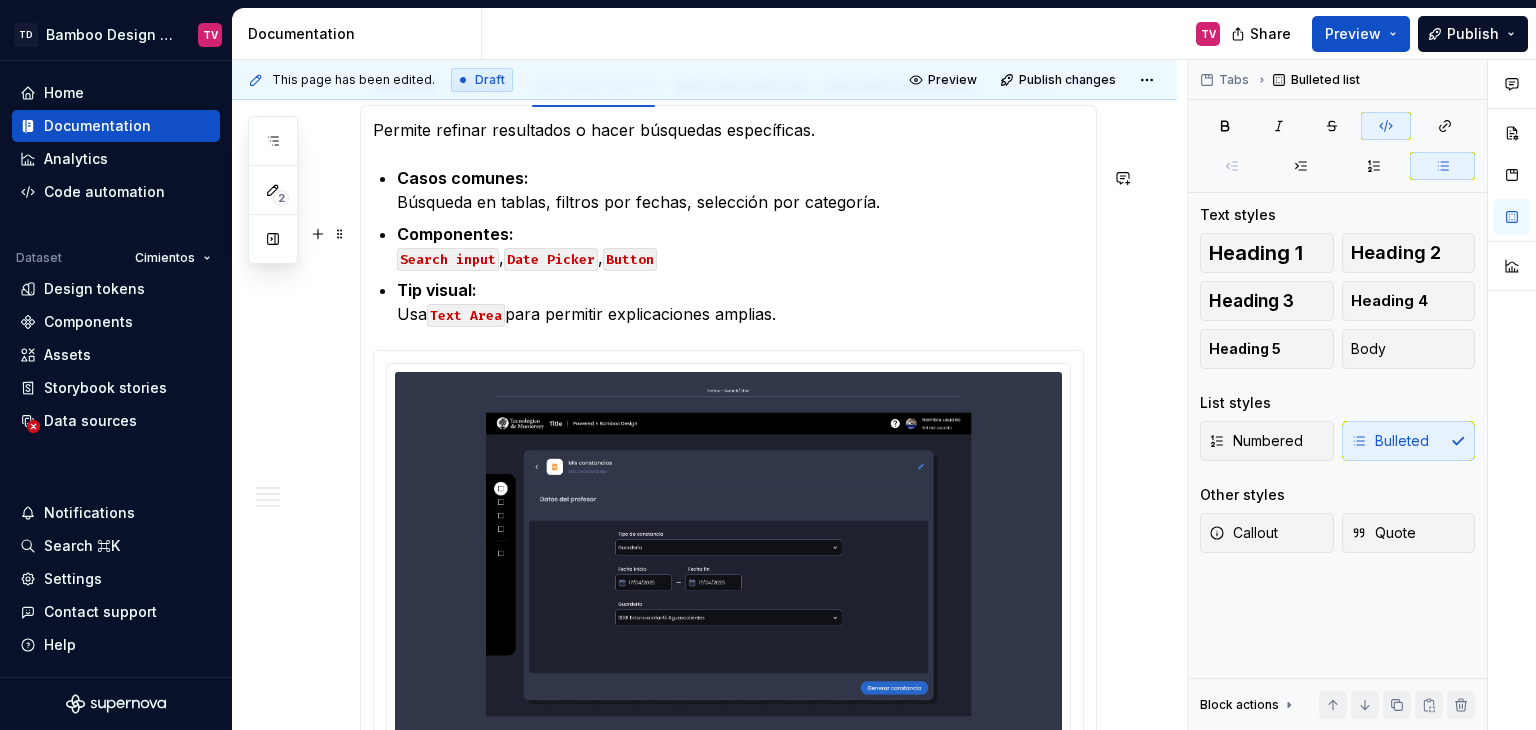 click on "Componentes: Search input ,  Date Picker ,  Button" at bounding box center (740, 246) 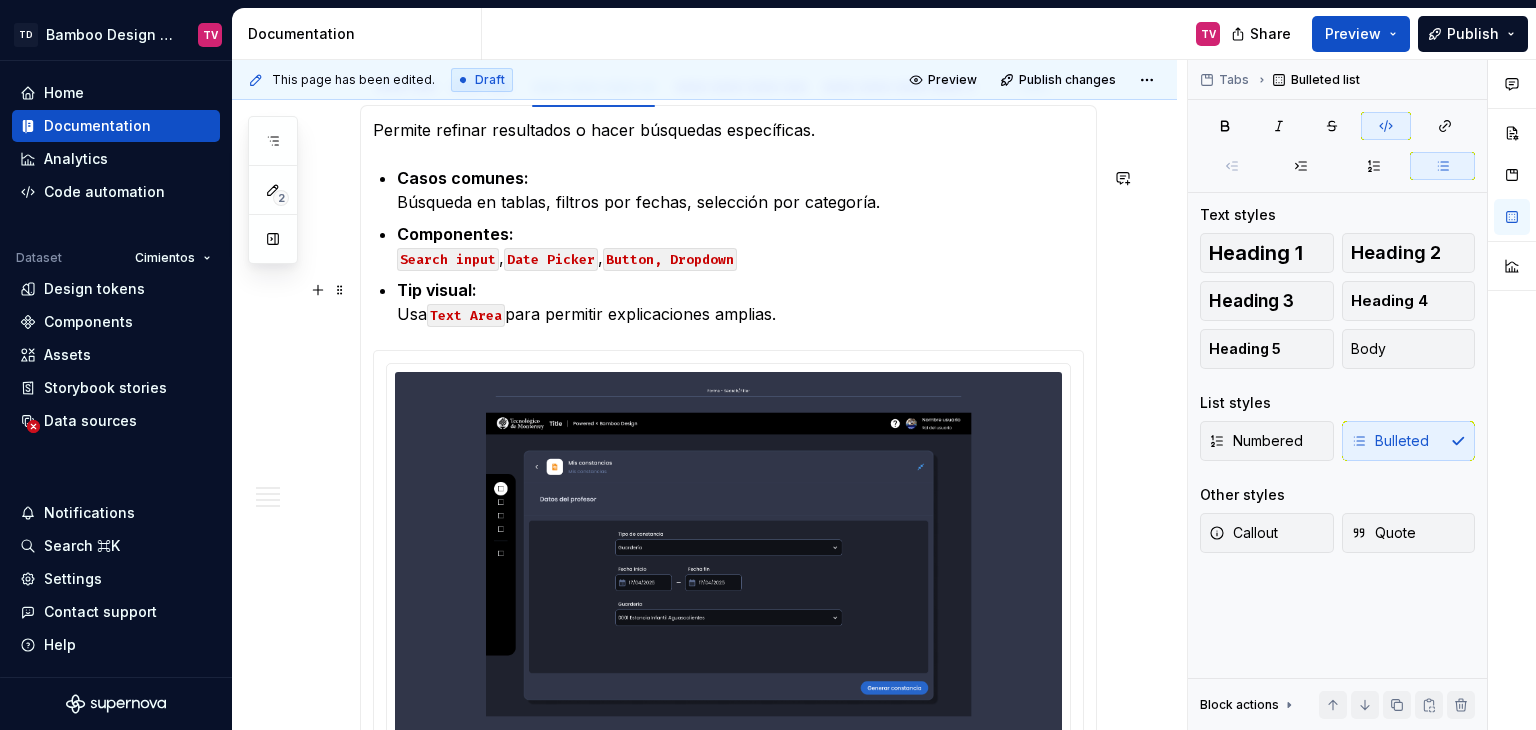 click on "Text Area" at bounding box center [466, 315] 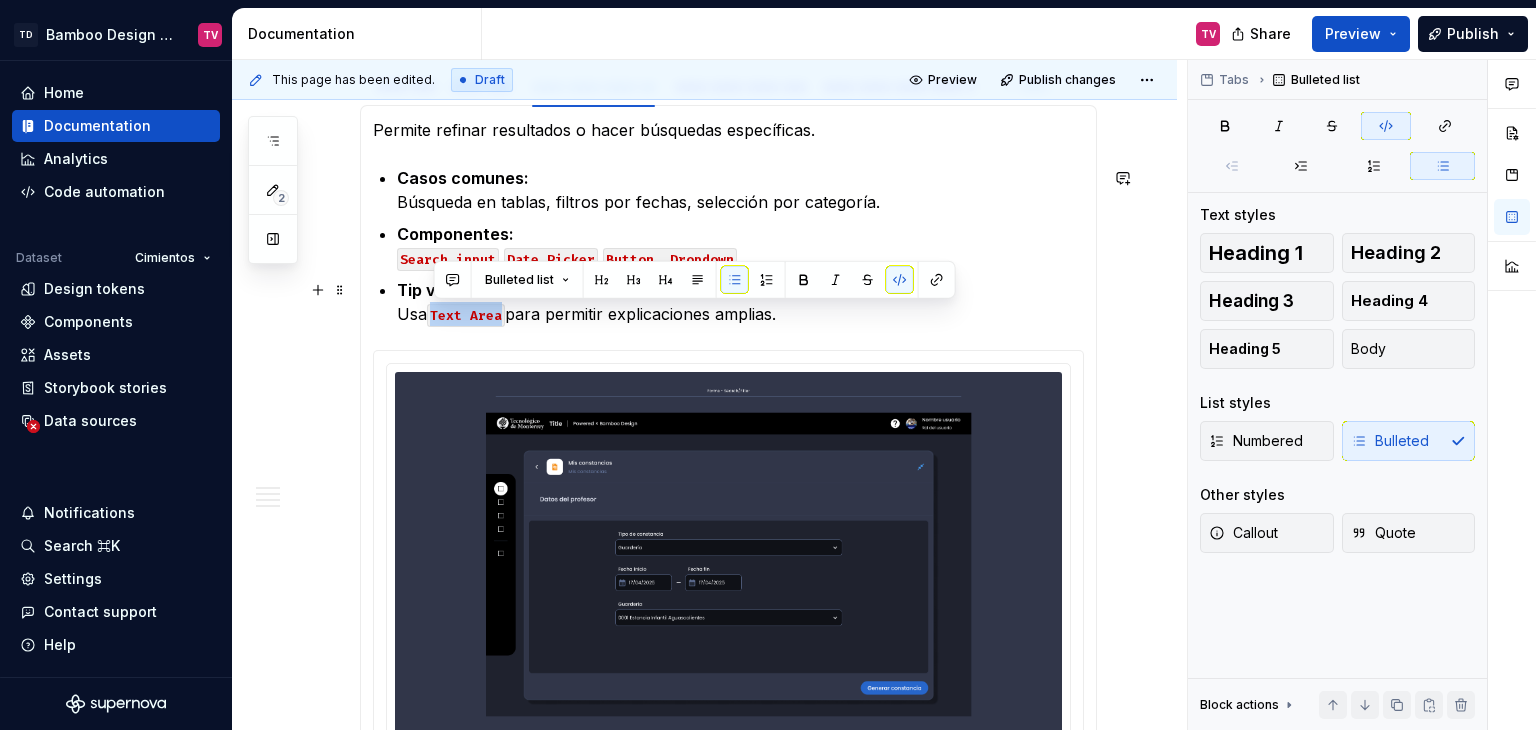 drag, startPoint x: 505, startPoint y: 315, endPoint x: 430, endPoint y: 321, distance: 75.23962 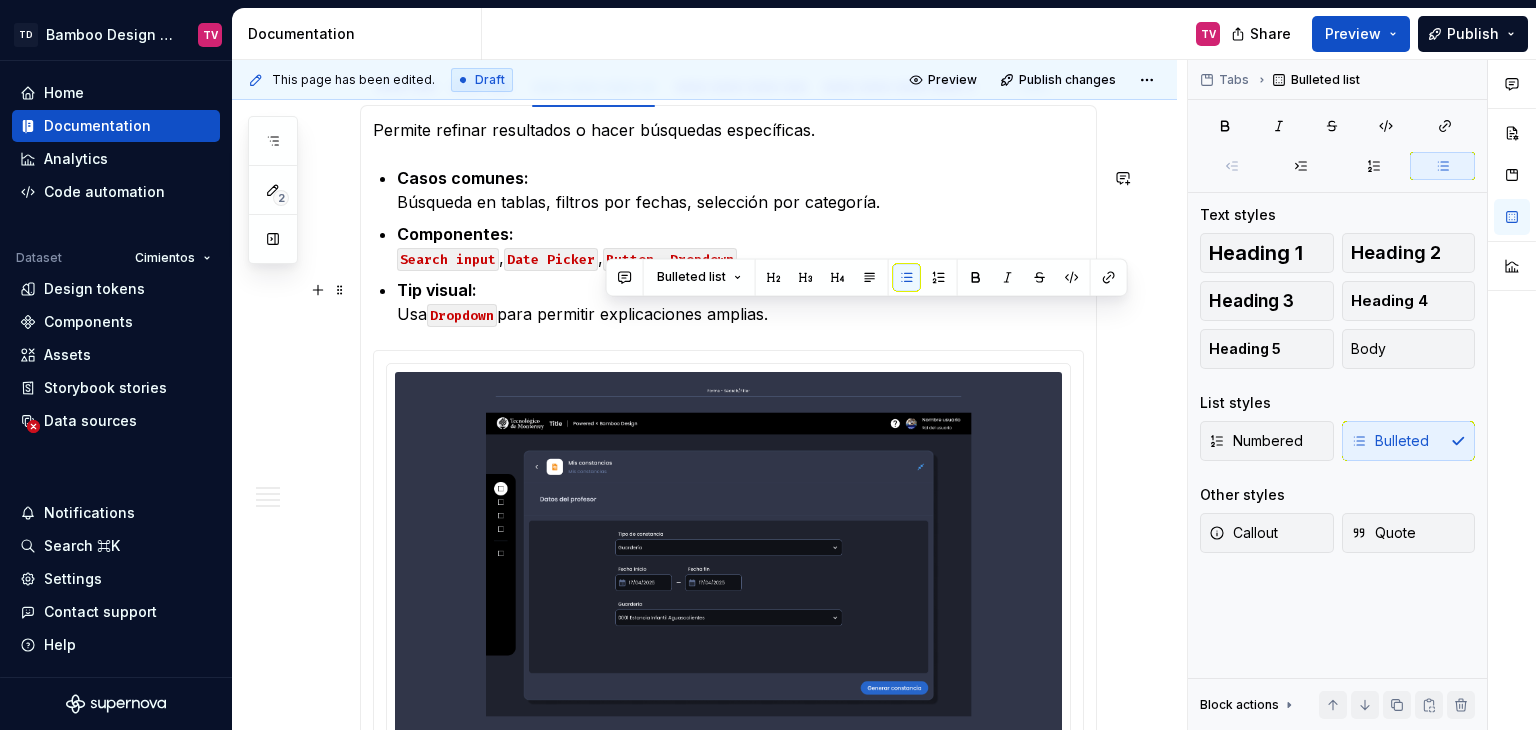 drag, startPoint x: 808, startPoint y: 309, endPoint x: 610, endPoint y: 317, distance: 198.16154 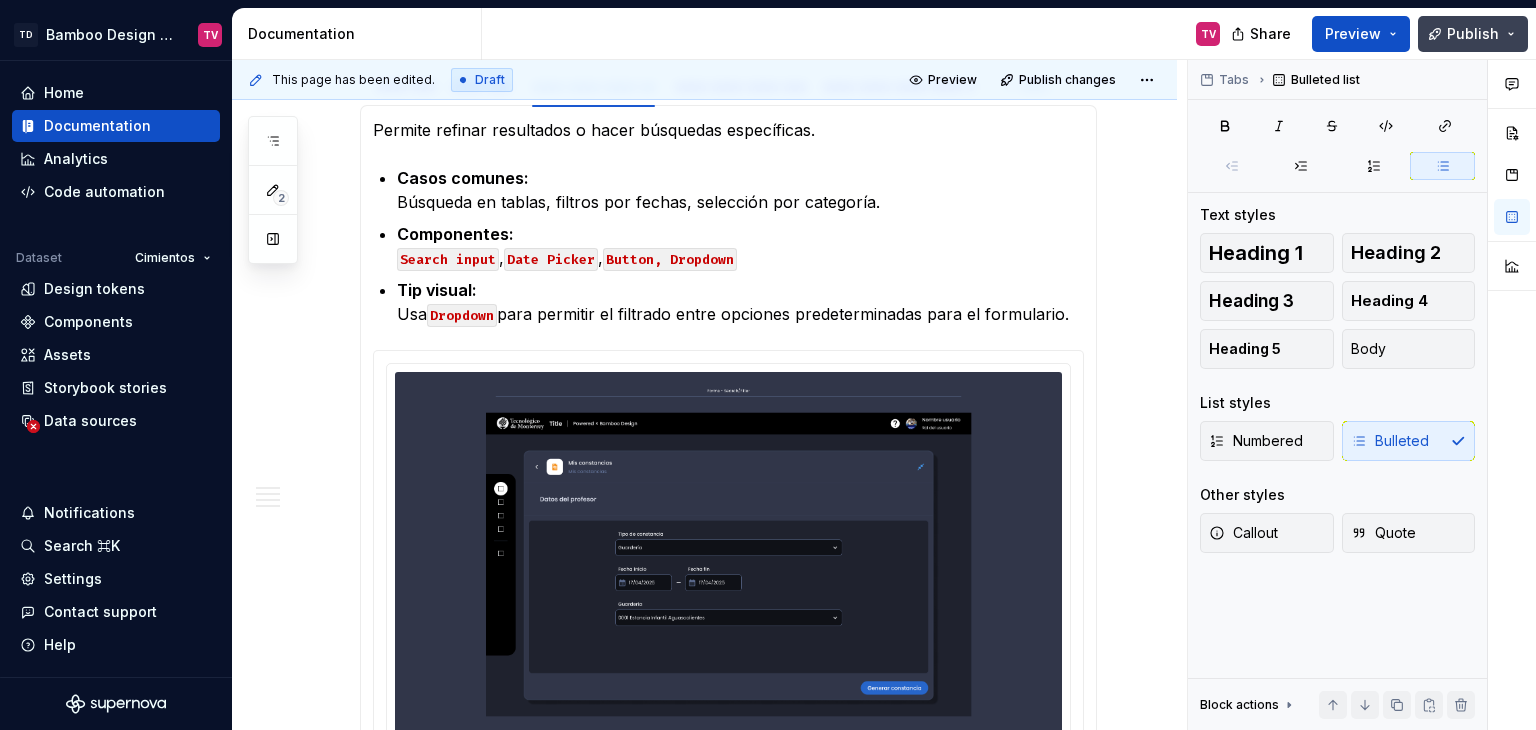 click on "Publish" at bounding box center (1473, 34) 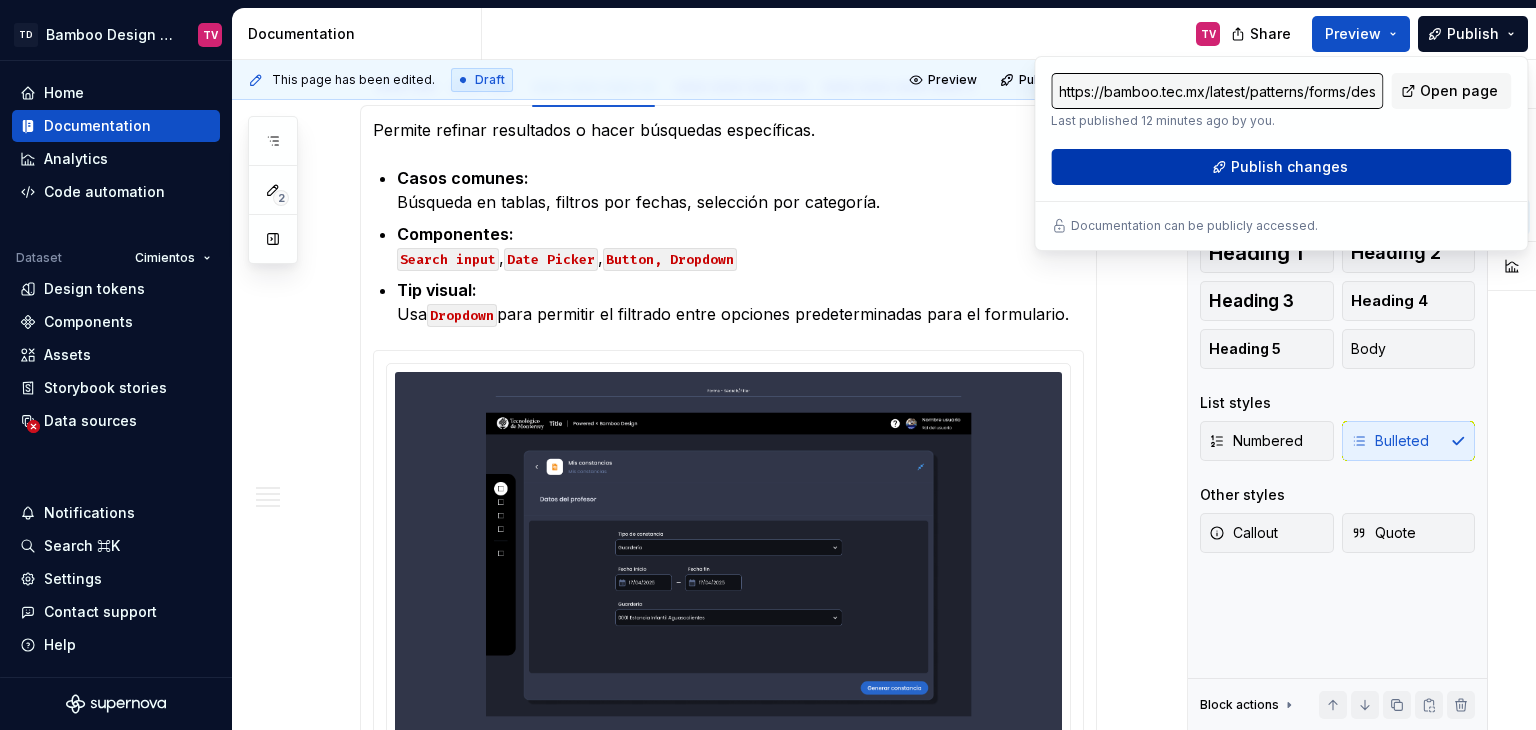 click on "Publish changes" at bounding box center (1281, 167) 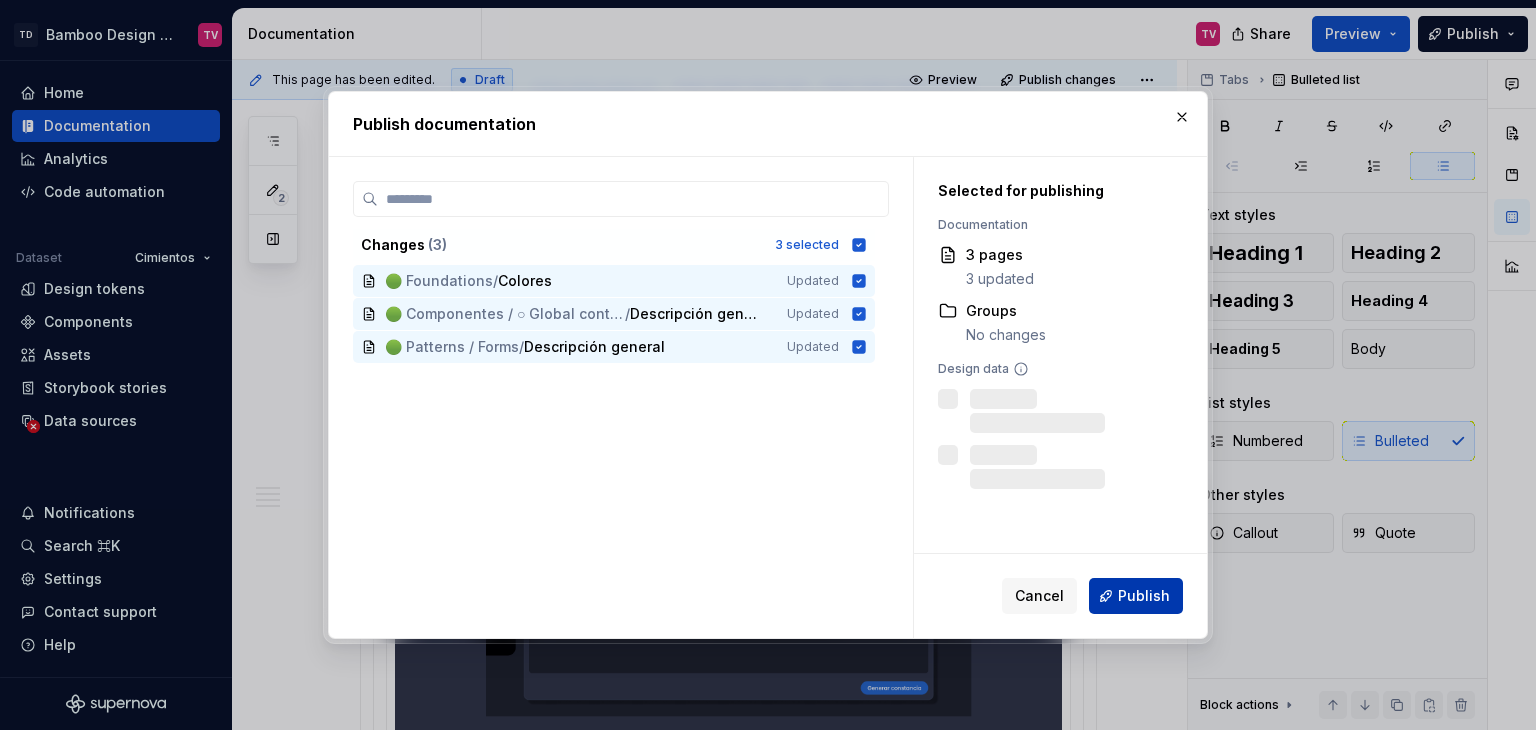 click on "Publish" at bounding box center (1136, 596) 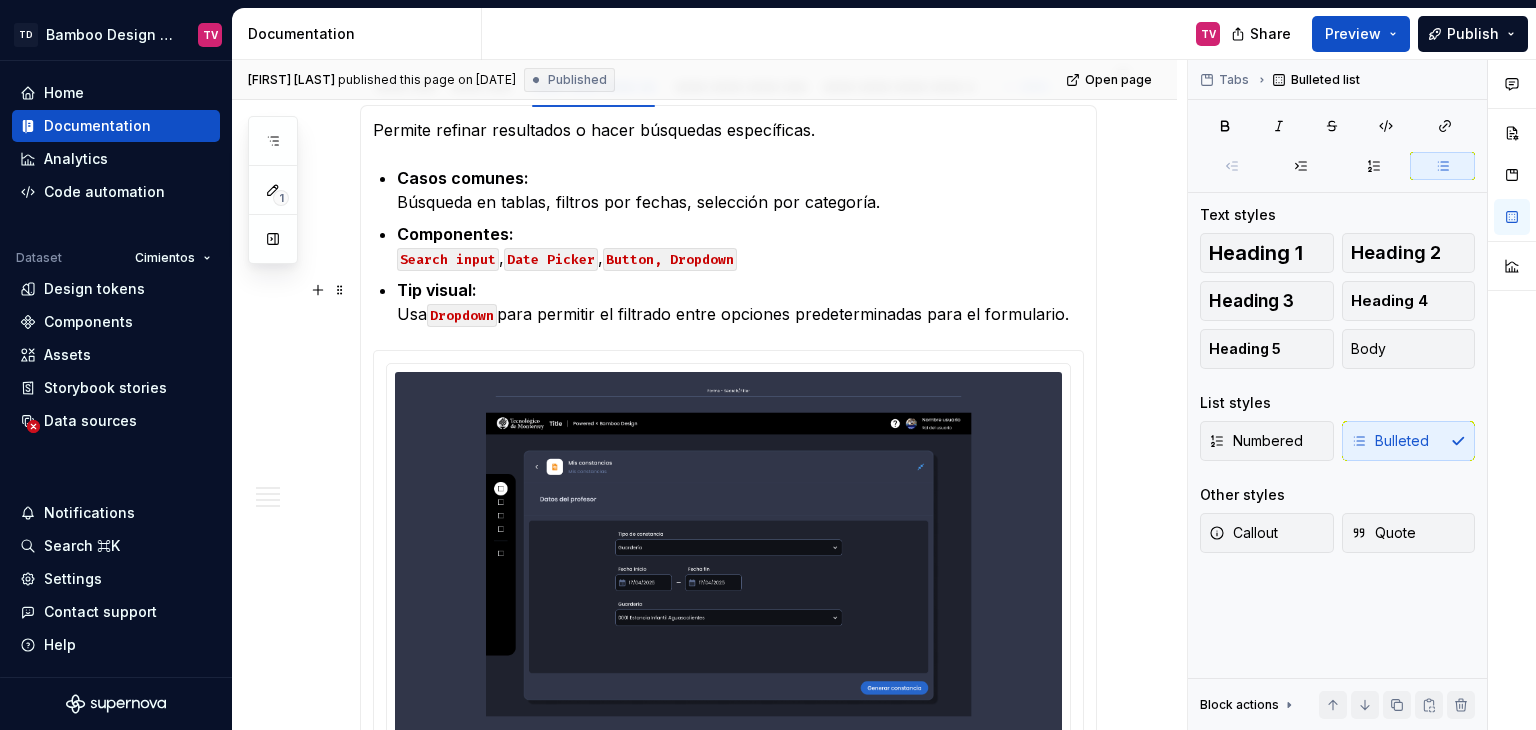 type on "*" 